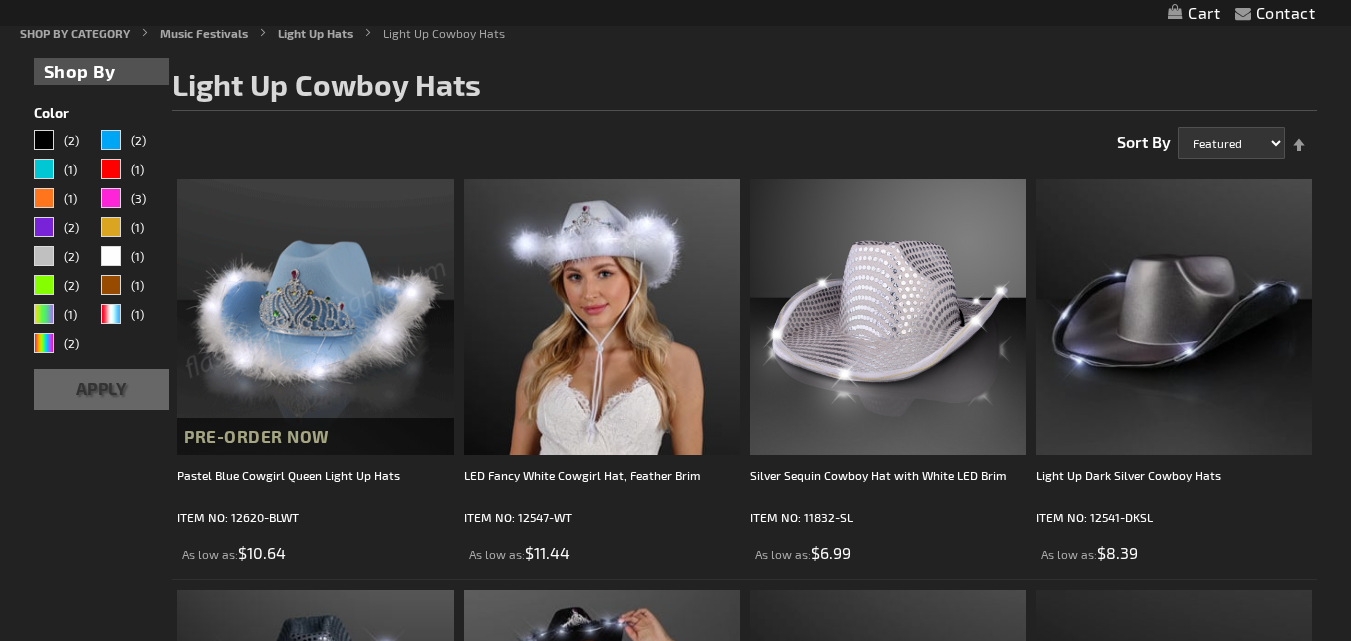 scroll, scrollTop: 345, scrollLeft: 0, axis: vertical 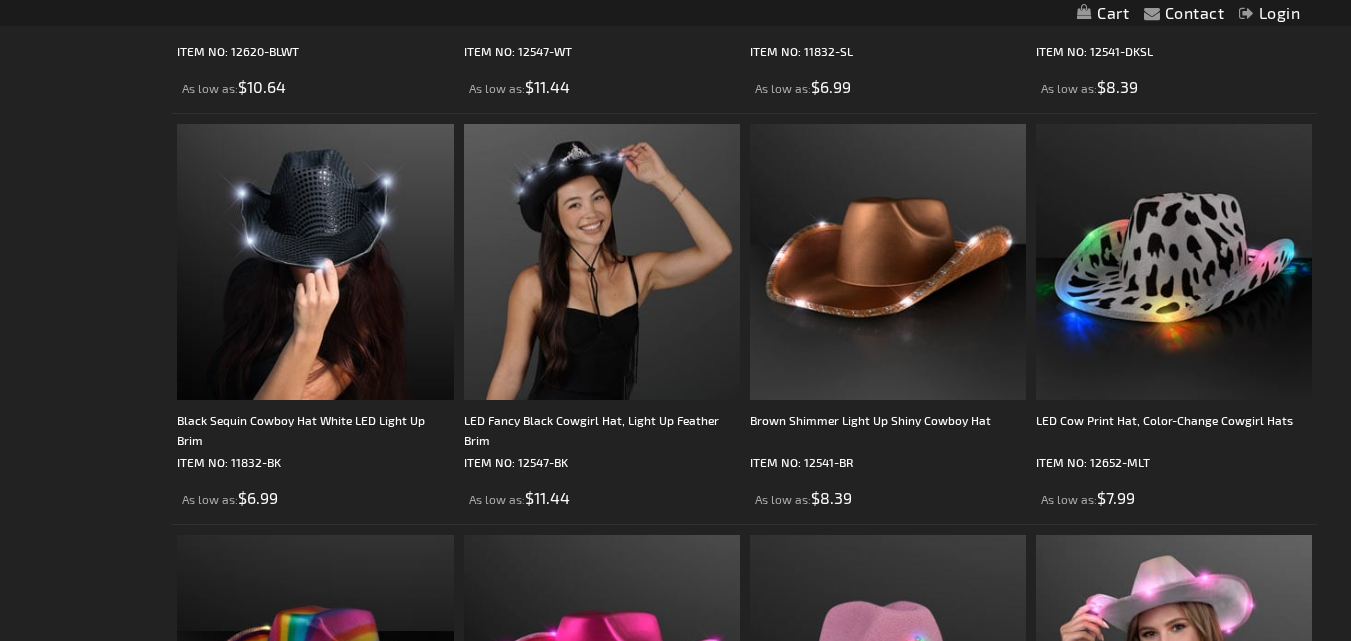 click at bounding box center (888, 262) 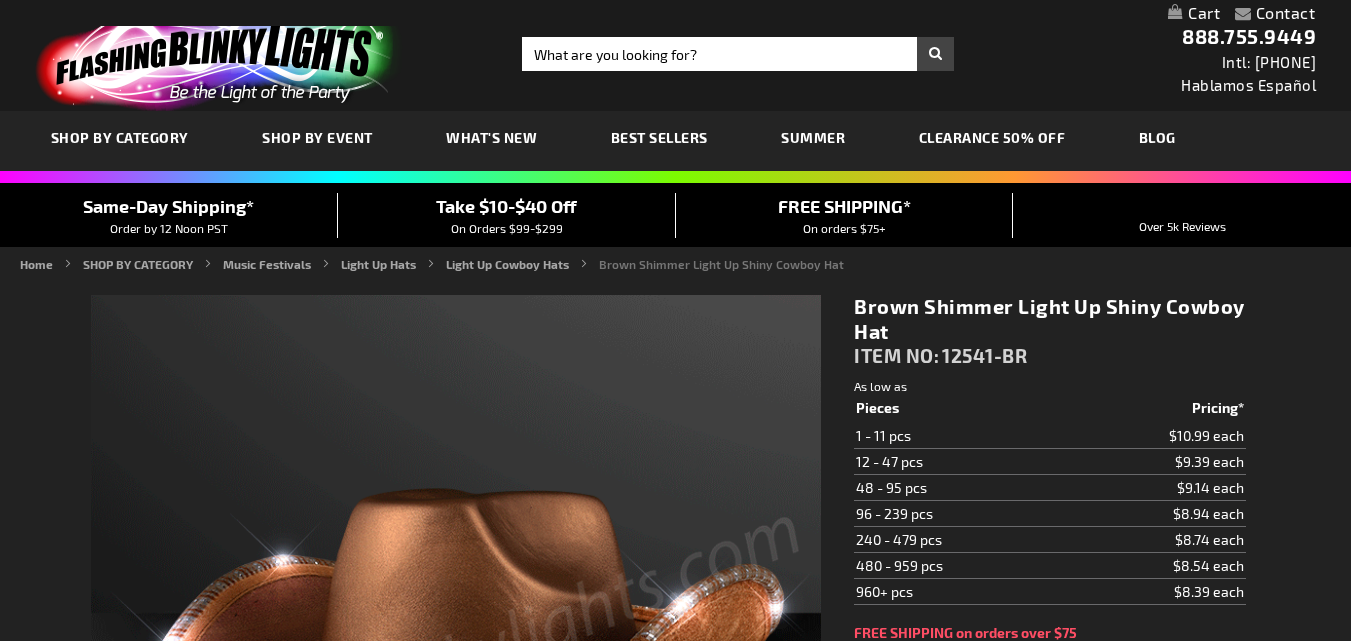 scroll, scrollTop: 114, scrollLeft: 0, axis: vertical 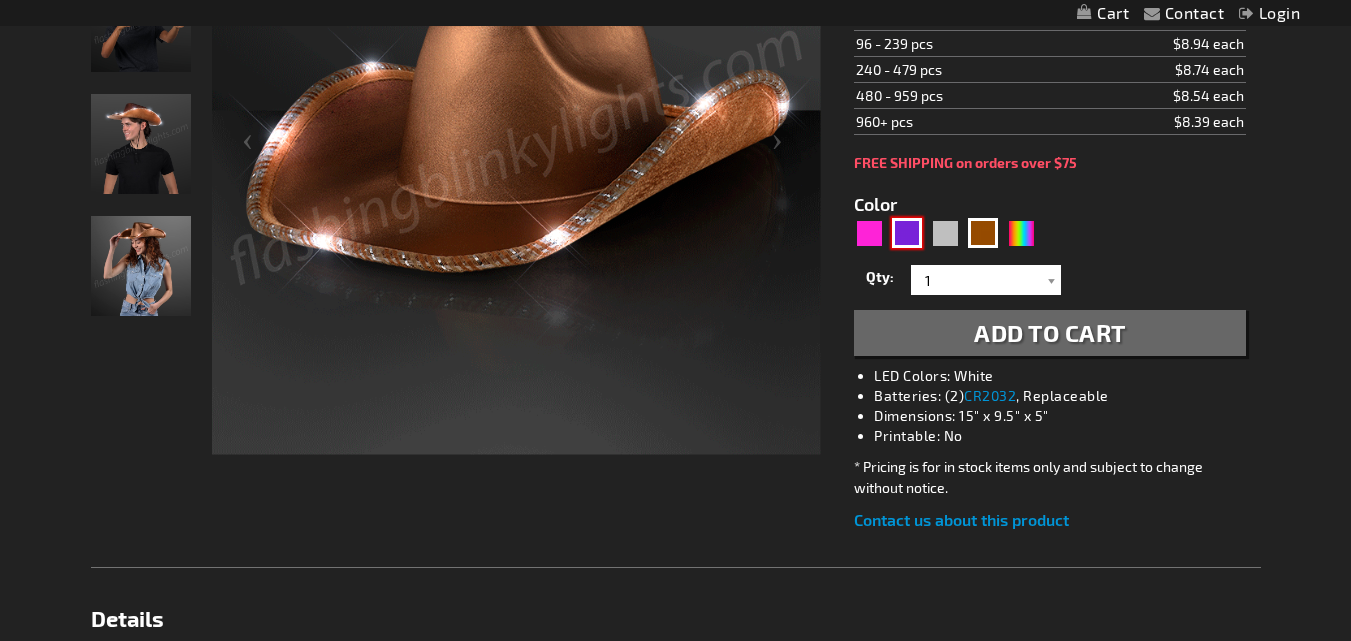 click at bounding box center [907, 233] 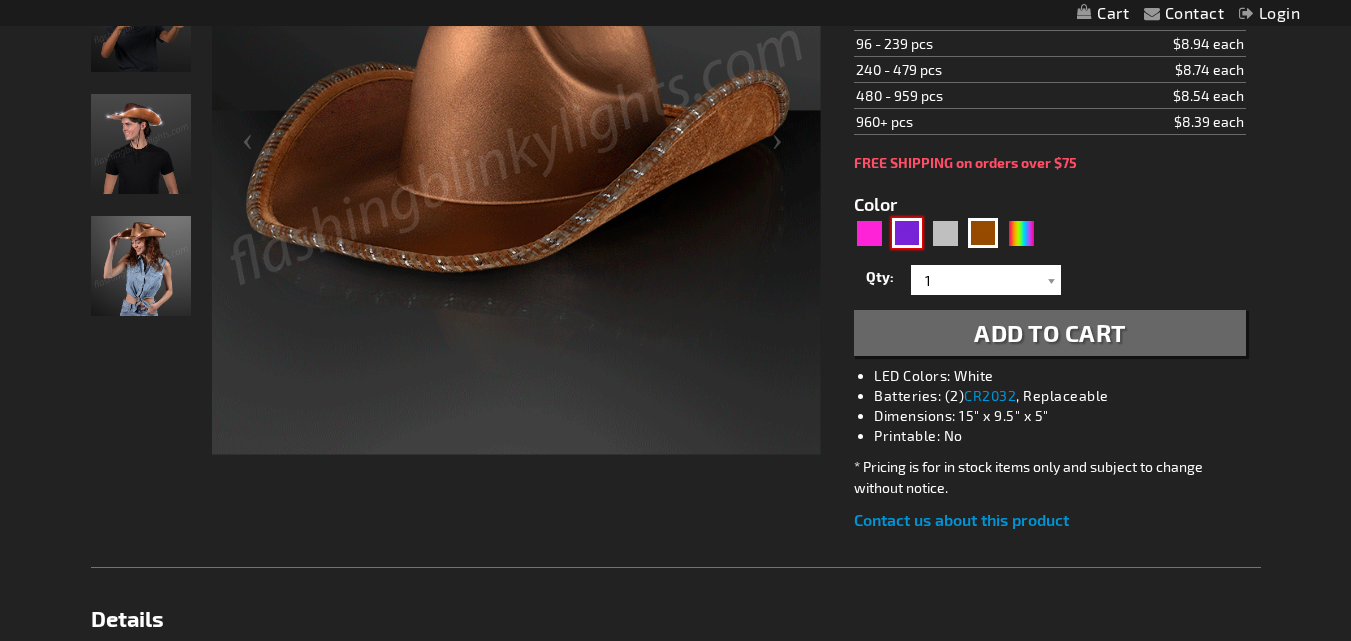 type on "5640" 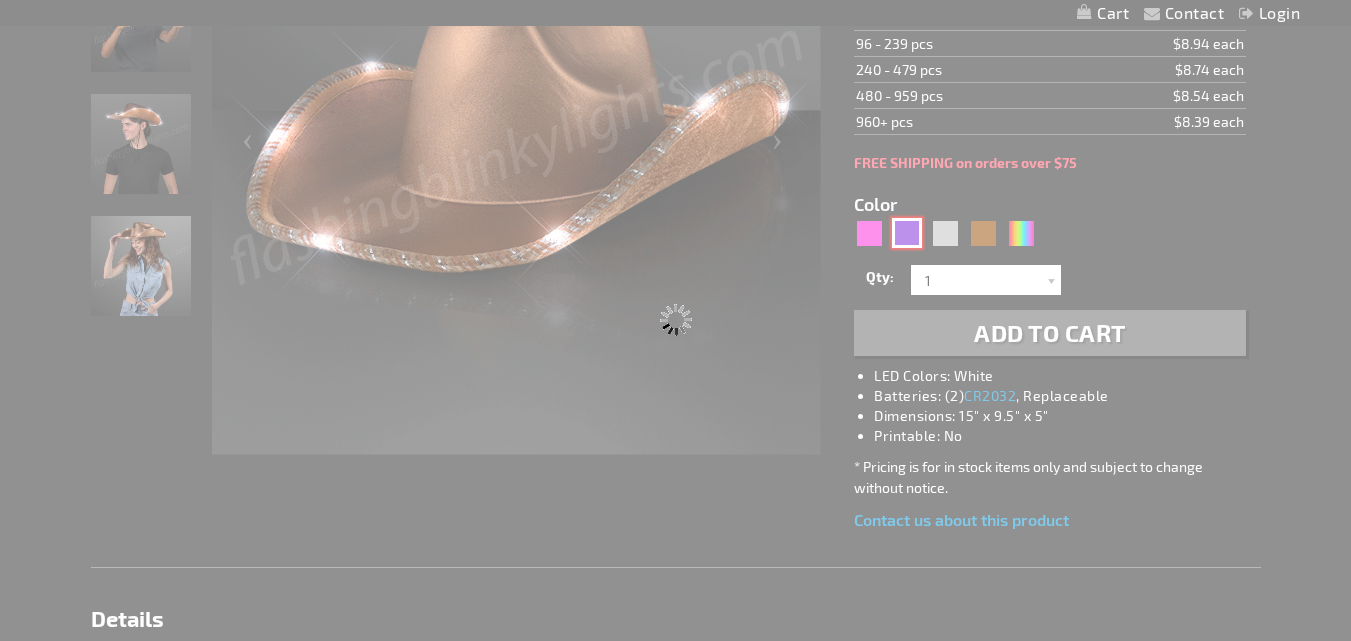 type on "12541-PR" 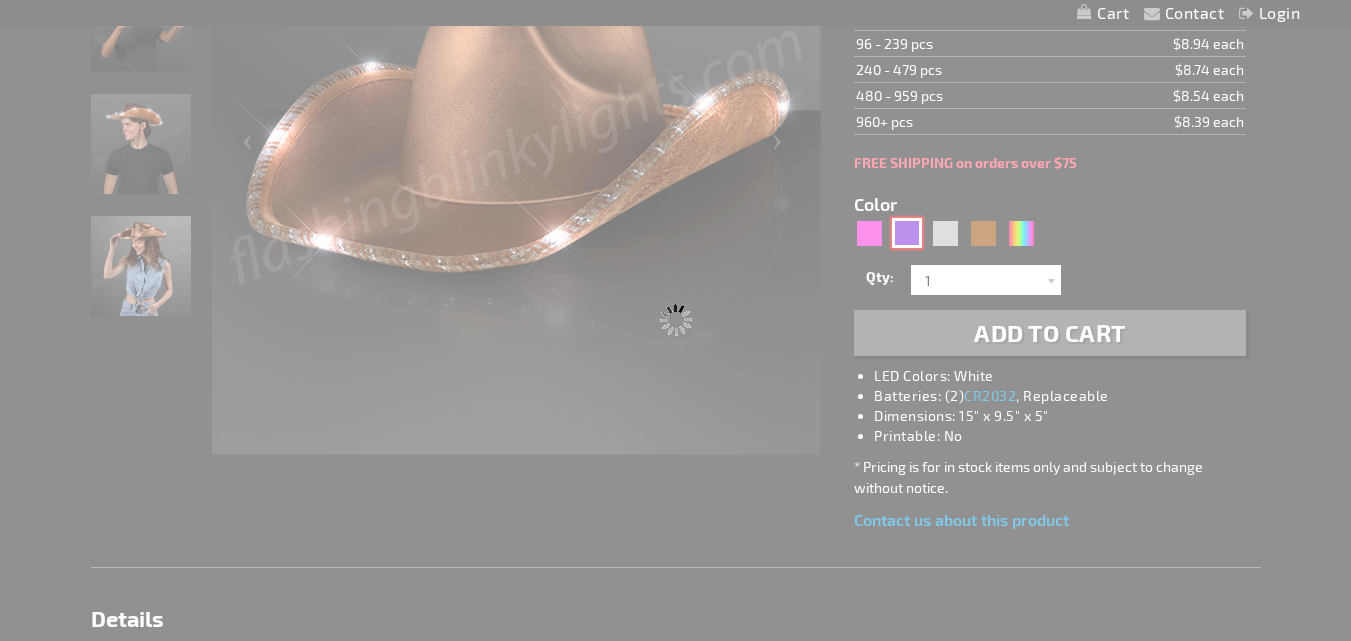type on "Customize - Shiny Light Up Purple Cowboy Hat - ITEM NO: 12541-PR" 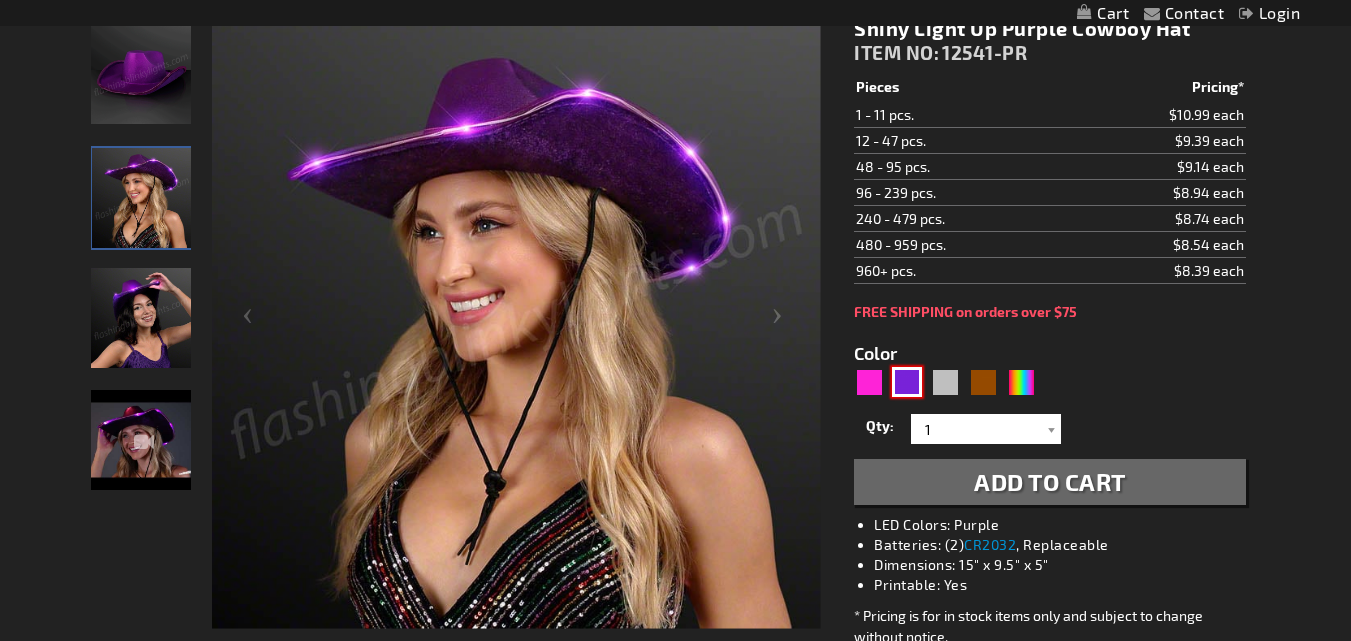 scroll, scrollTop: 280, scrollLeft: 0, axis: vertical 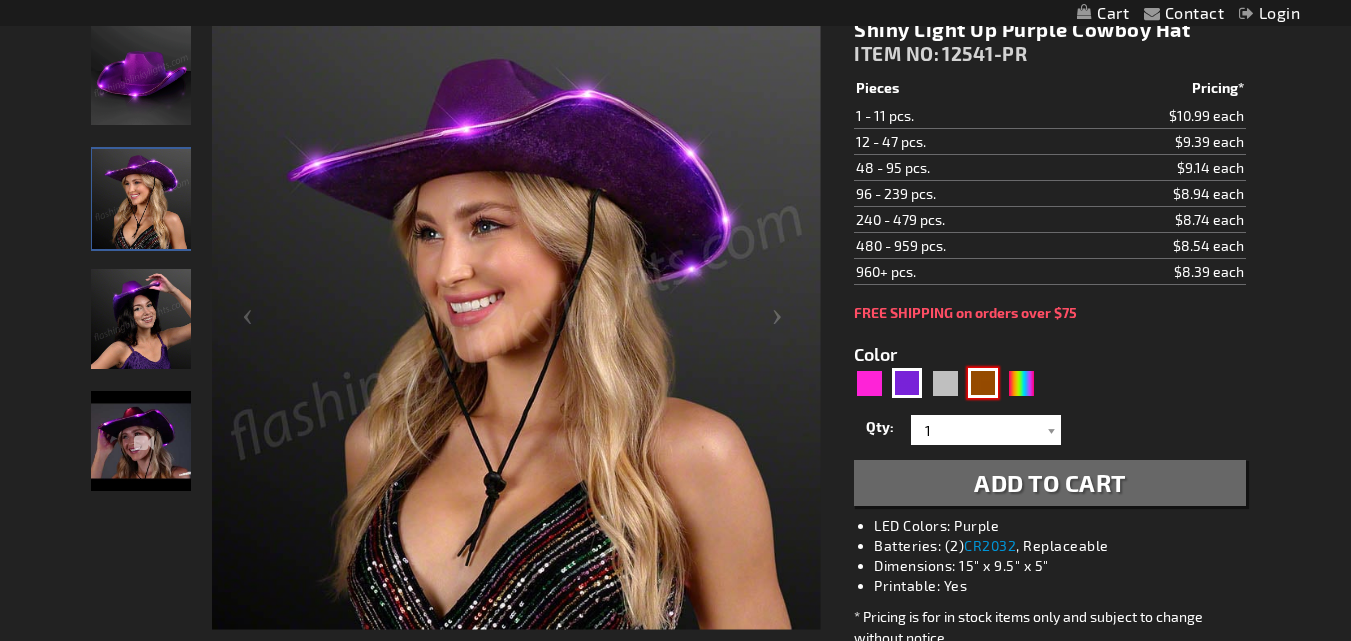 click at bounding box center (983, 383) 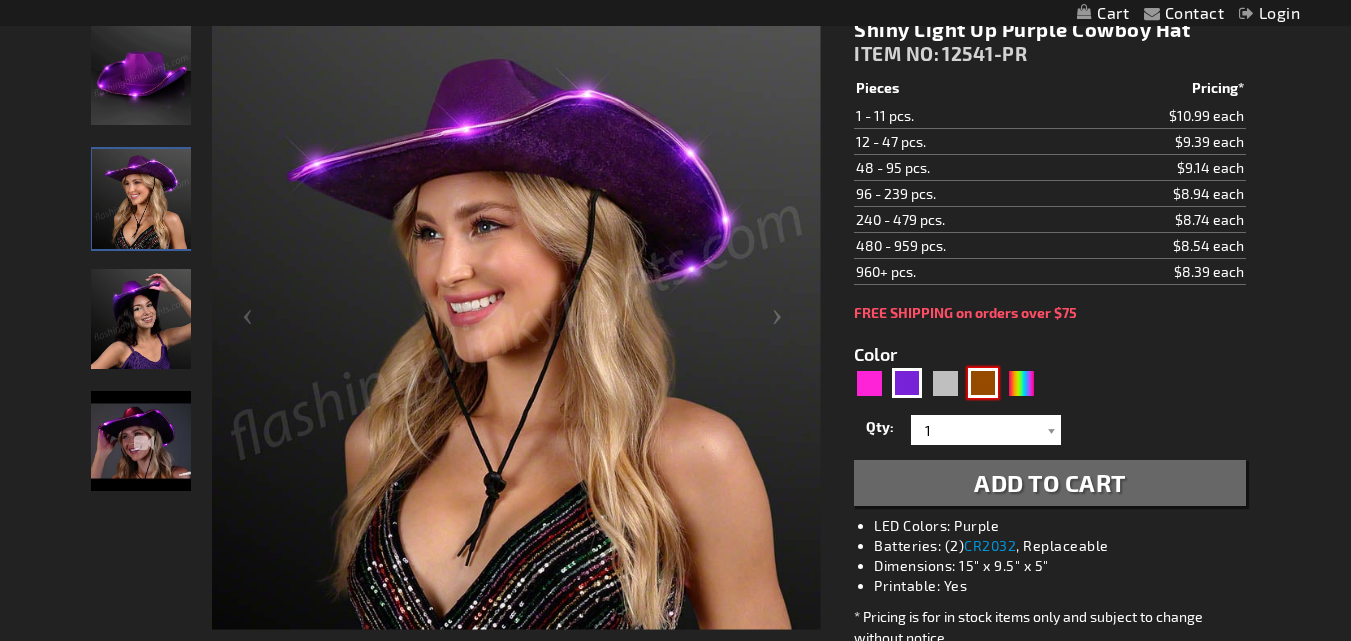 type on "5696" 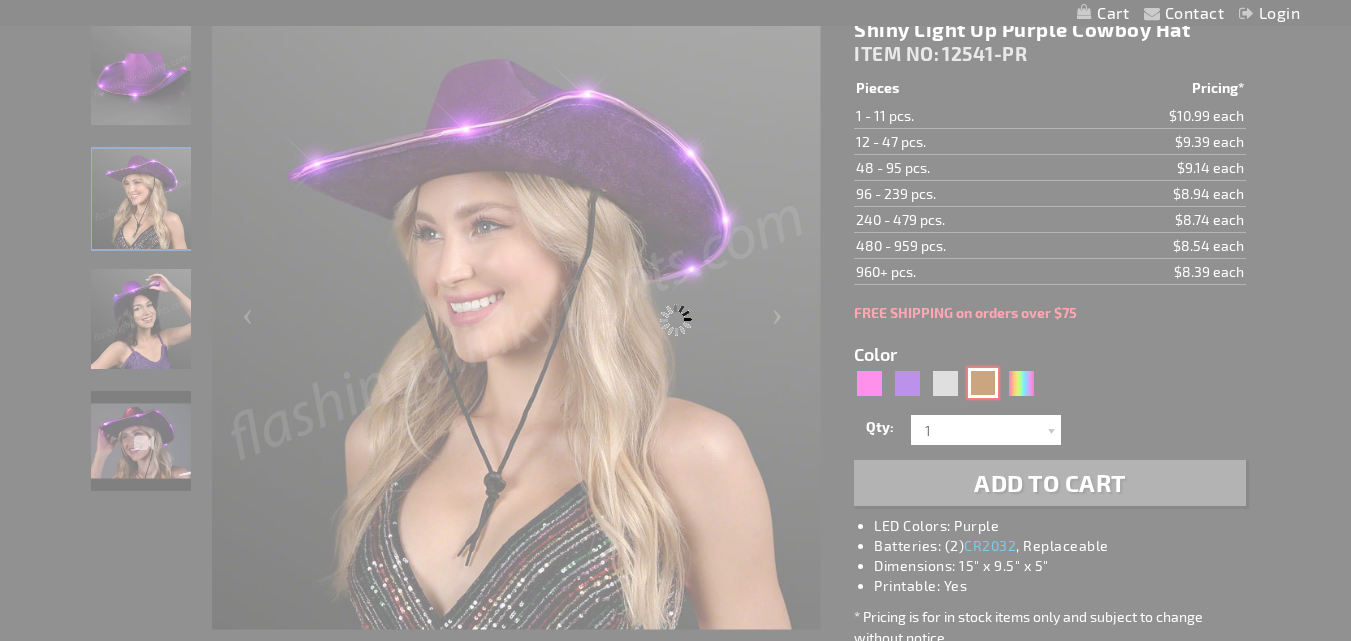 type on "12541-BR" 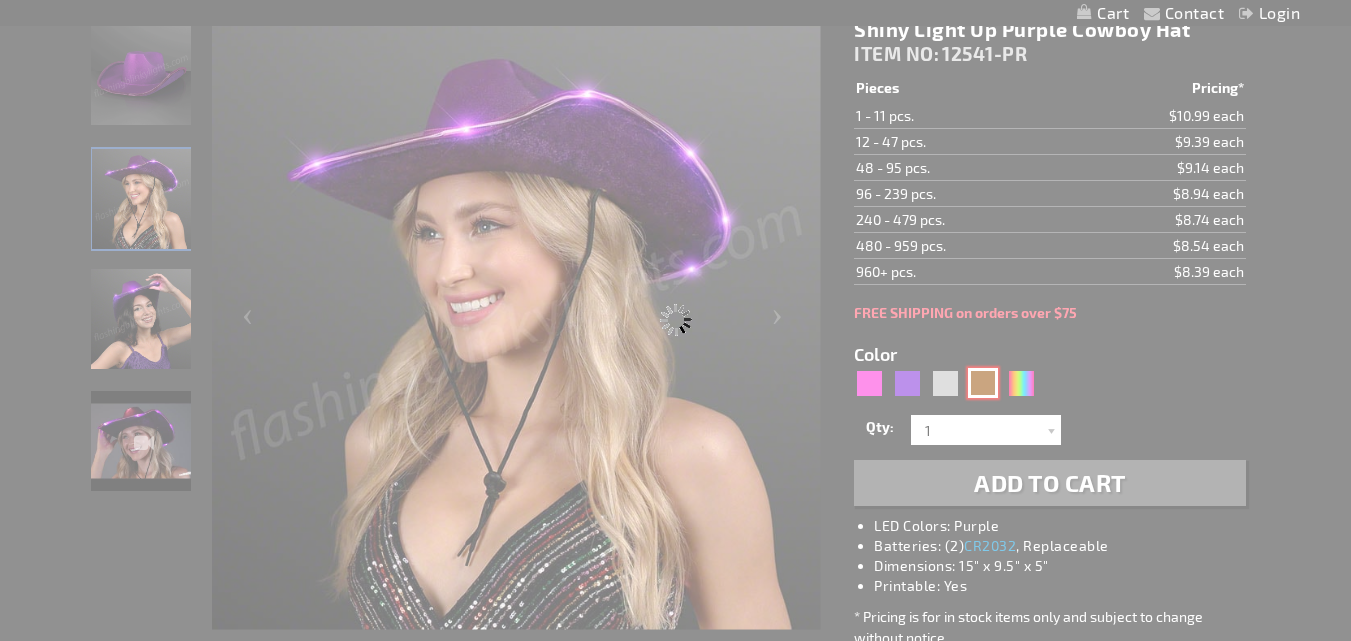 type on "Customize - Brown Shimmer Light Up Shiny Cowboy Hat - ITEM NO: 12541-BR" 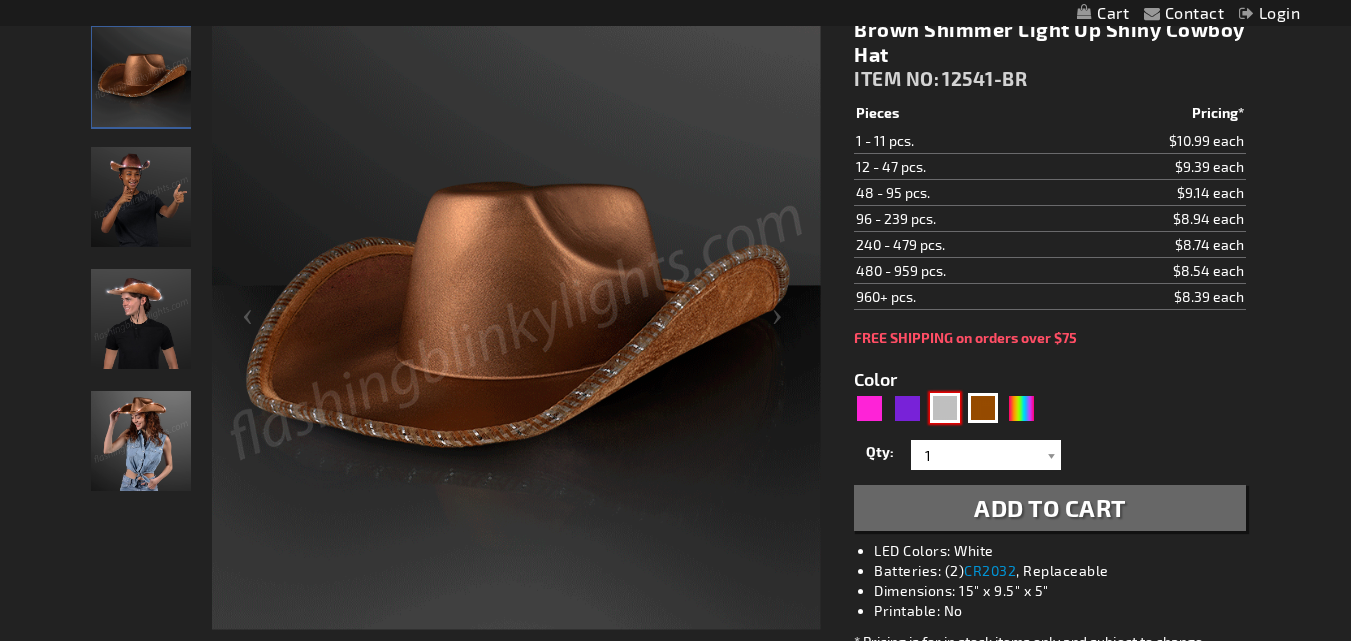 click at bounding box center (945, 408) 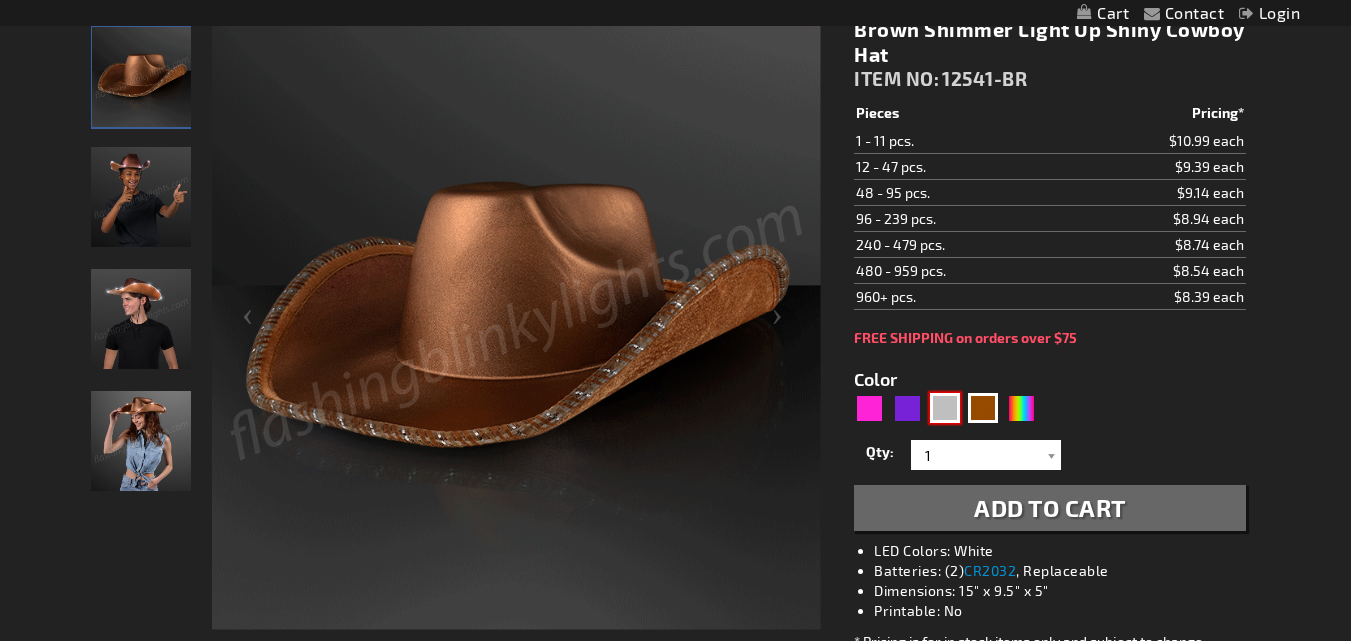 type on "5644" 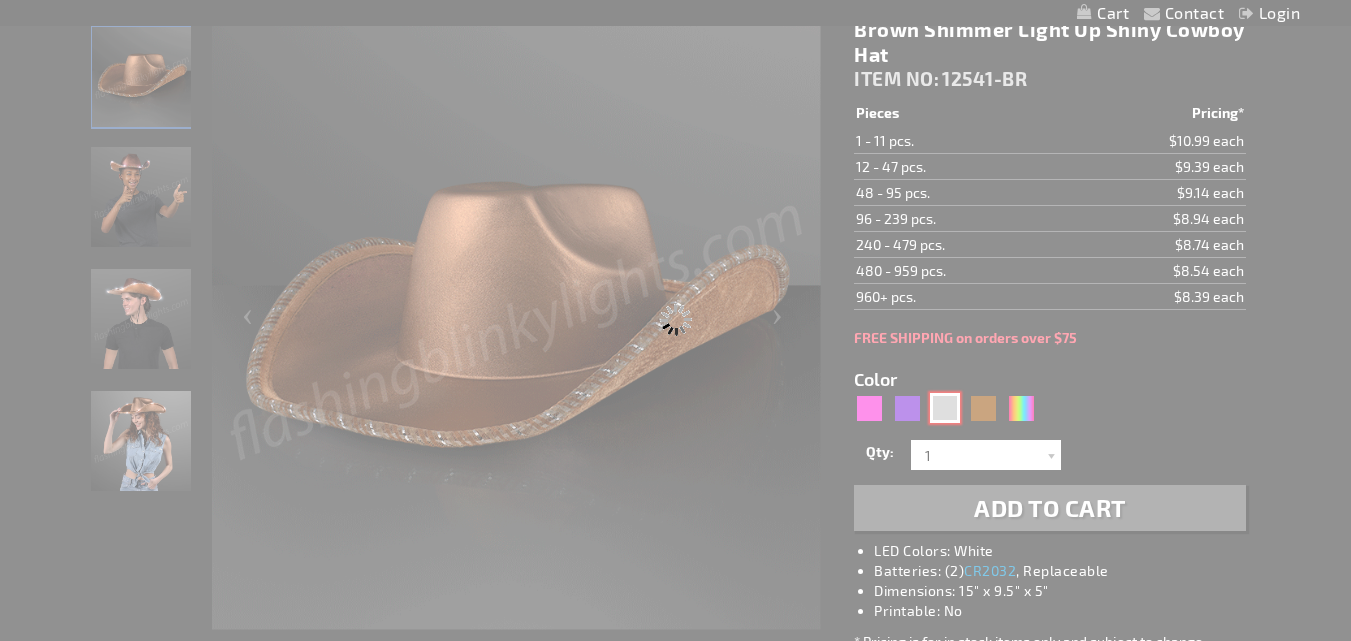 type on "12541-DKSL" 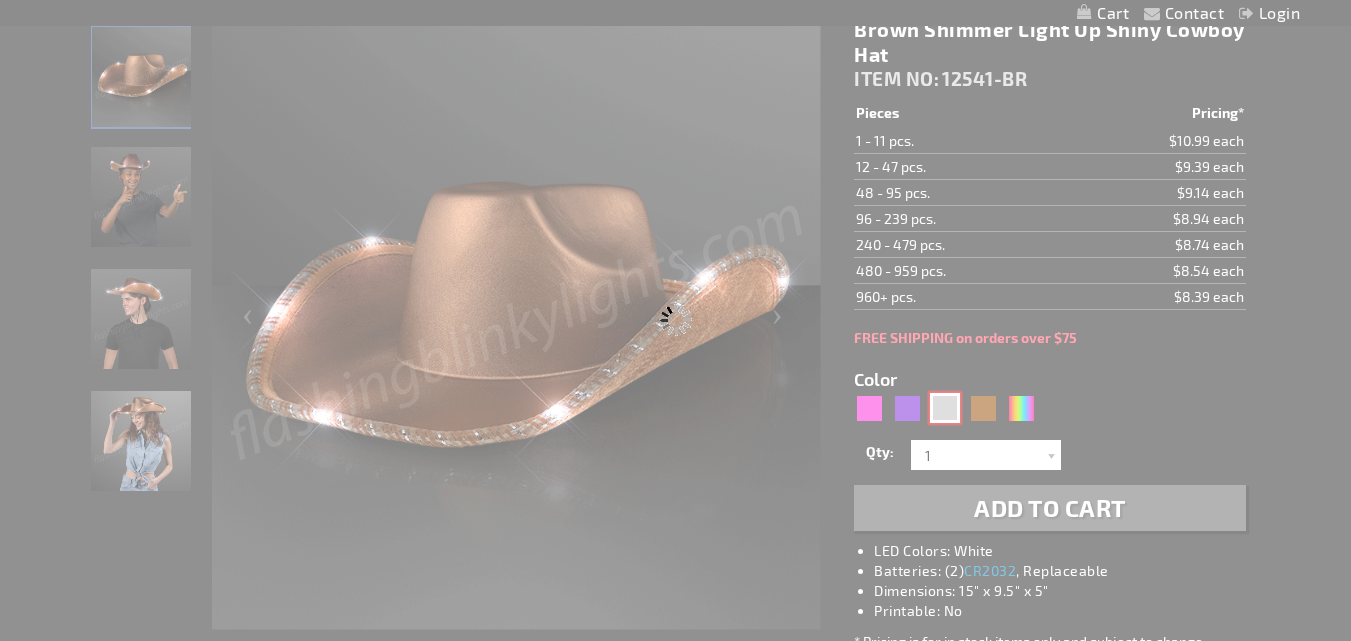 type on "Customize - Light Up Dark Silver Cowboy Hats - ITEM NO: 12541-DKSL" 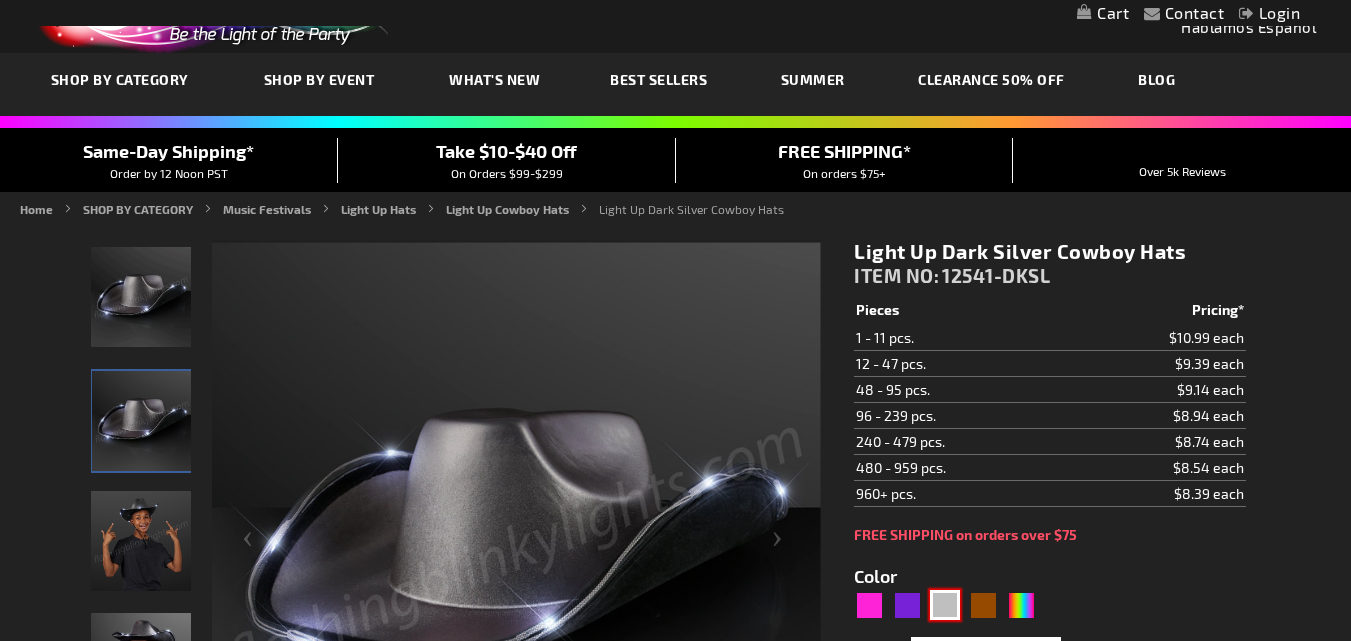 scroll, scrollTop: 0, scrollLeft: 0, axis: both 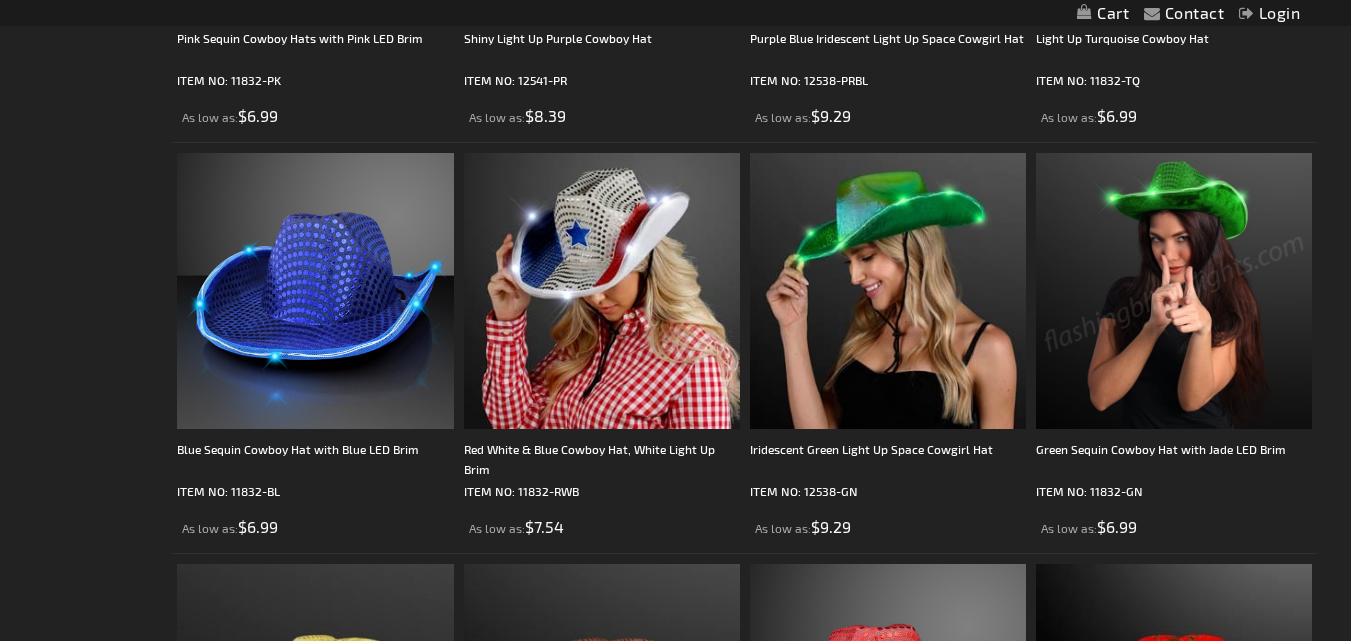 click at bounding box center [888, 291] 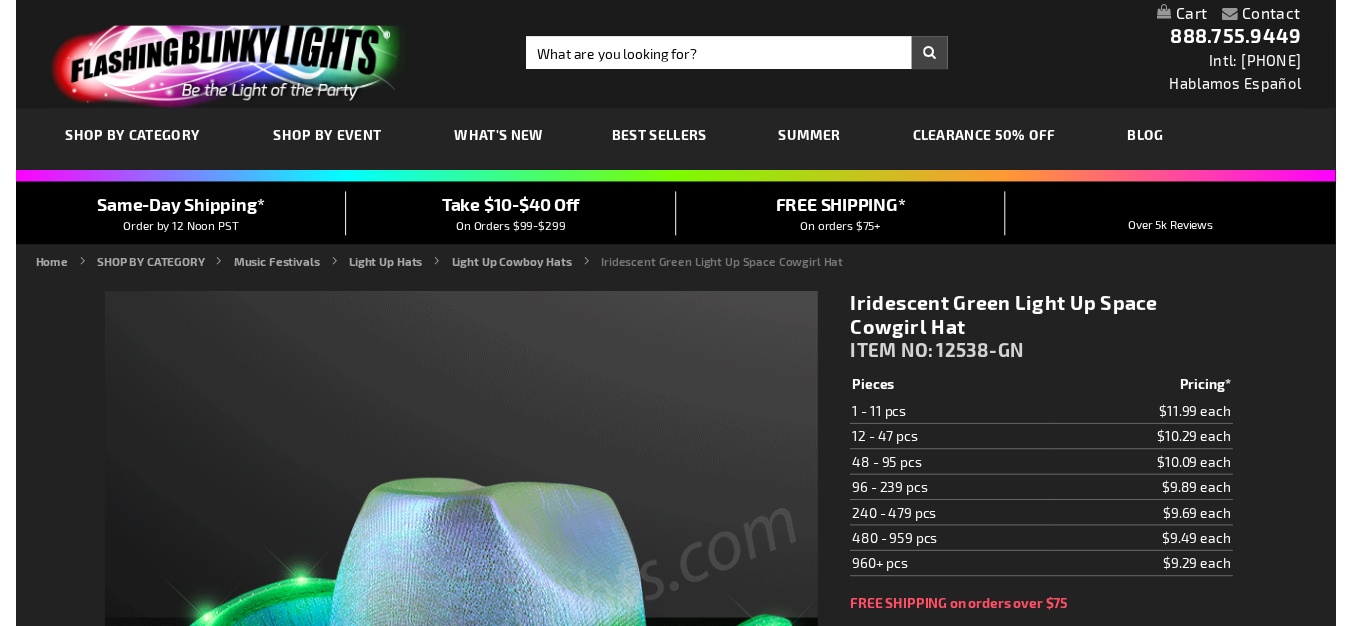 scroll, scrollTop: 149, scrollLeft: 0, axis: vertical 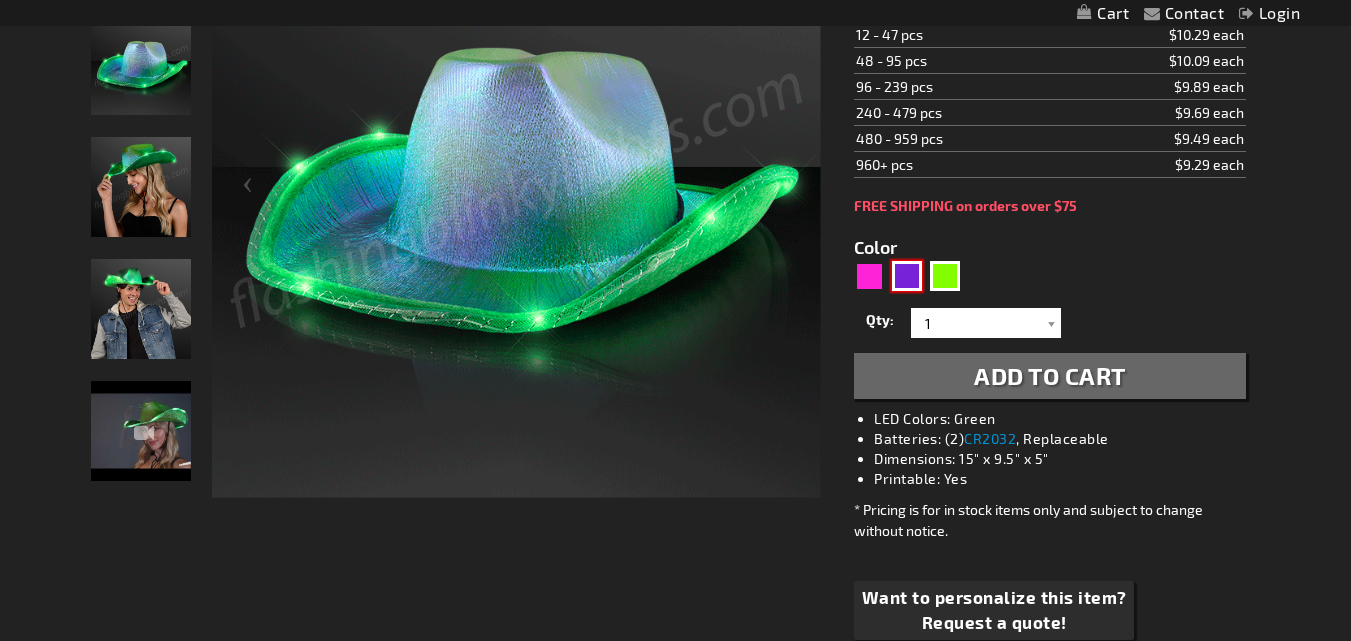 click at bounding box center (907, 276) 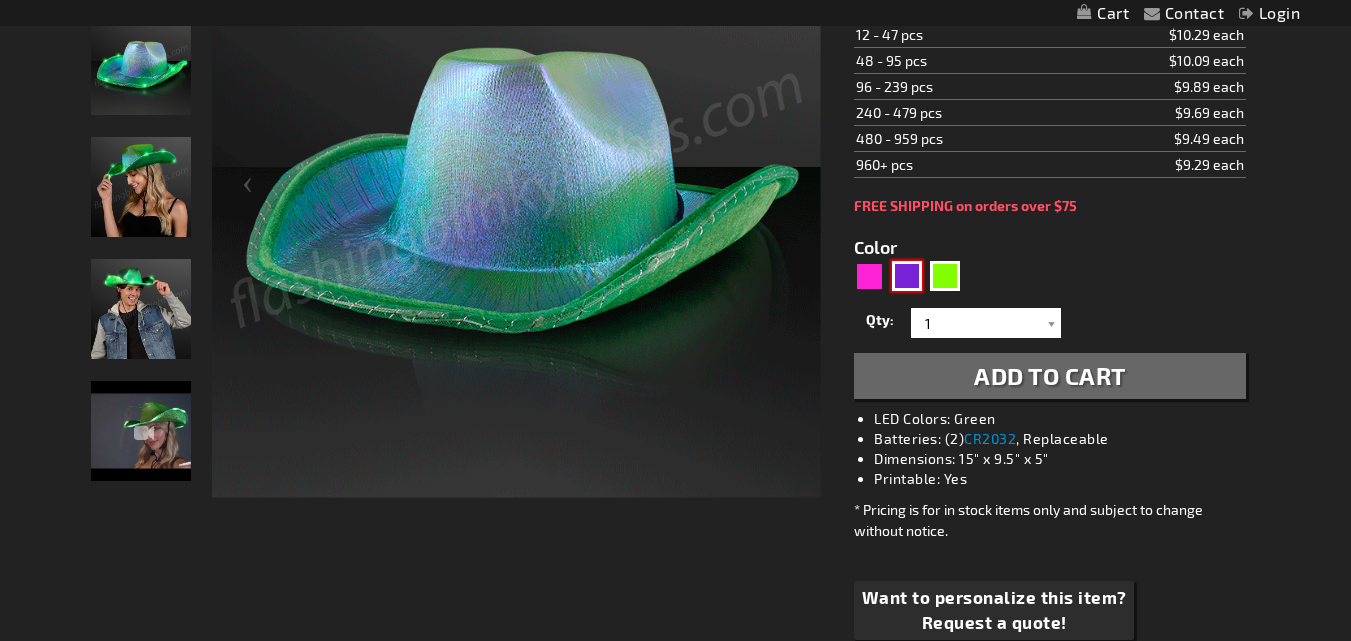 type on "5640" 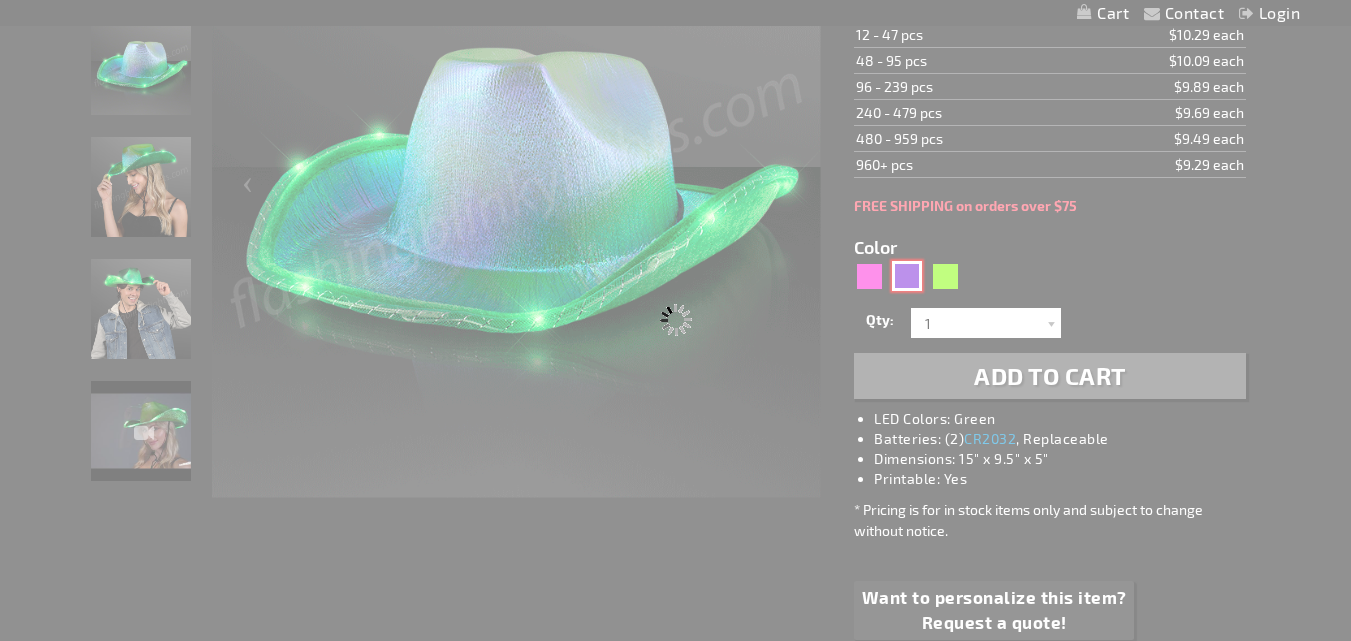 type on "12538-PRBL" 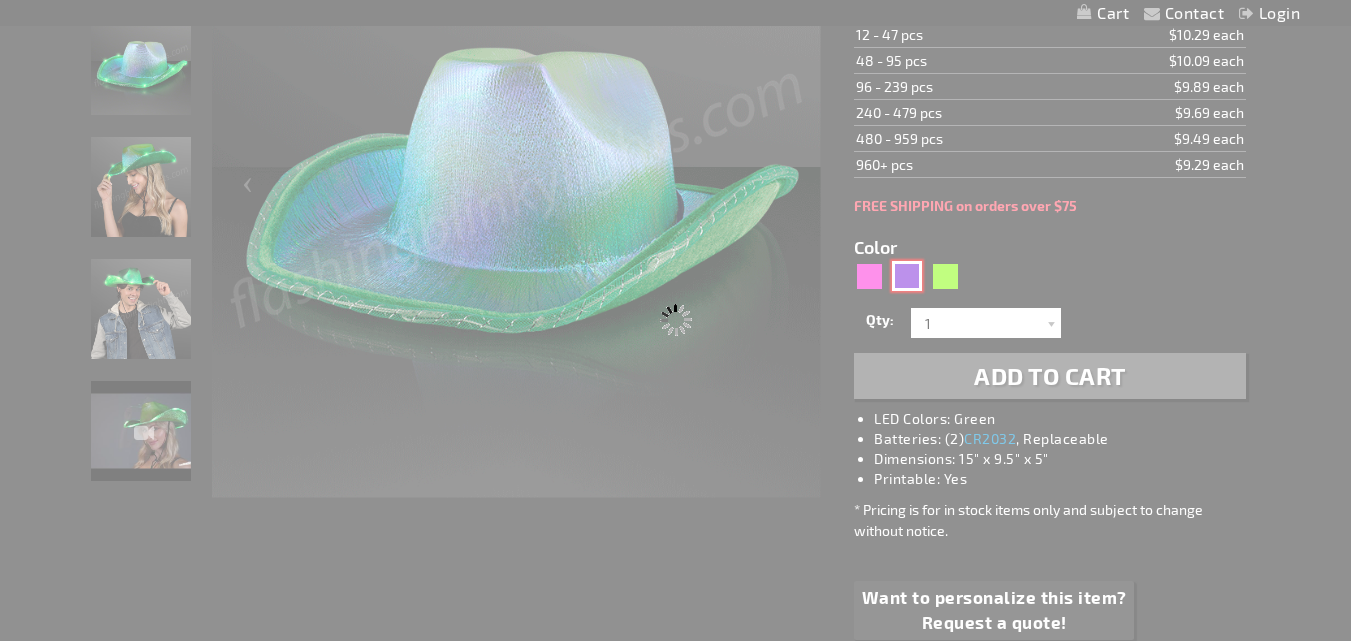 type on "Customize - Purple Blue Iridescent Light Up Space Cowgirl Hat - ITEM NO: 12538-PRBL" 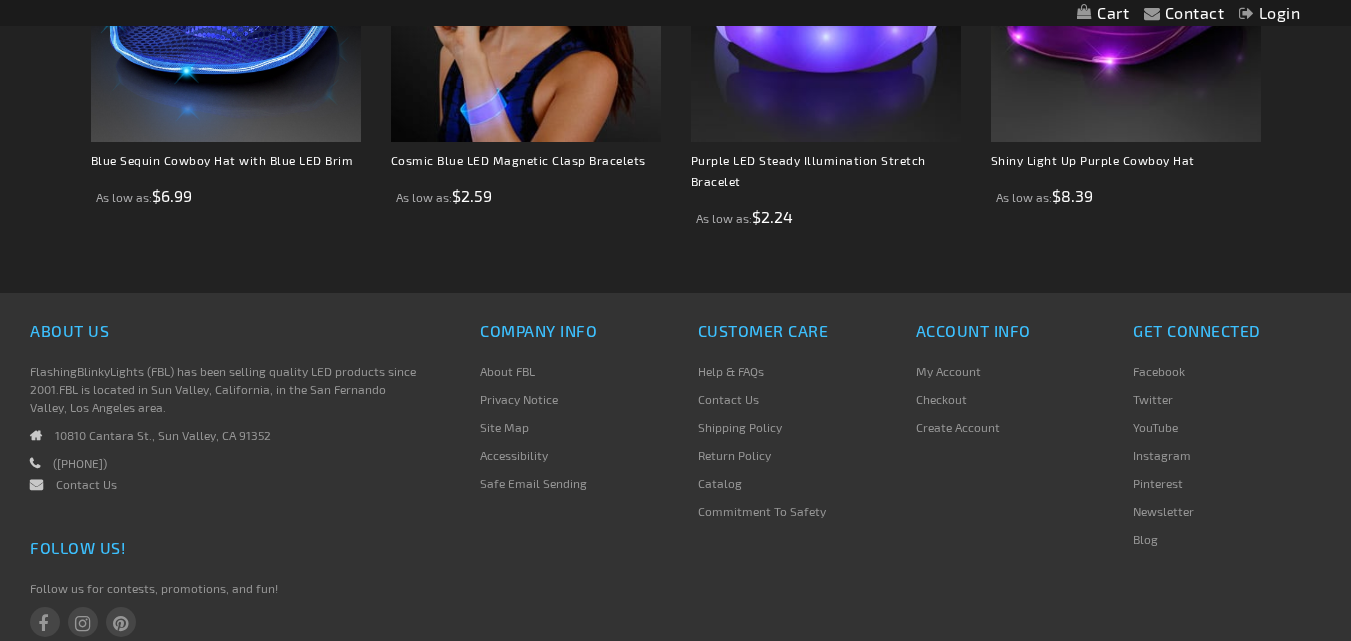 scroll, scrollTop: 1826, scrollLeft: 0, axis: vertical 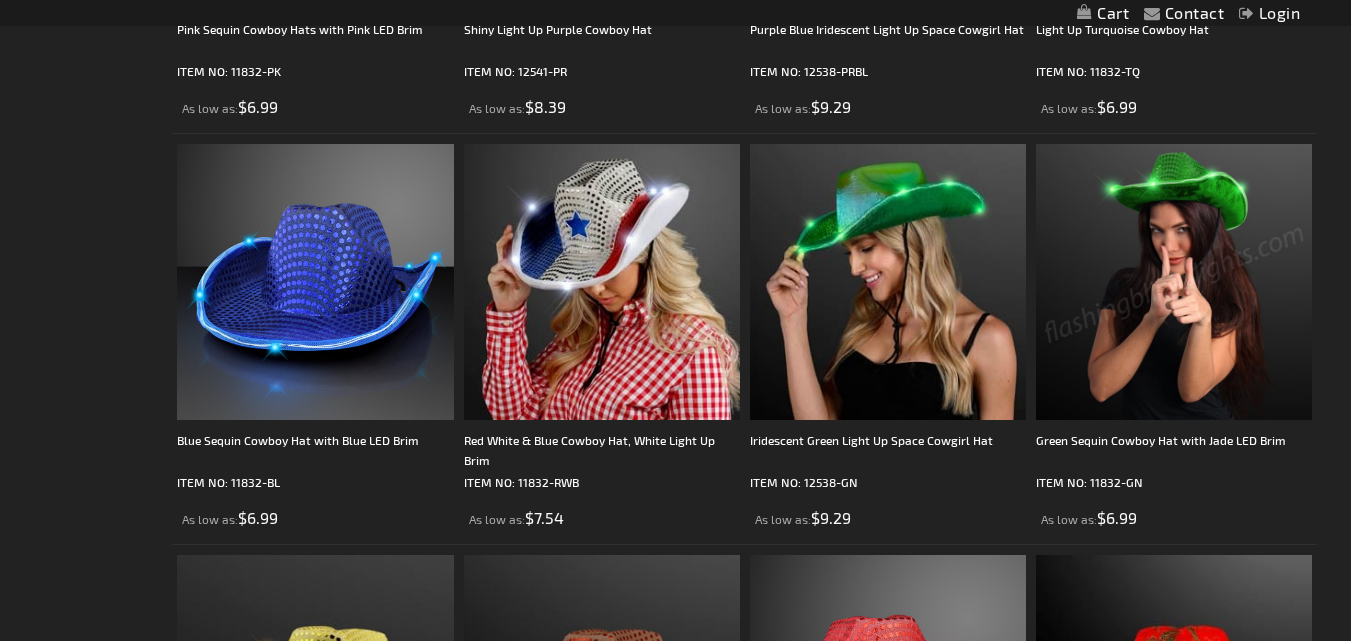 click on "Iridescent Green Light Up Space Cowgirl Hat
ITEM NO: 12538-GN
As low as  $9.29" at bounding box center (888, 338) 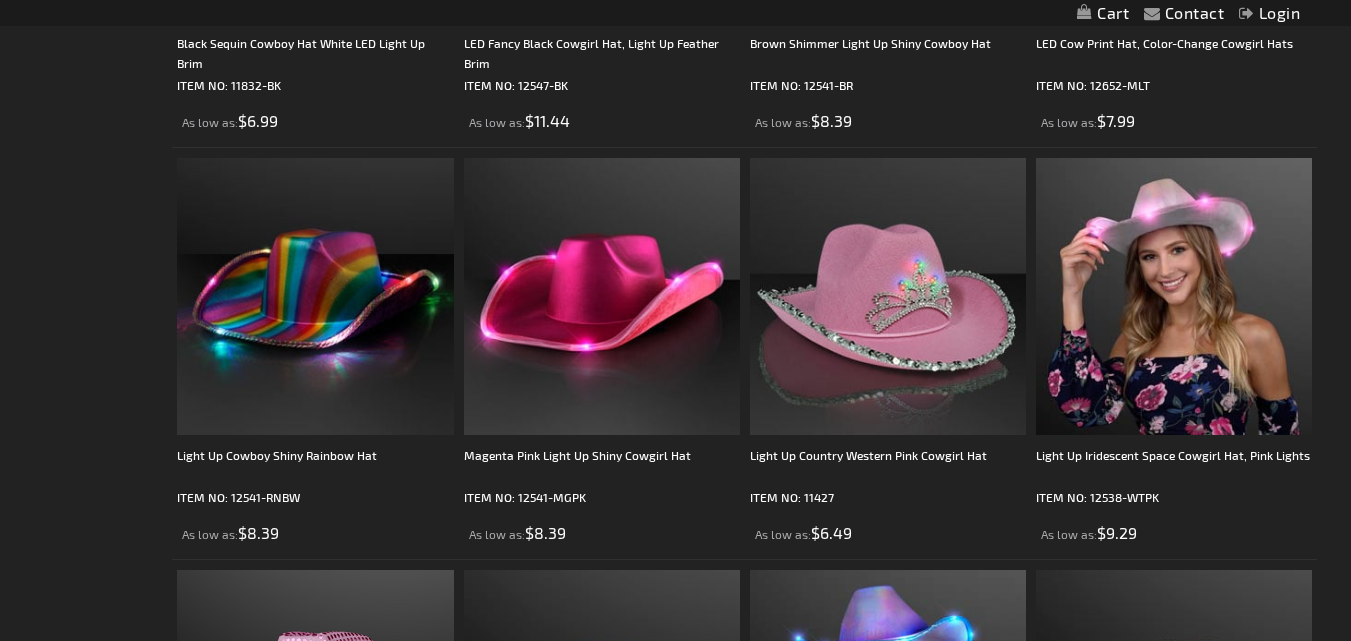 scroll, scrollTop: 1042, scrollLeft: 0, axis: vertical 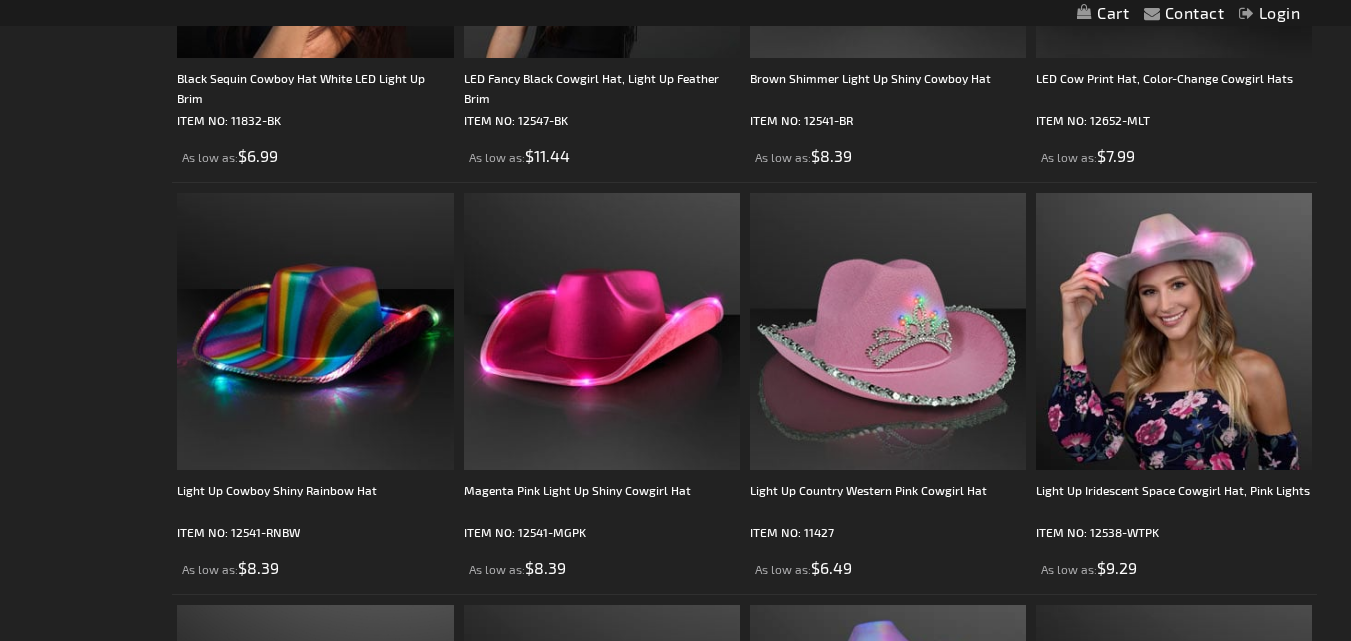 click at bounding box center (602, 331) 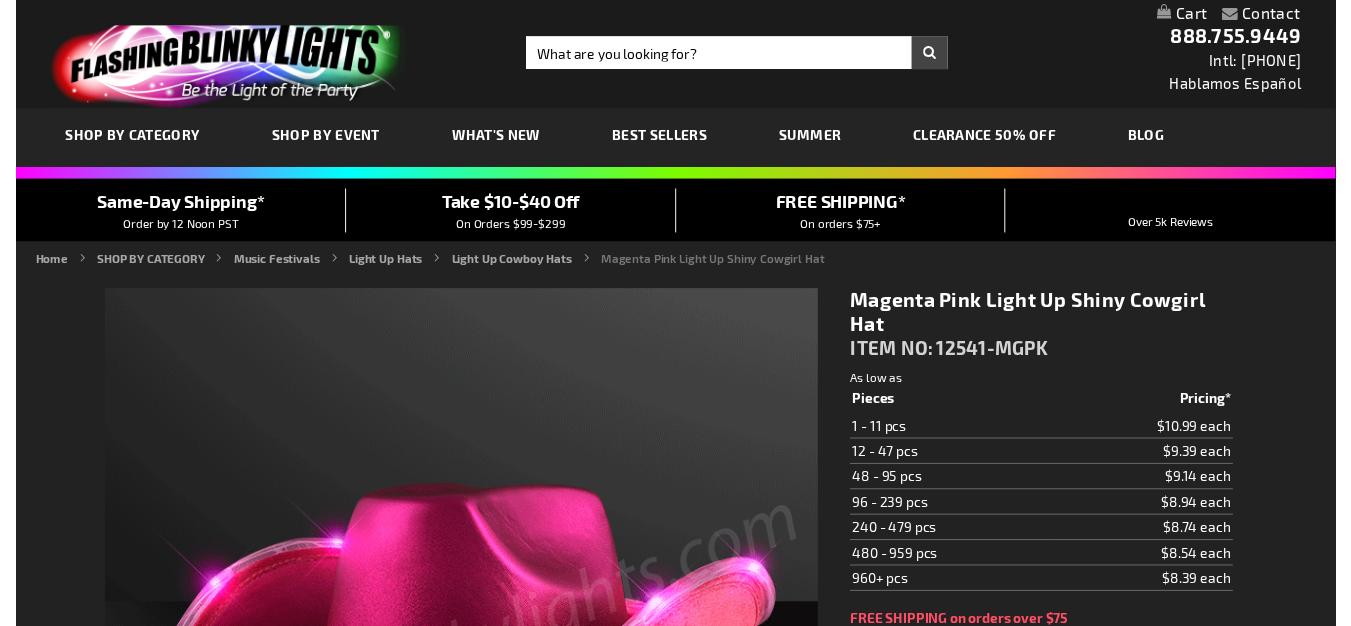 scroll, scrollTop: 108, scrollLeft: 0, axis: vertical 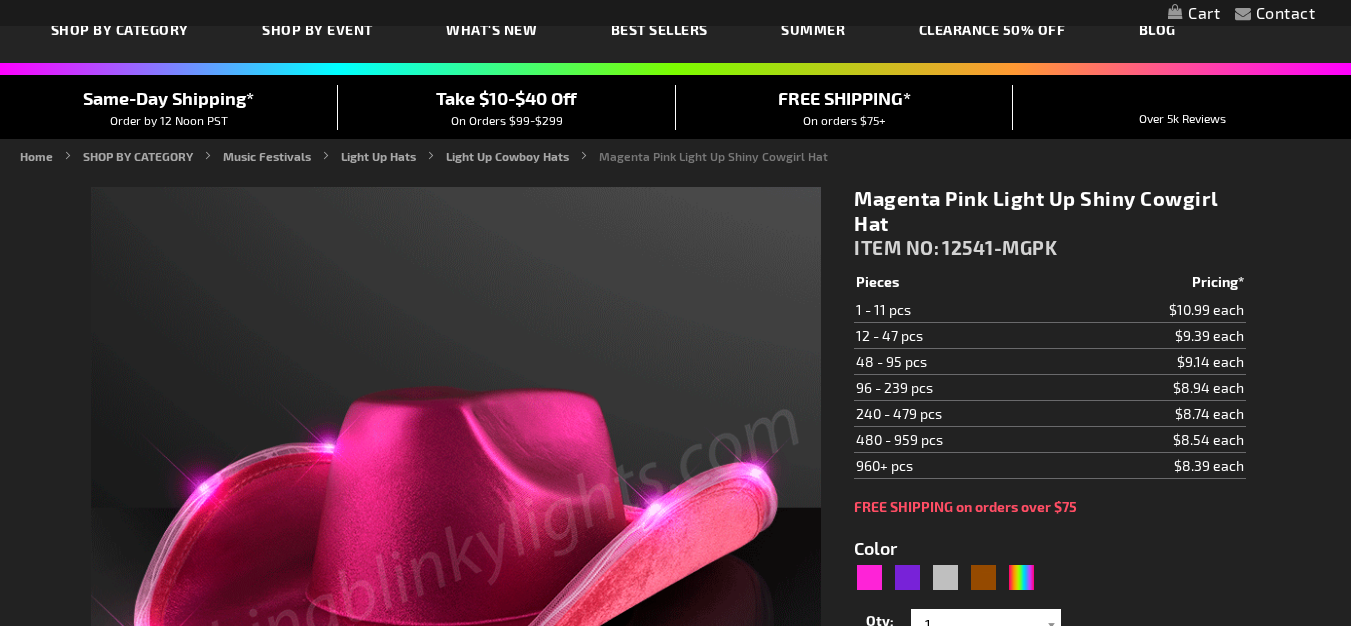 type on "5639" 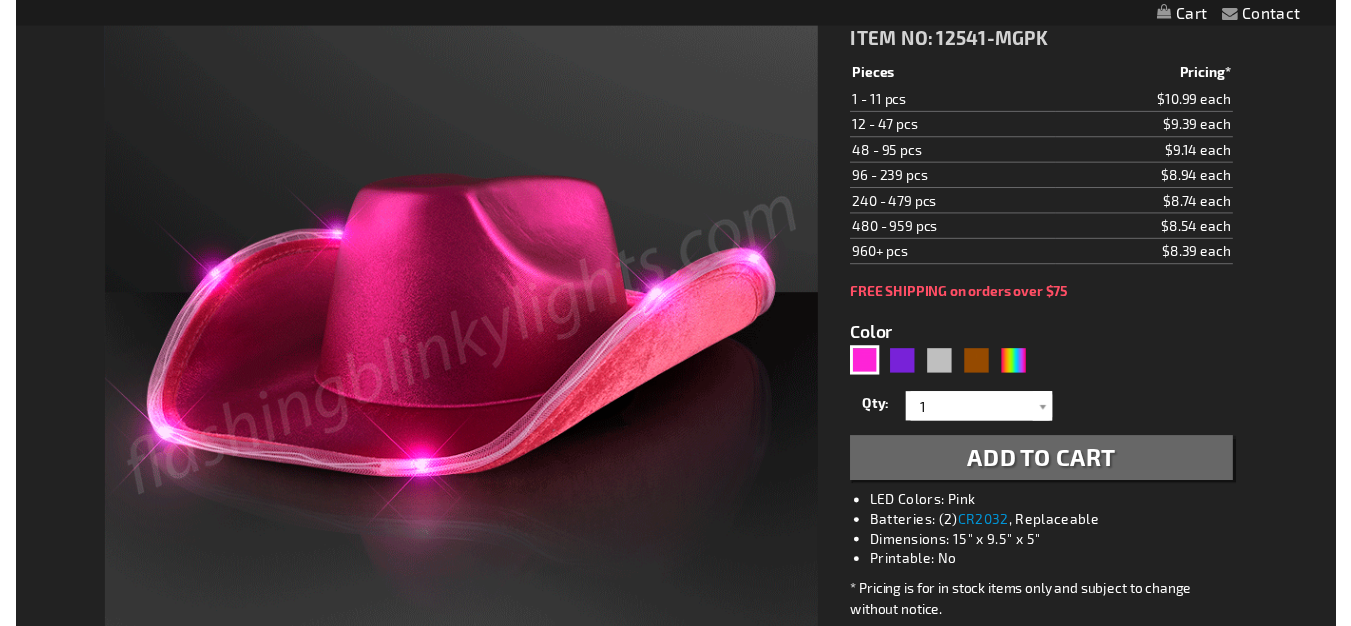 scroll, scrollTop: 0, scrollLeft: 0, axis: both 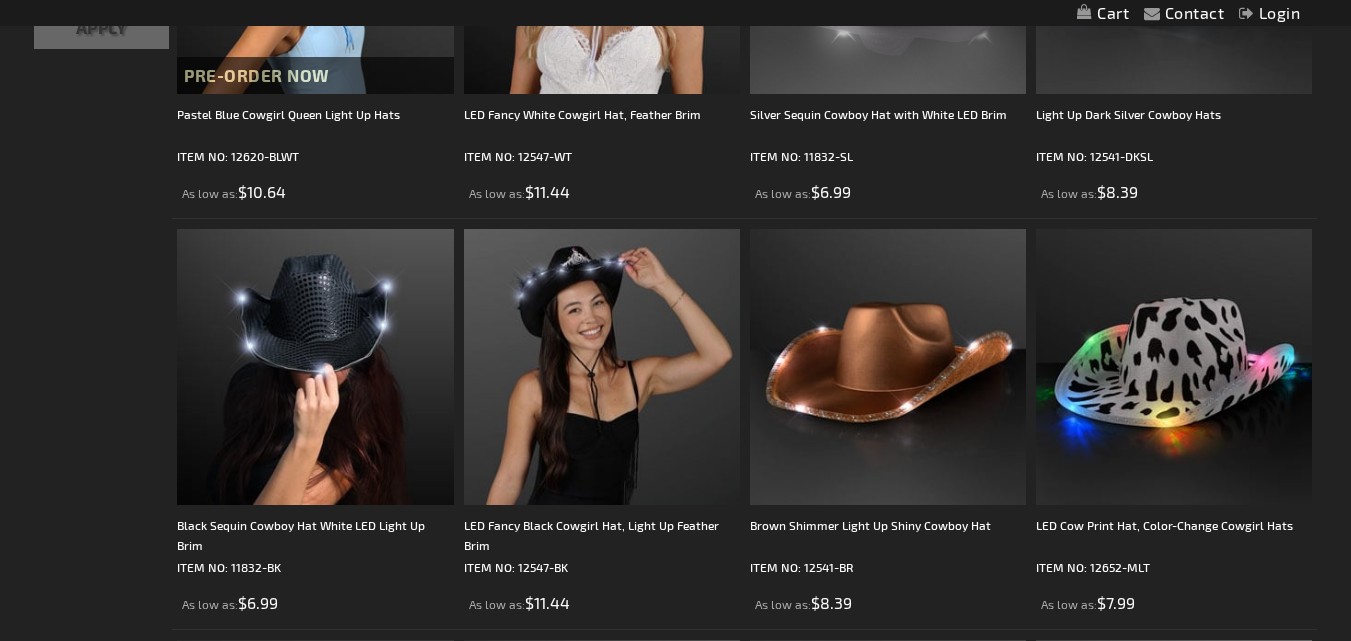 click at bounding box center (602, 367) 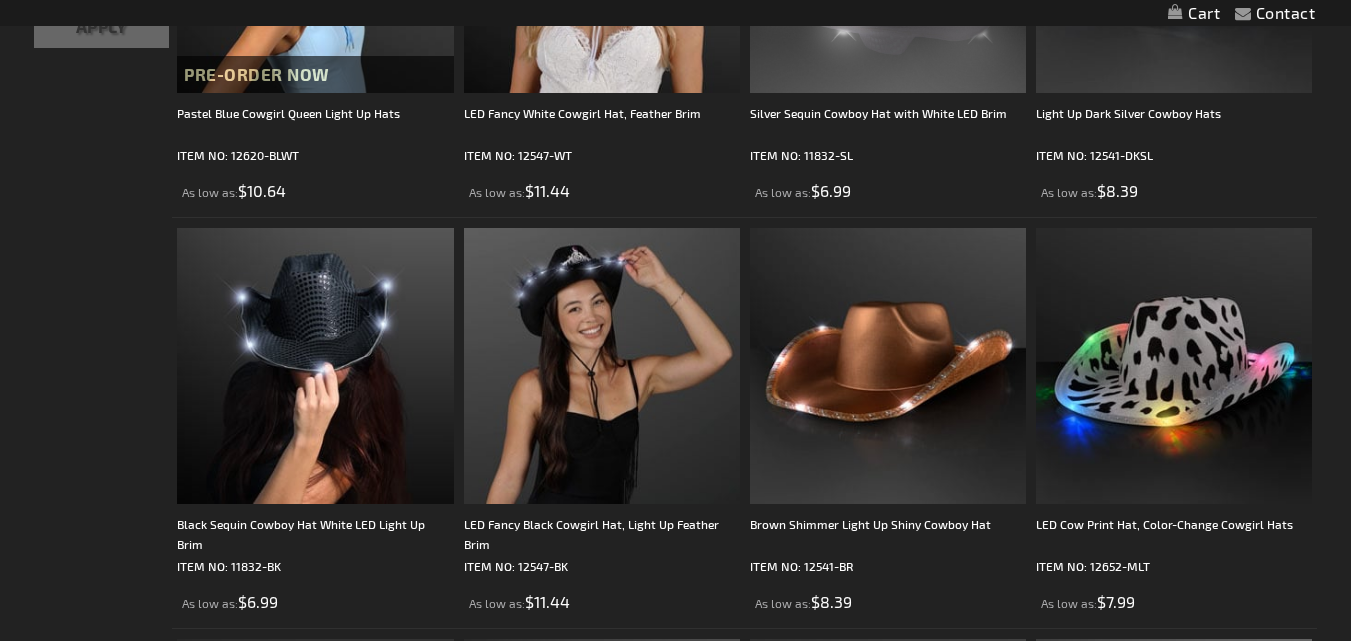 scroll, scrollTop: 593, scrollLeft: 0, axis: vertical 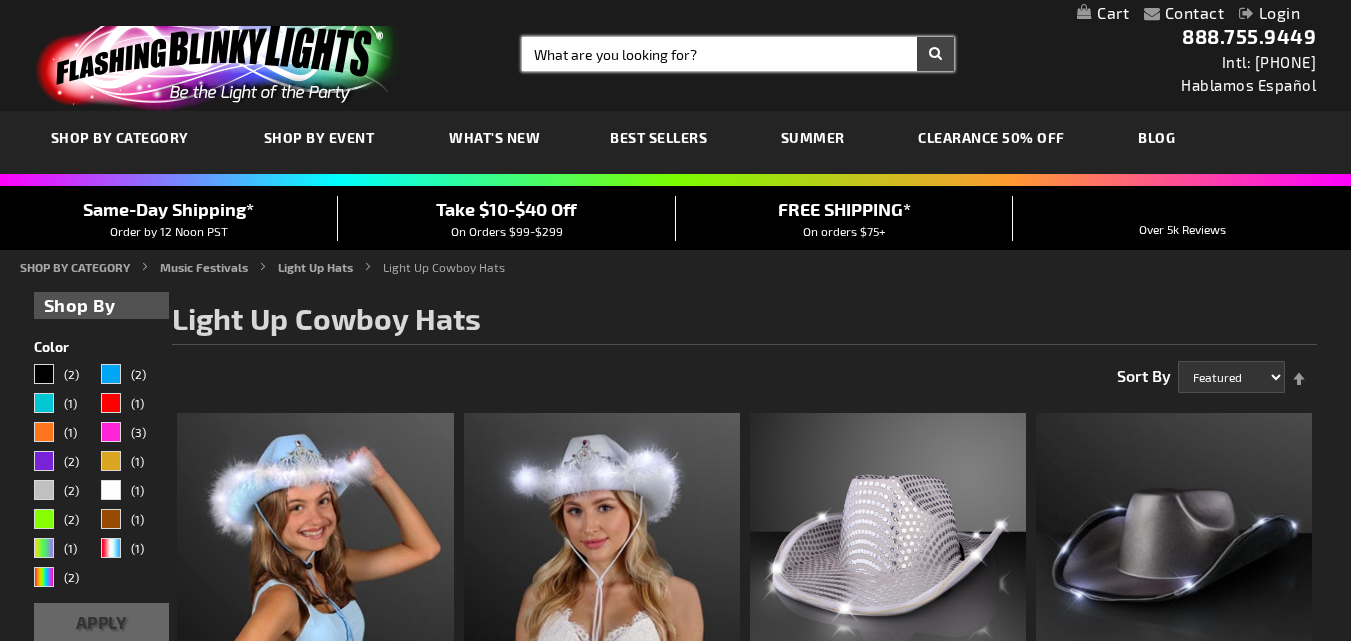 click on "Search" at bounding box center [738, 54] 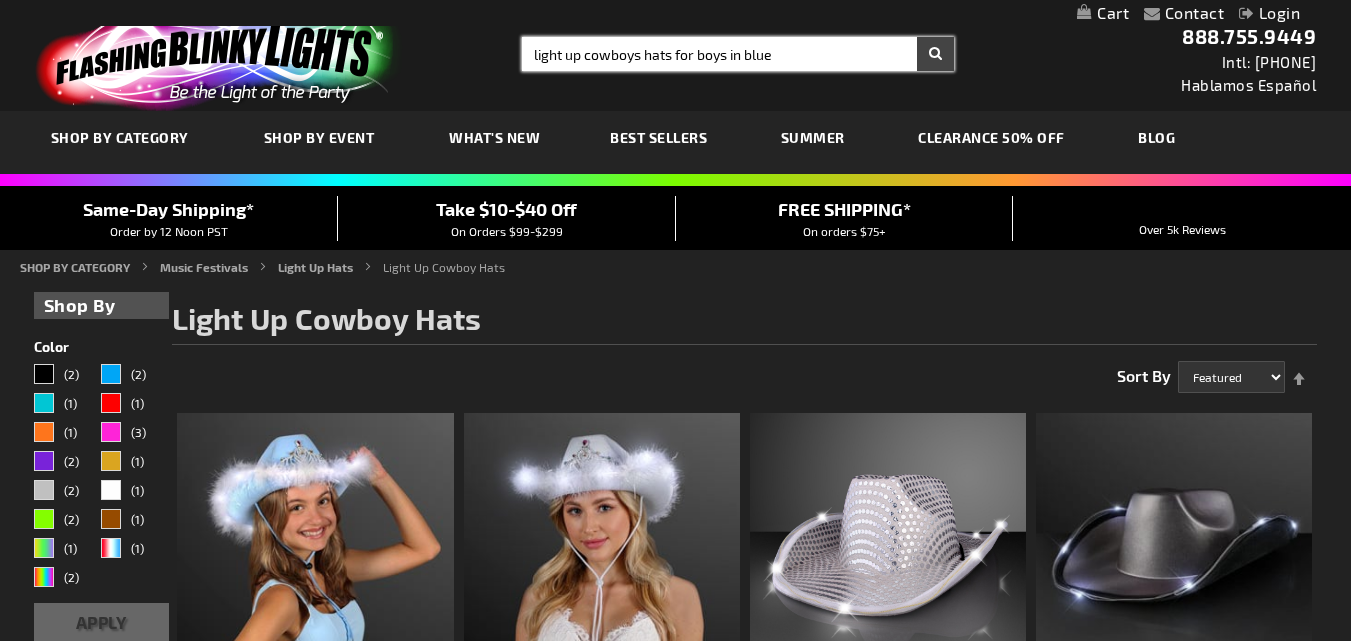 click on "Search" at bounding box center (935, 54) 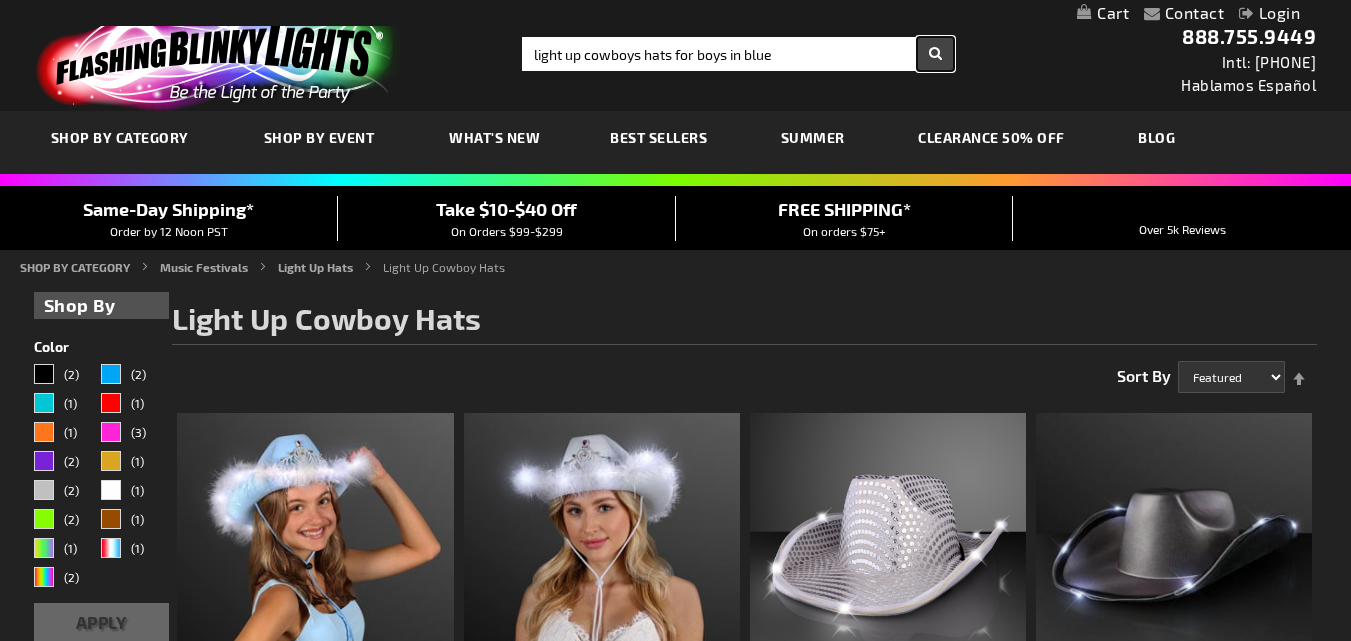 click on "Search" at bounding box center (935, 54) 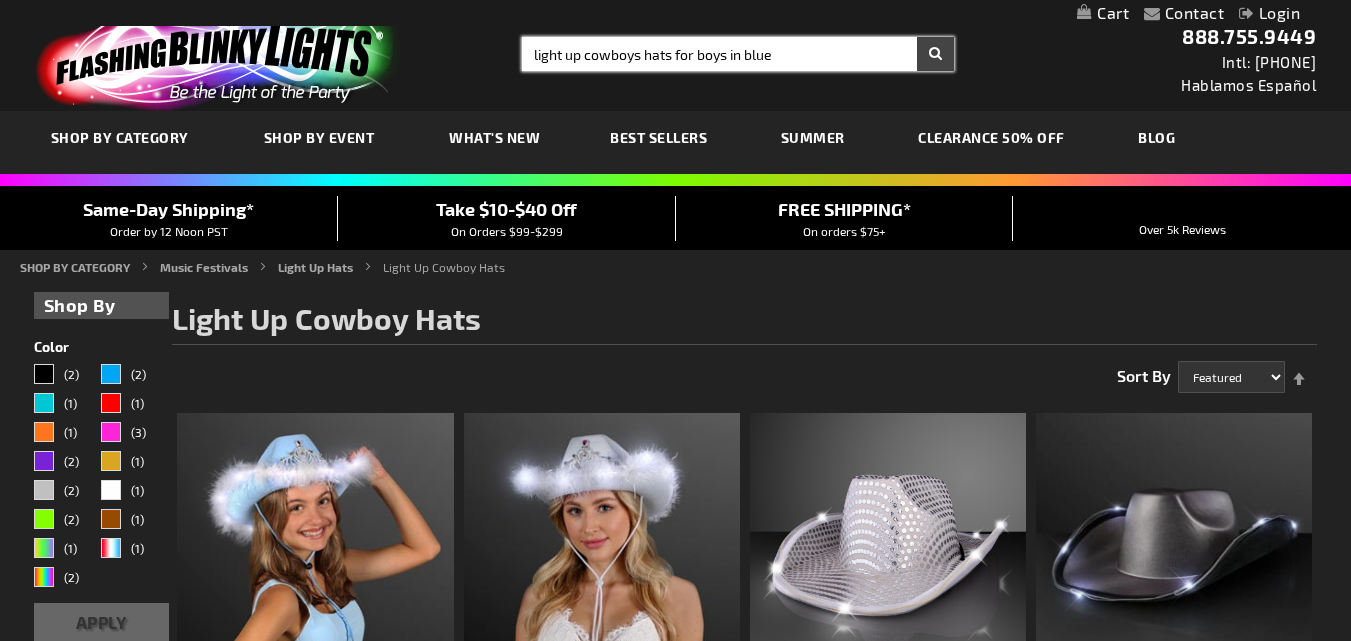 click on "light up cowboys hats for boys in blue" at bounding box center [738, 54] 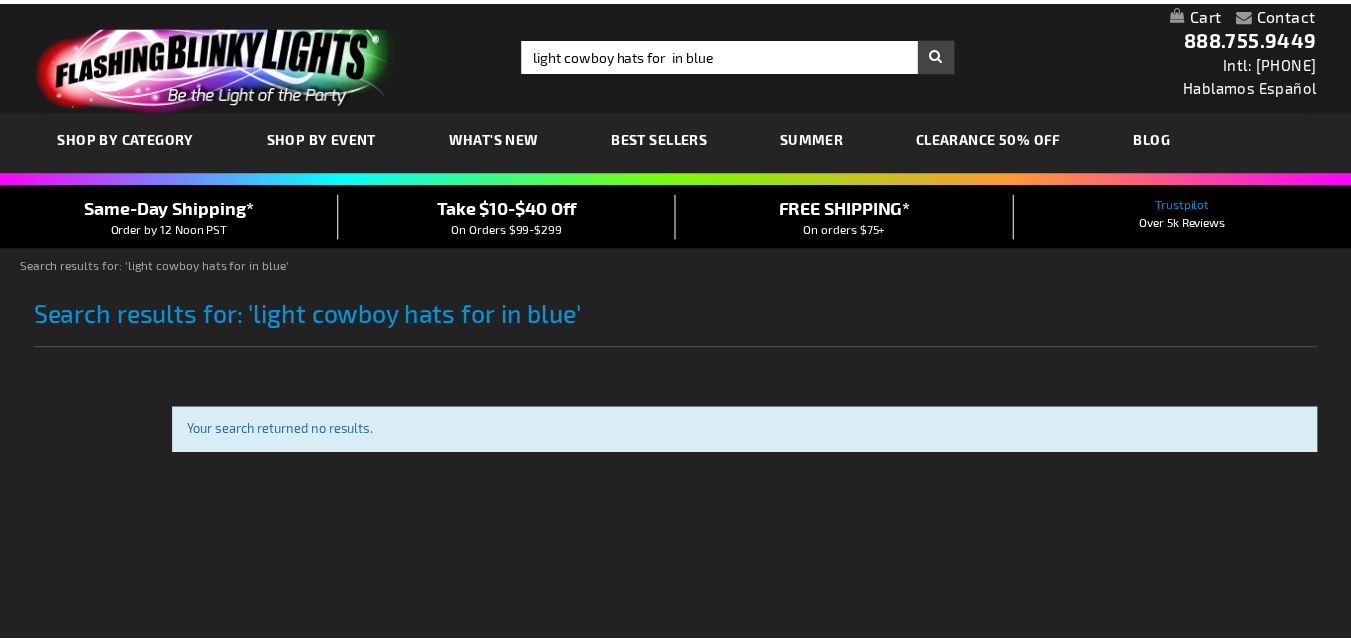 scroll, scrollTop: 0, scrollLeft: 0, axis: both 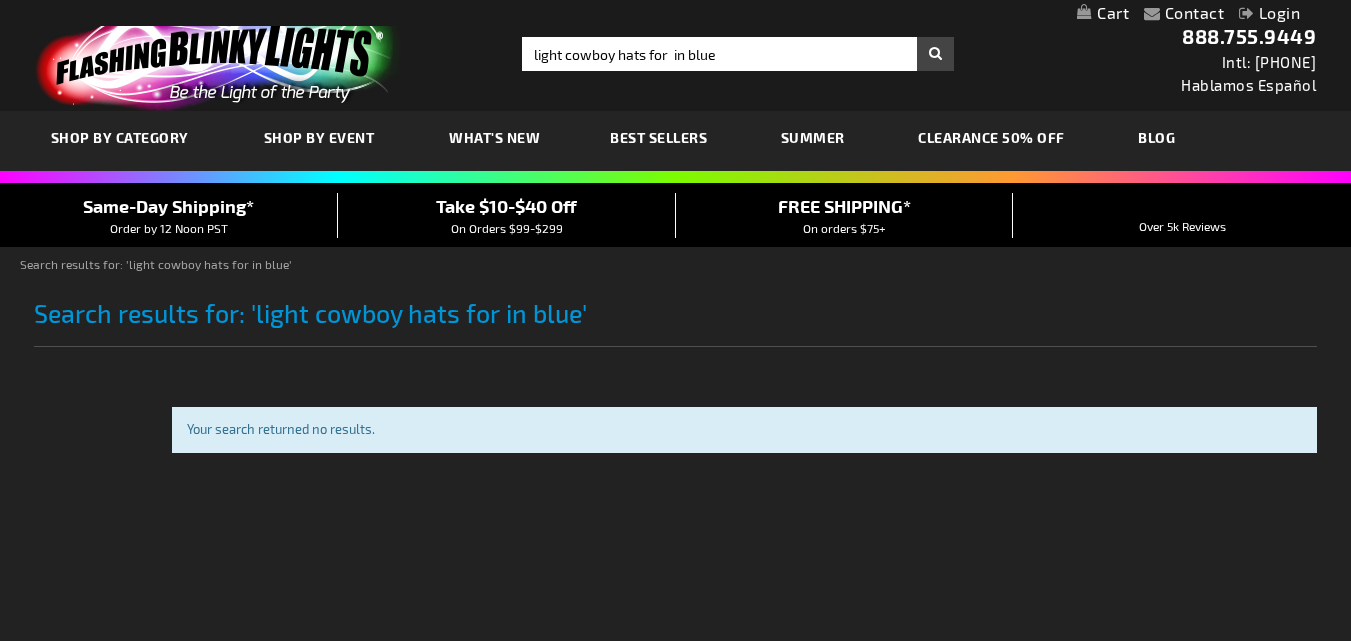 click on "CLEARANCE 50% OFF" at bounding box center [991, 137] 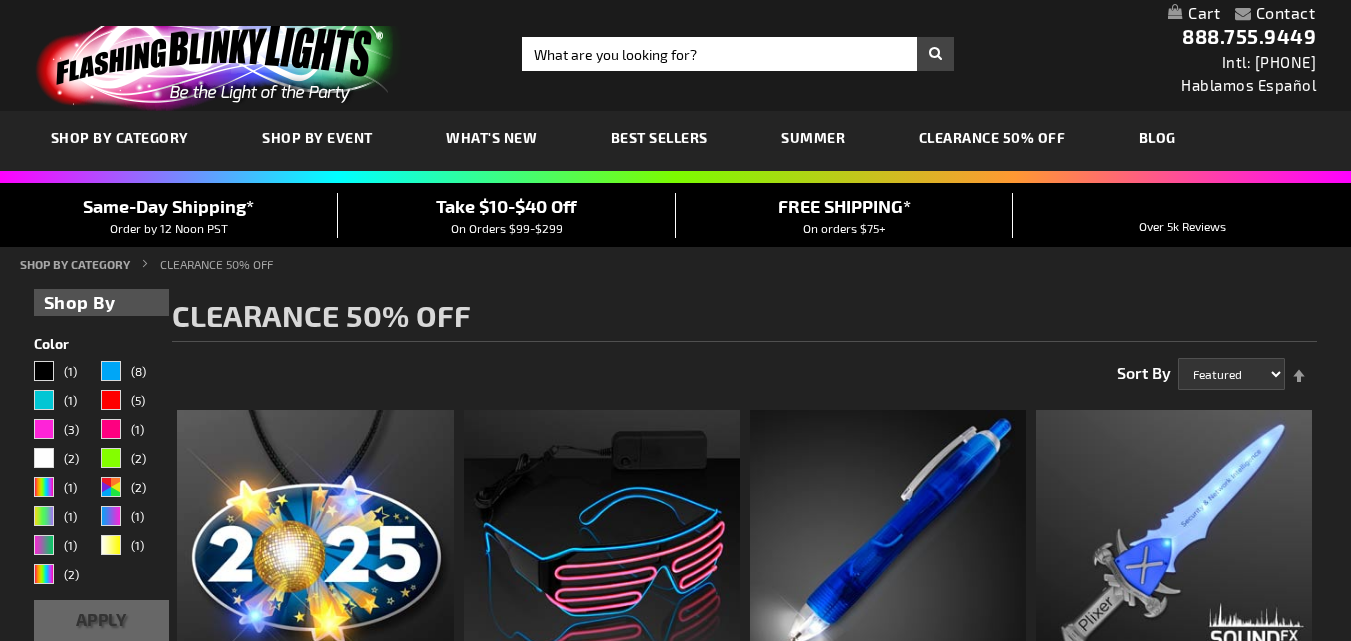 scroll, scrollTop: 0, scrollLeft: 0, axis: both 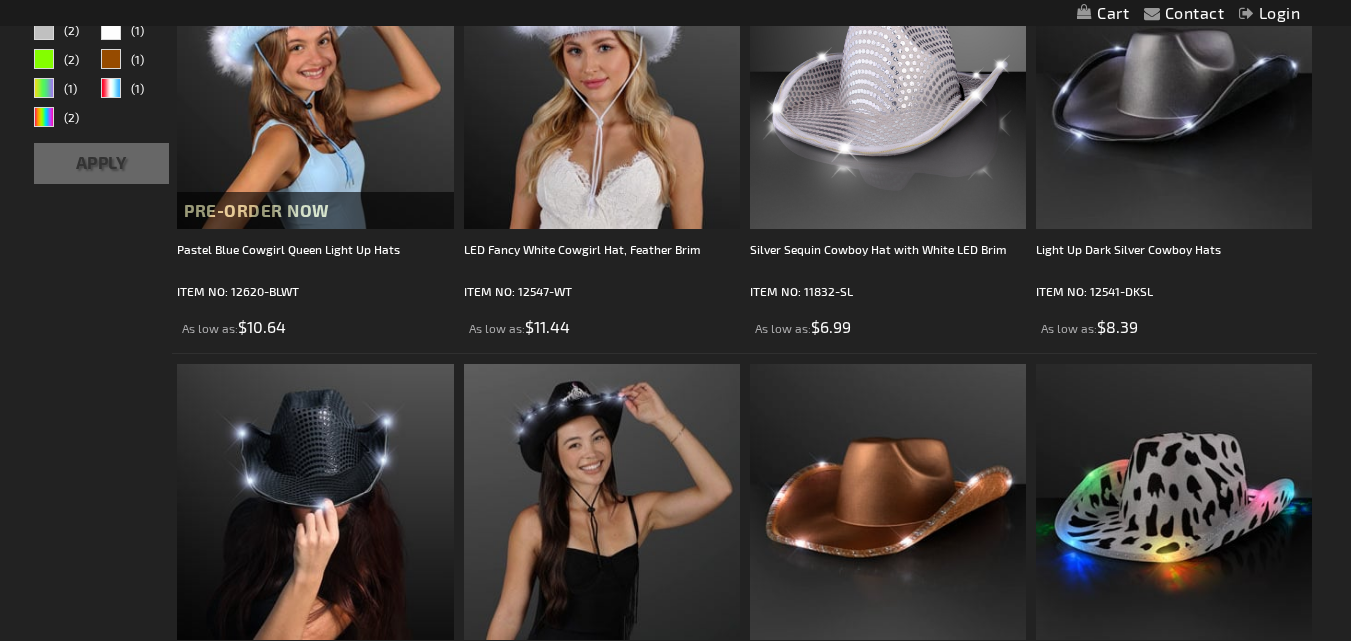 click at bounding box center (888, 91) 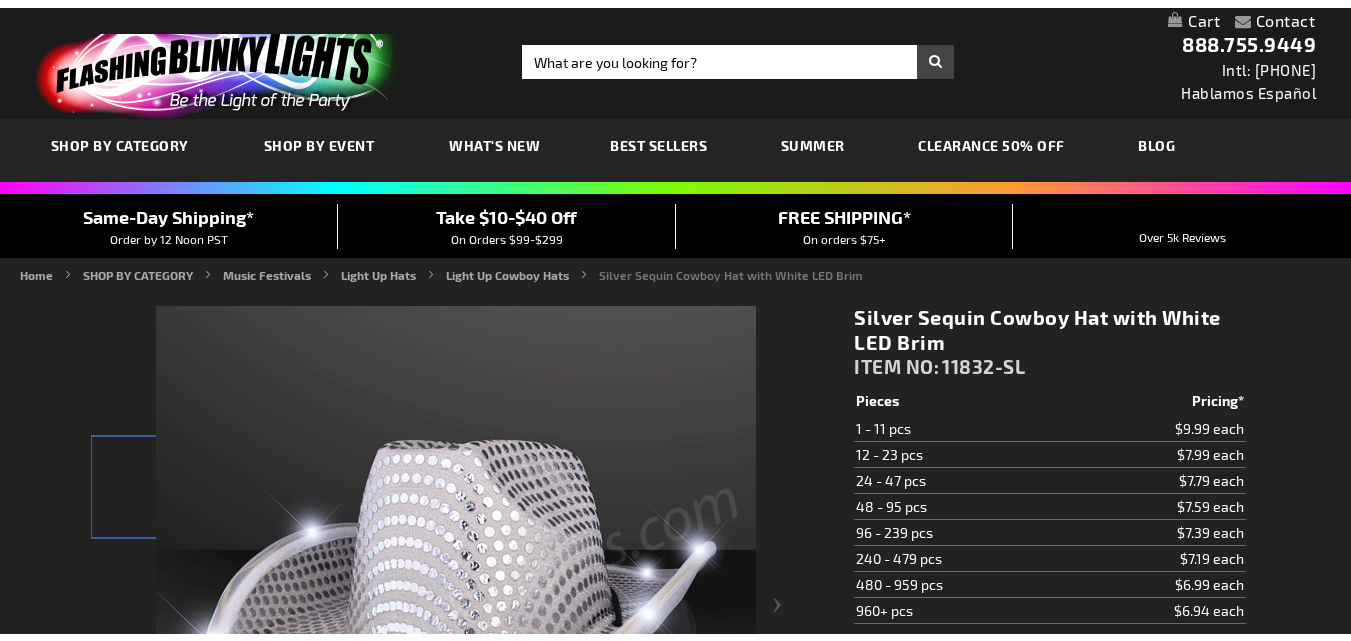 scroll, scrollTop: 567, scrollLeft: 0, axis: vertical 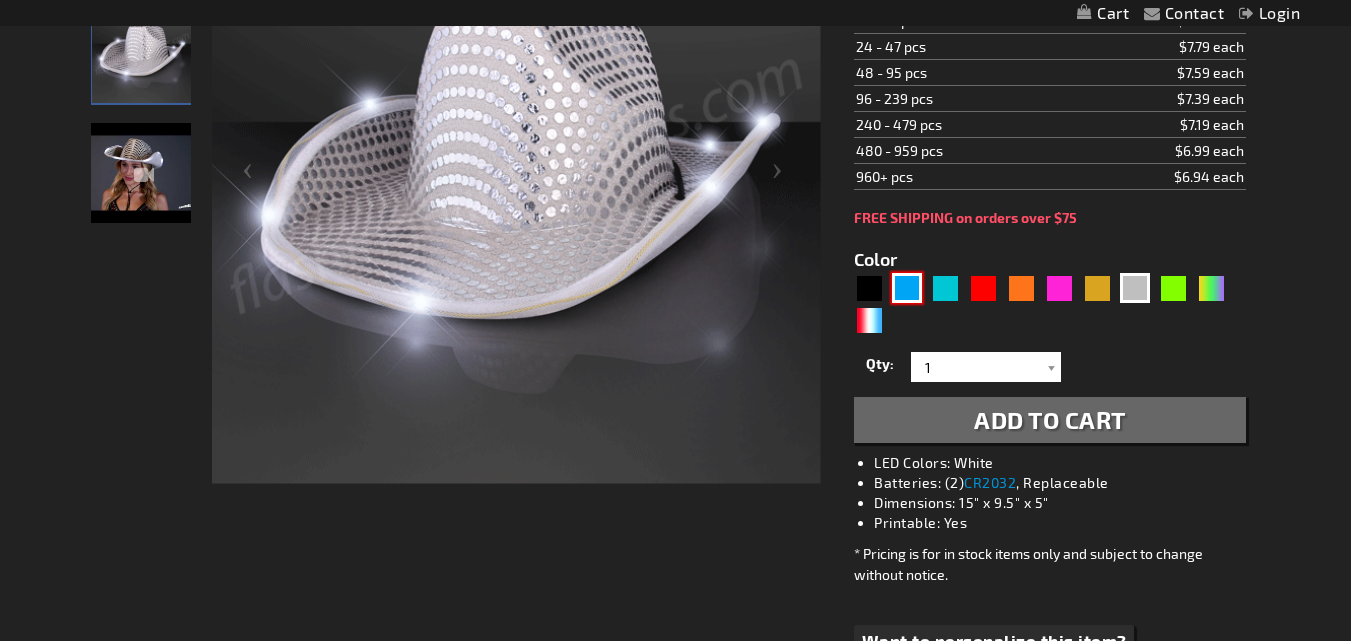 click at bounding box center (907, 288) 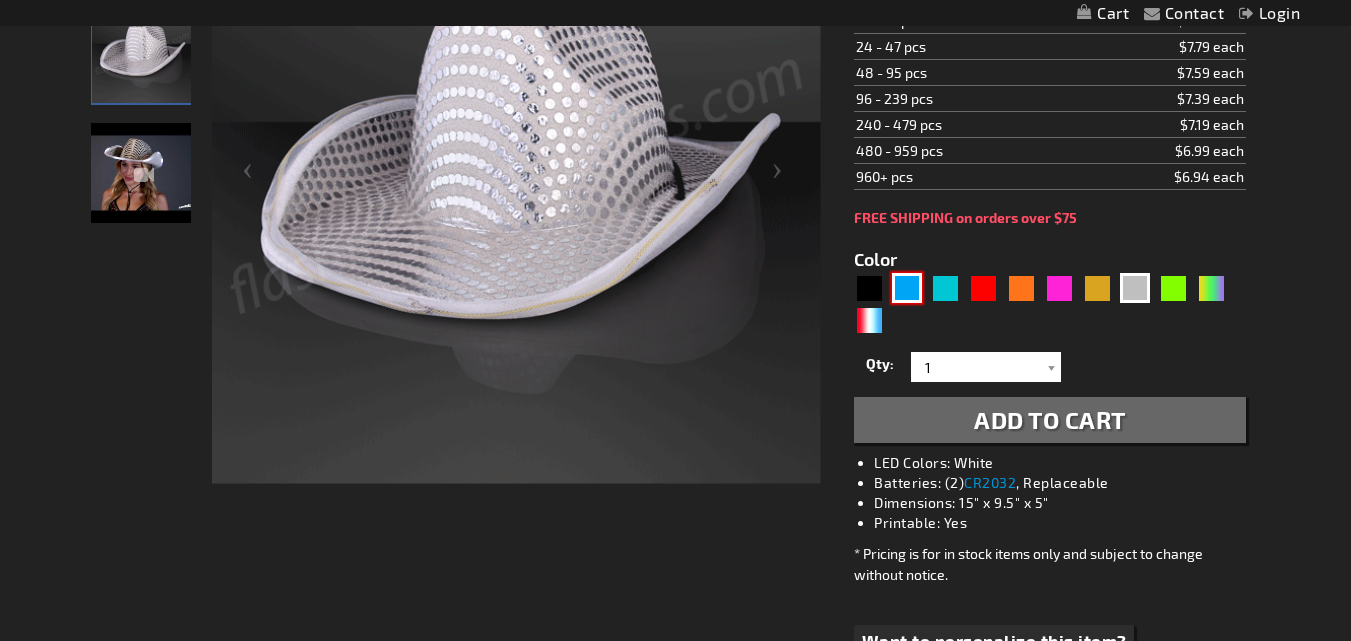 type on "5629" 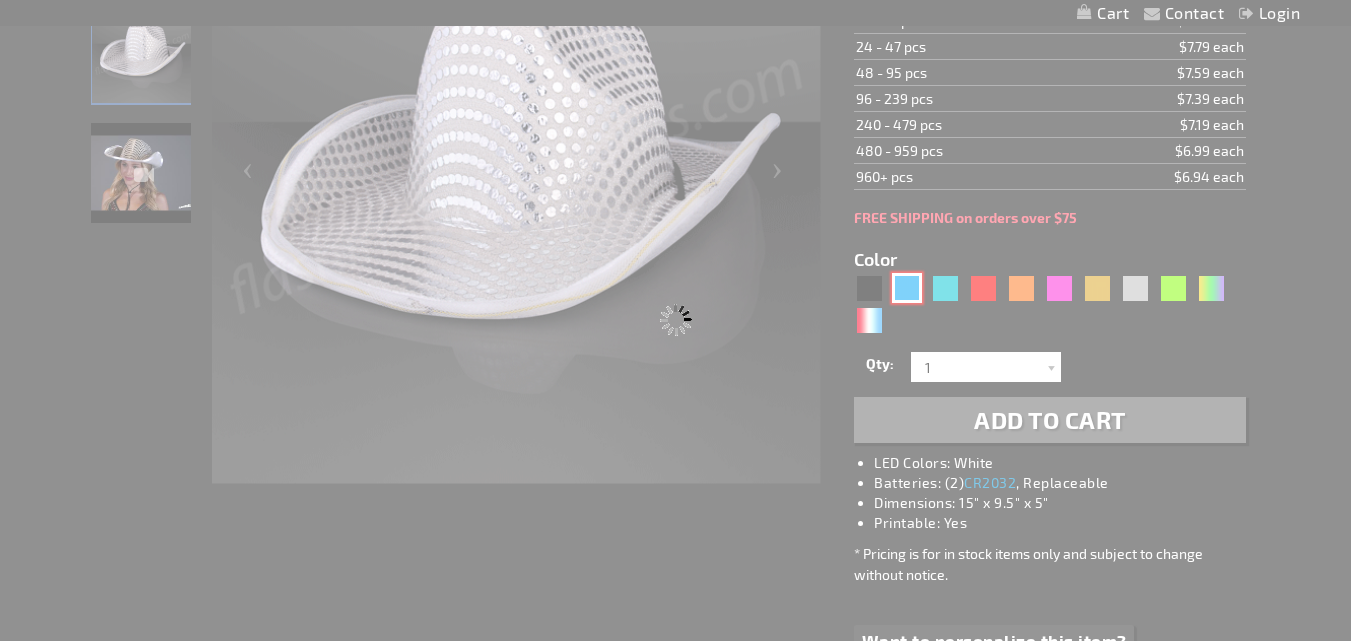 type on "11832-BL" 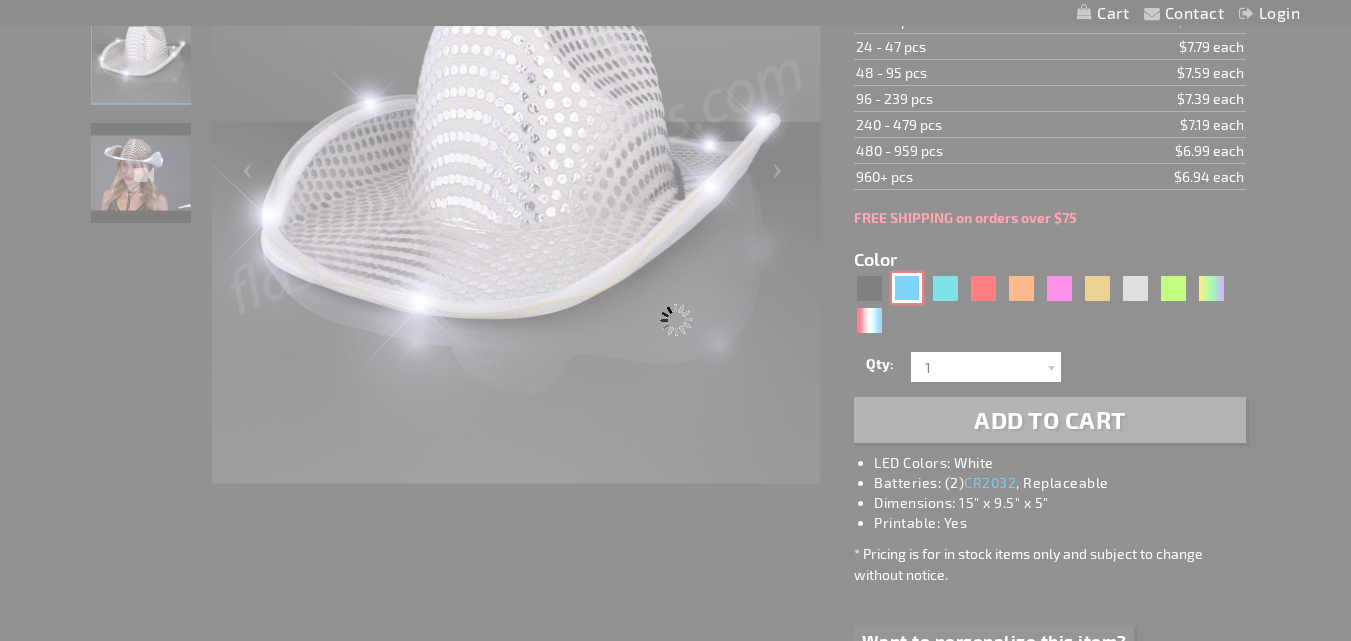 type on "Customize - Blue Sequin Cowboy Hat with Blue LED Brim - ITEM NO: 11832-BL" 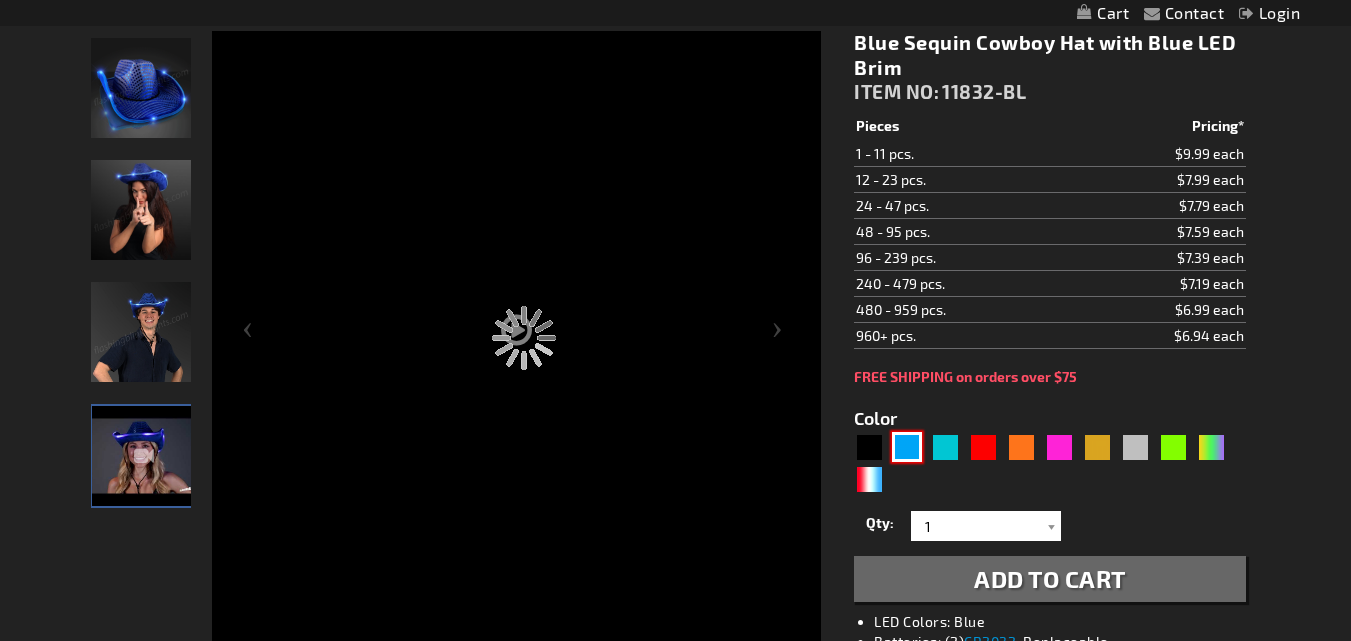 scroll, scrollTop: 263, scrollLeft: 0, axis: vertical 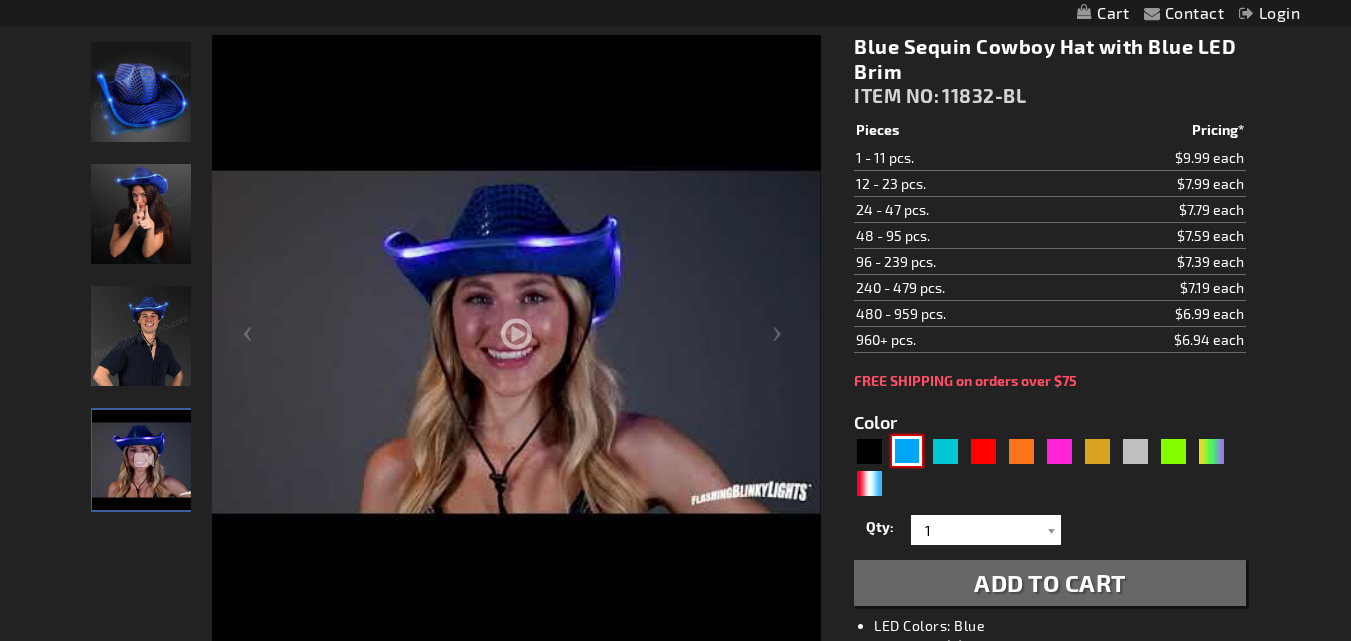 click at bounding box center [141, 336] 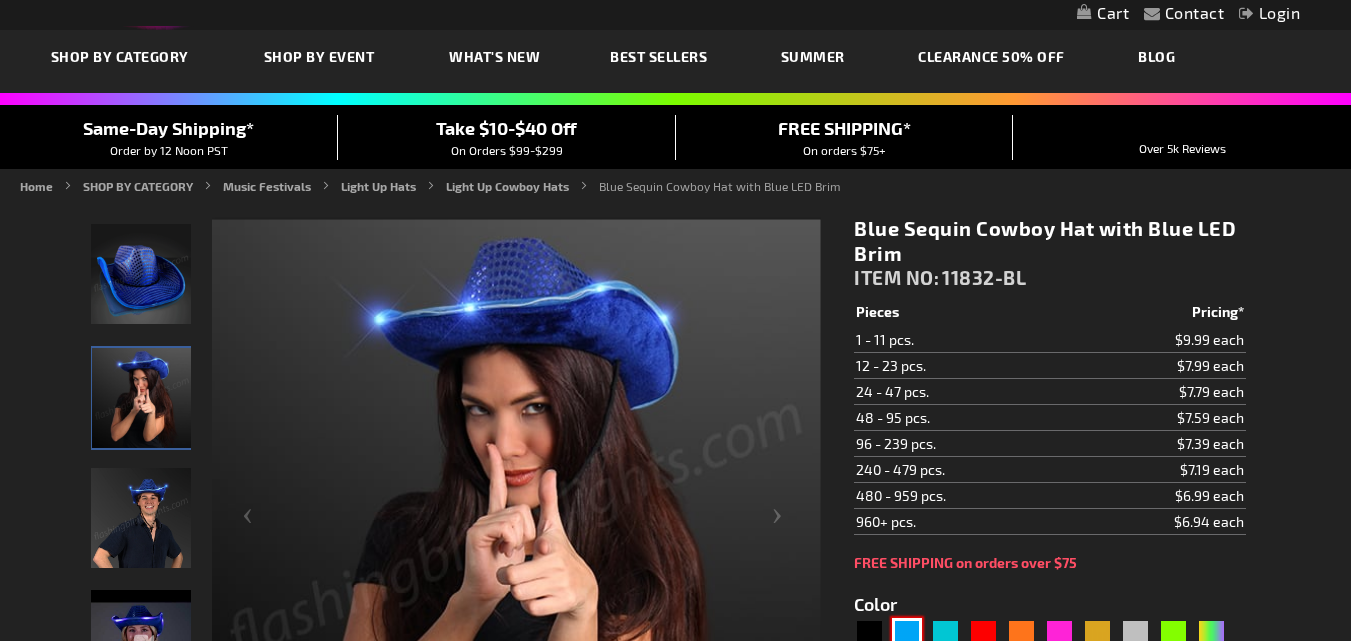 scroll, scrollTop: 83, scrollLeft: 0, axis: vertical 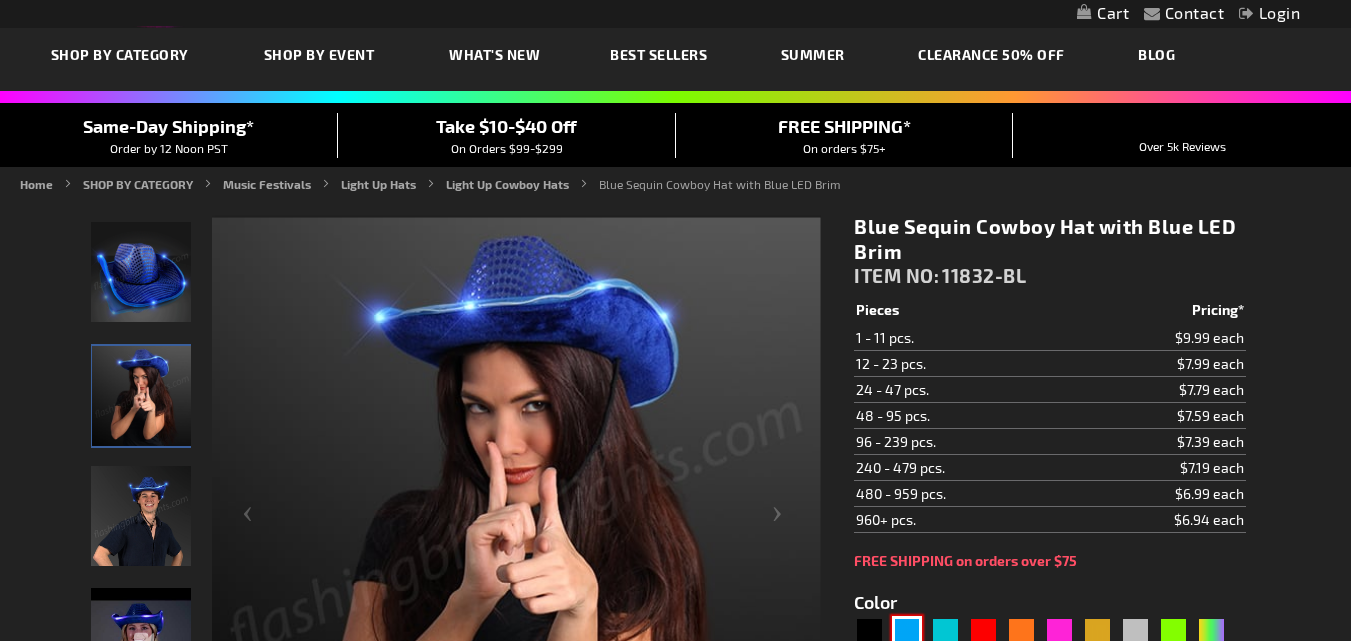 click at bounding box center (141, 516) 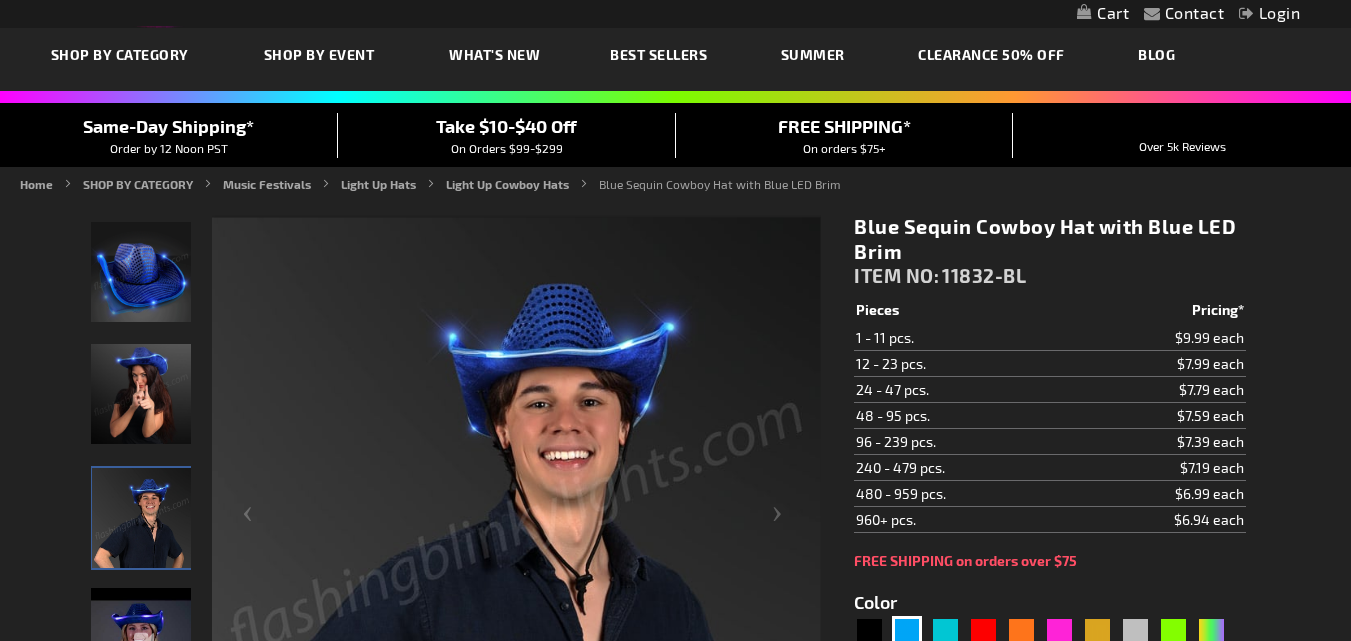 click on "Same-Day Shipping*    Order by 12 Noon PST" at bounding box center [169, 135] 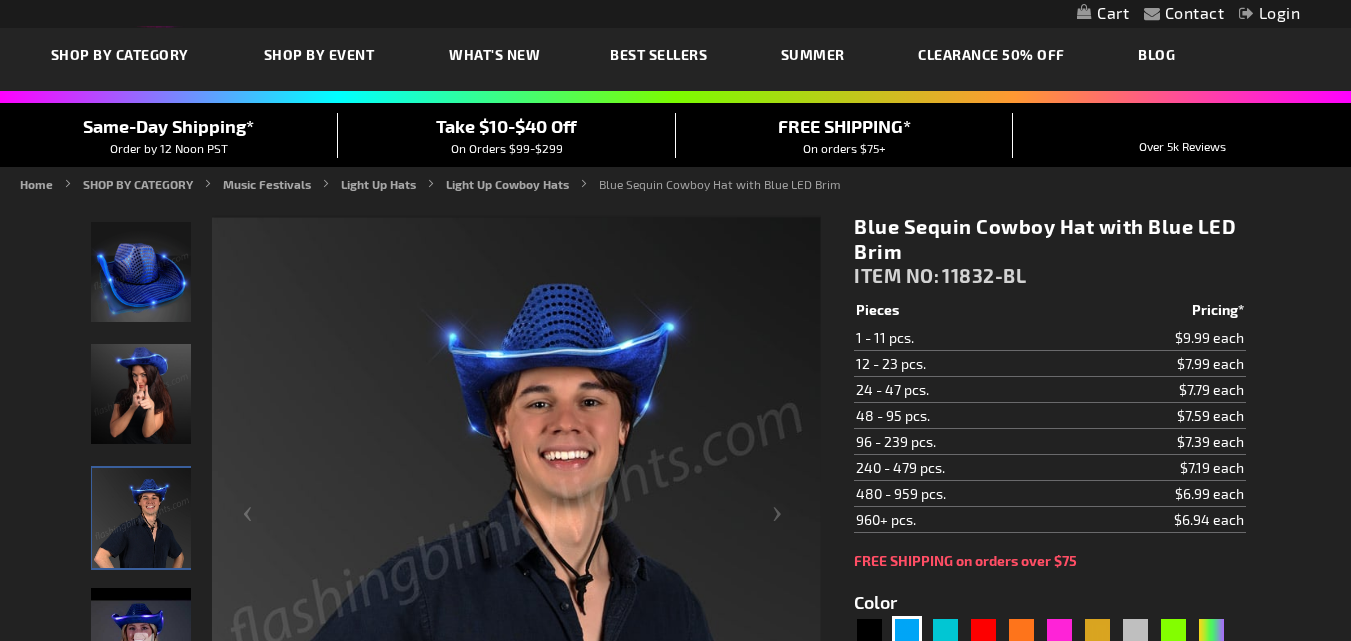 click on "Same-Day Shipping*    Order by 12 Noon PST" at bounding box center (169, 135) 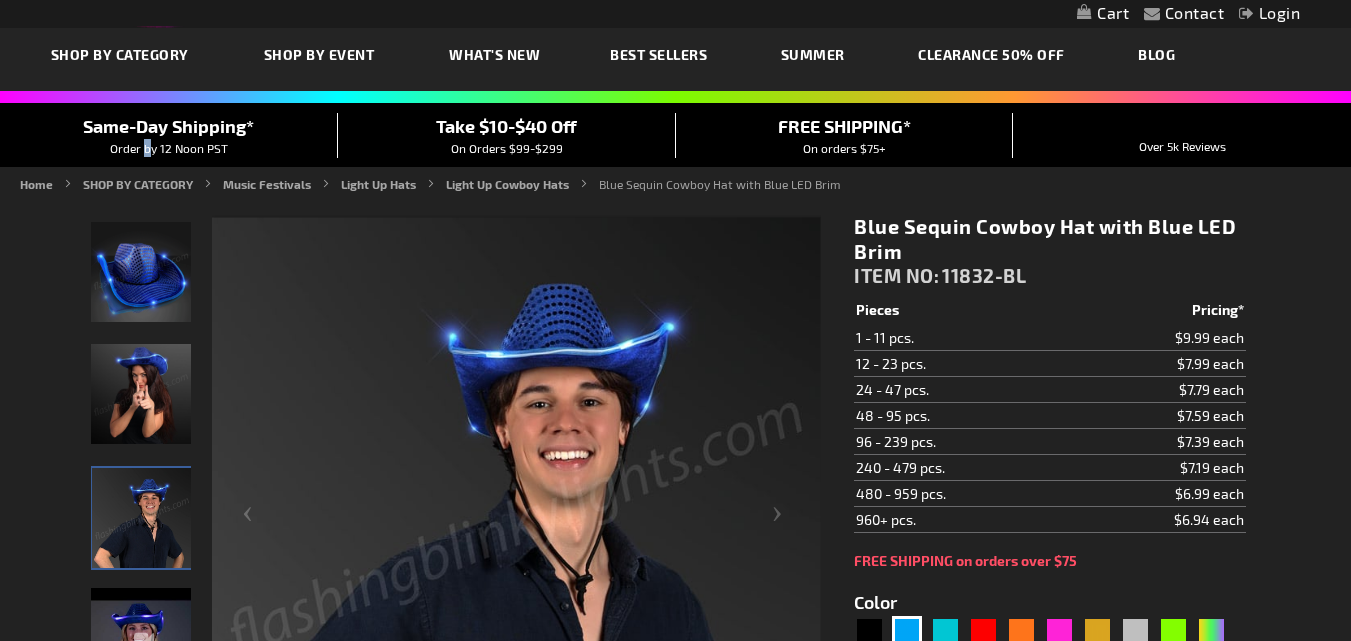 click on "Same-Day Shipping*    Order by 12 Noon PST" at bounding box center (169, 135) 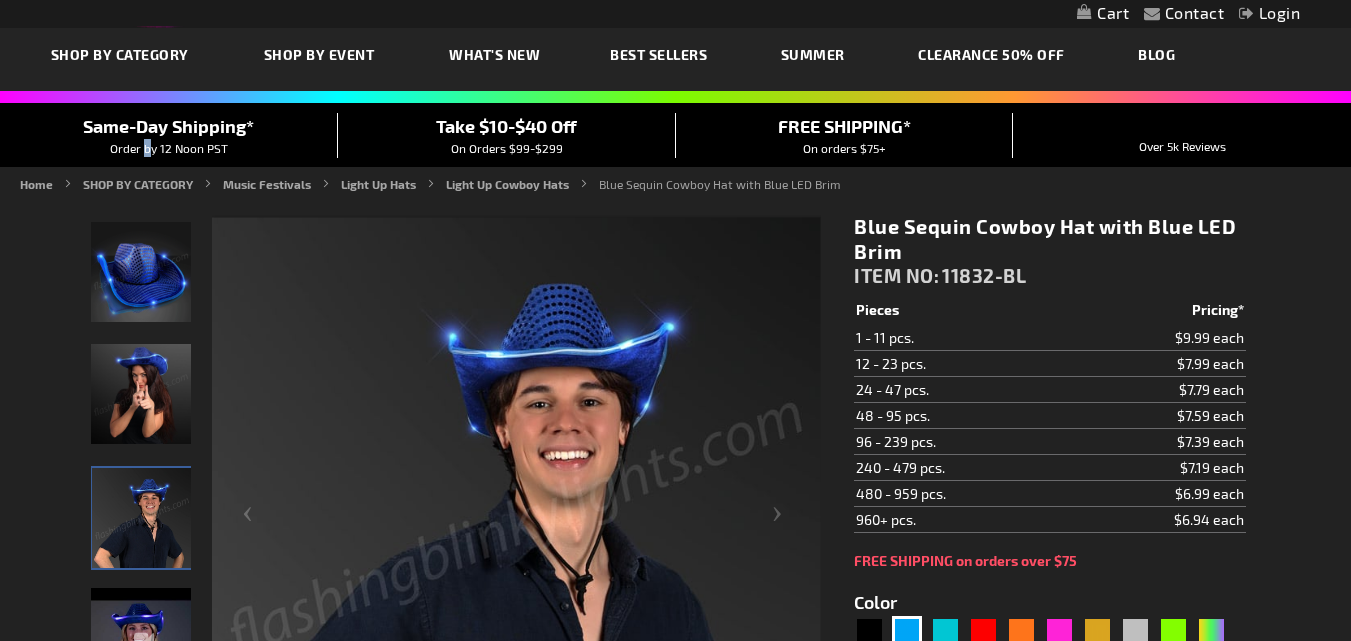 click on "Same-Day Shipping*" at bounding box center [168, 126] 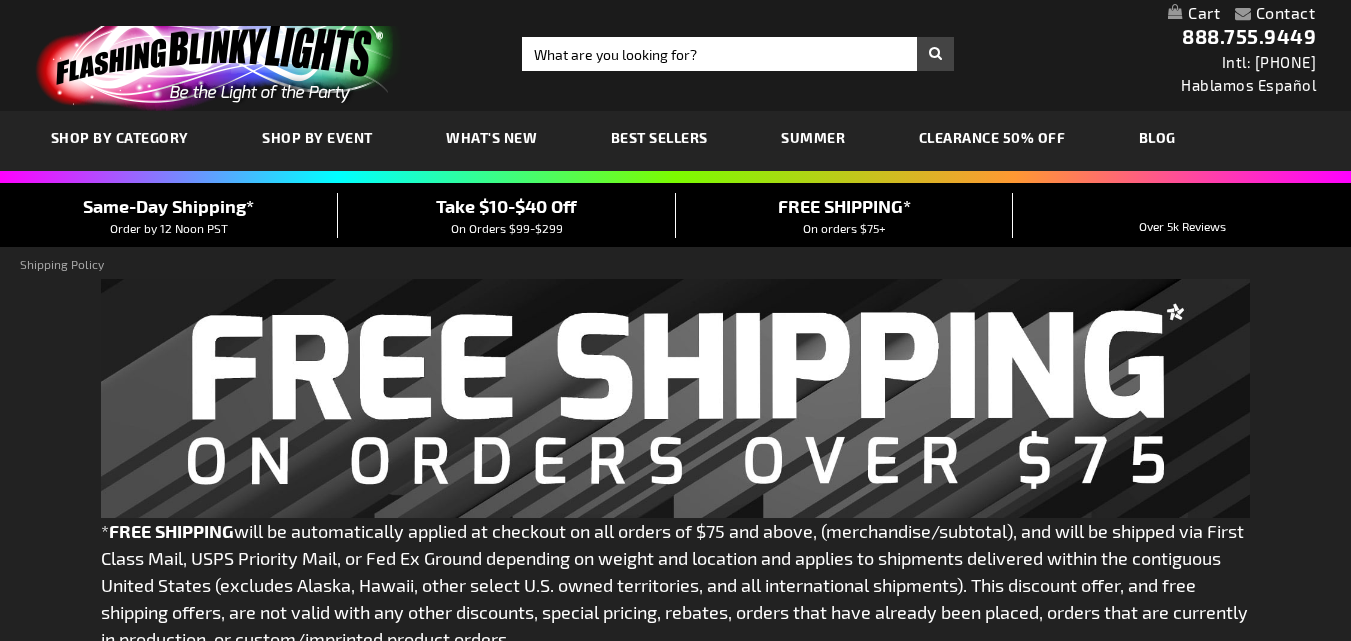 scroll, scrollTop: 0, scrollLeft: 0, axis: both 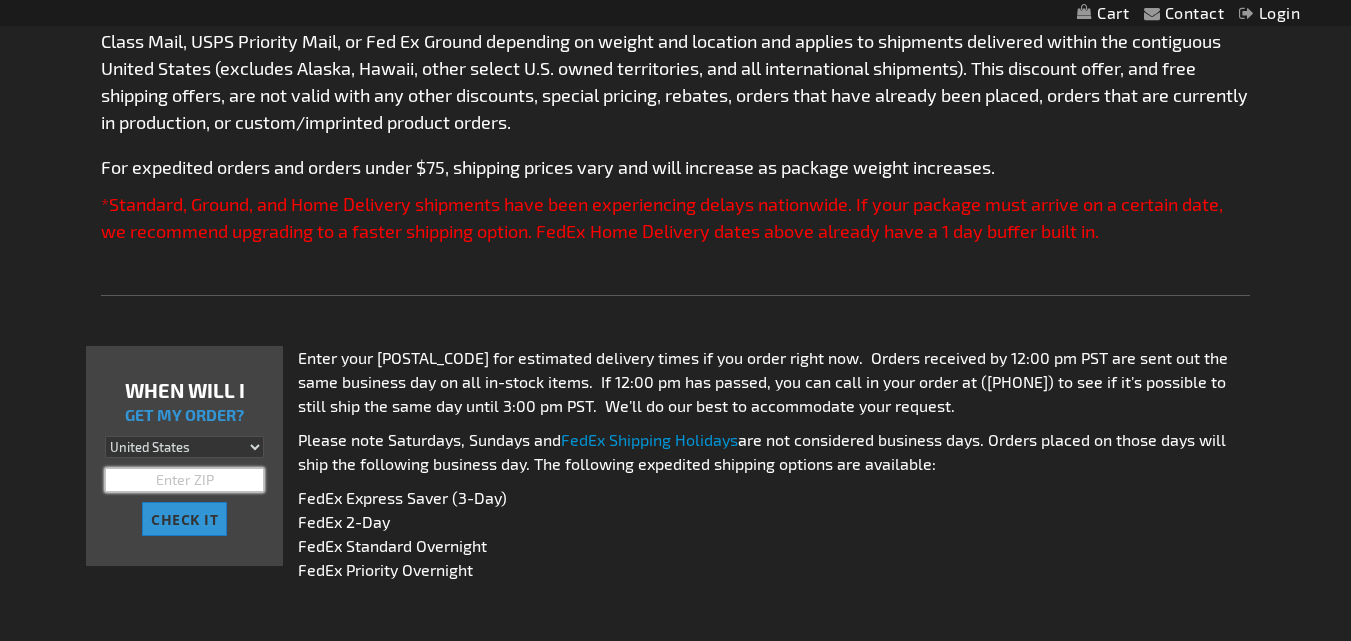click at bounding box center [184, 480] 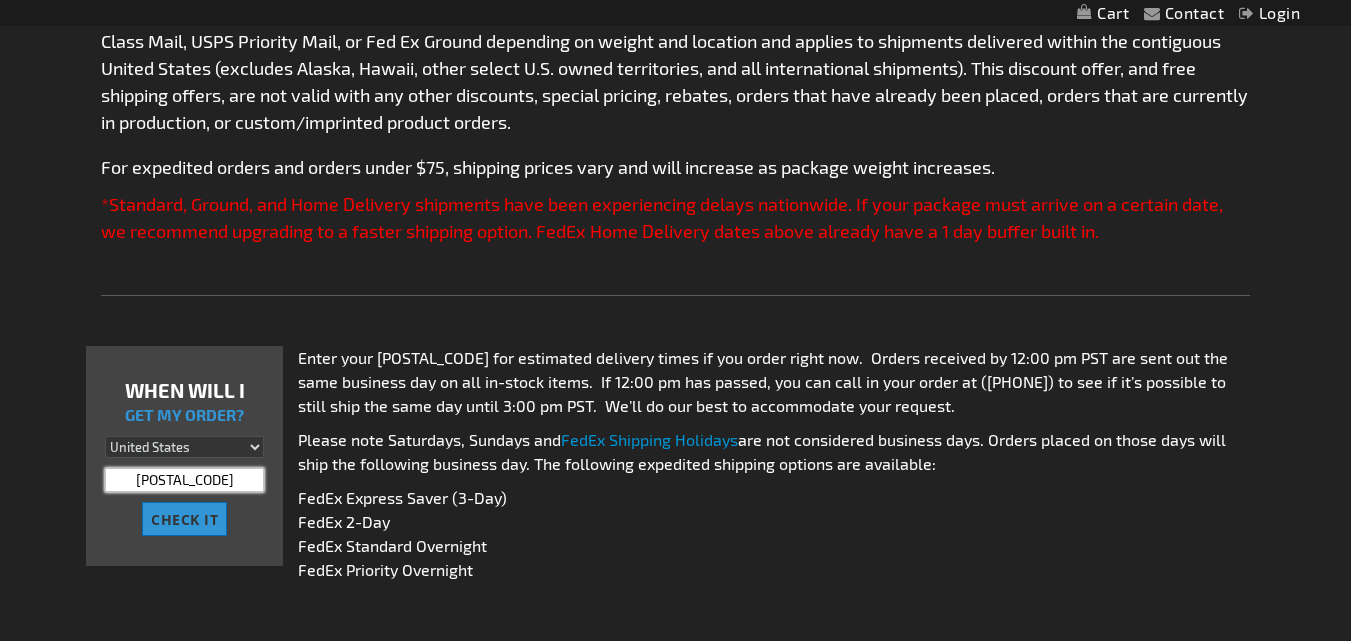 type on "21043" 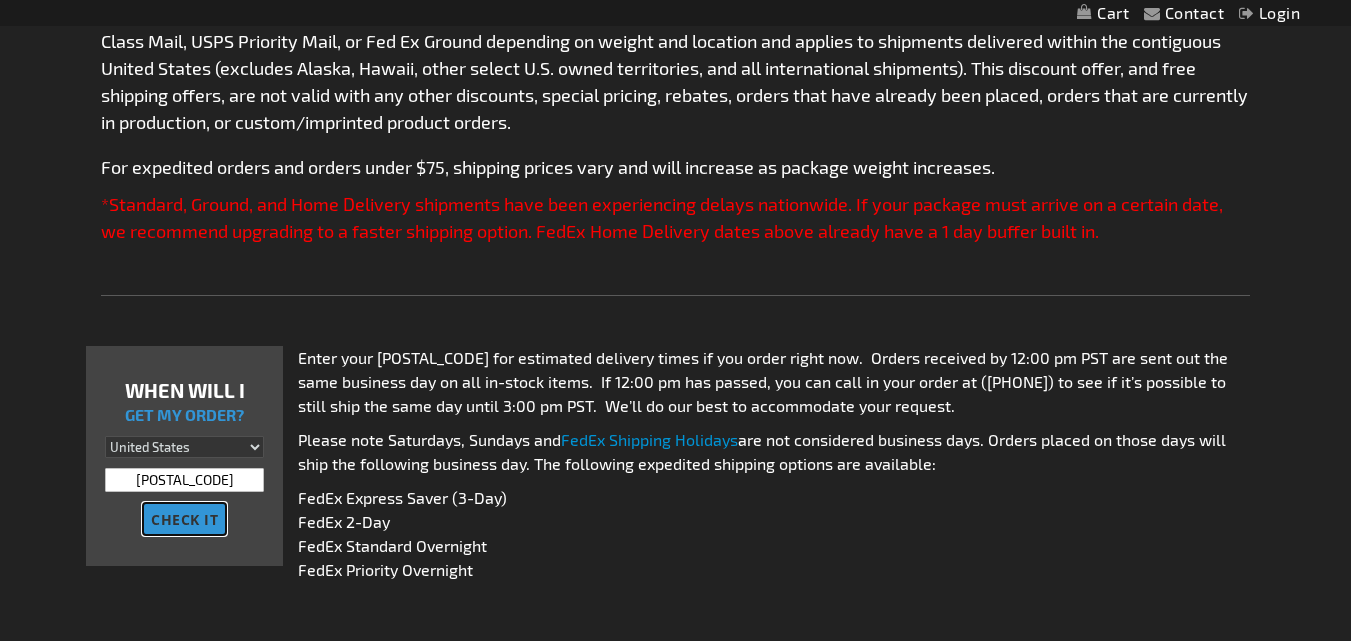 click on "CHECK IT" at bounding box center [184, 519] 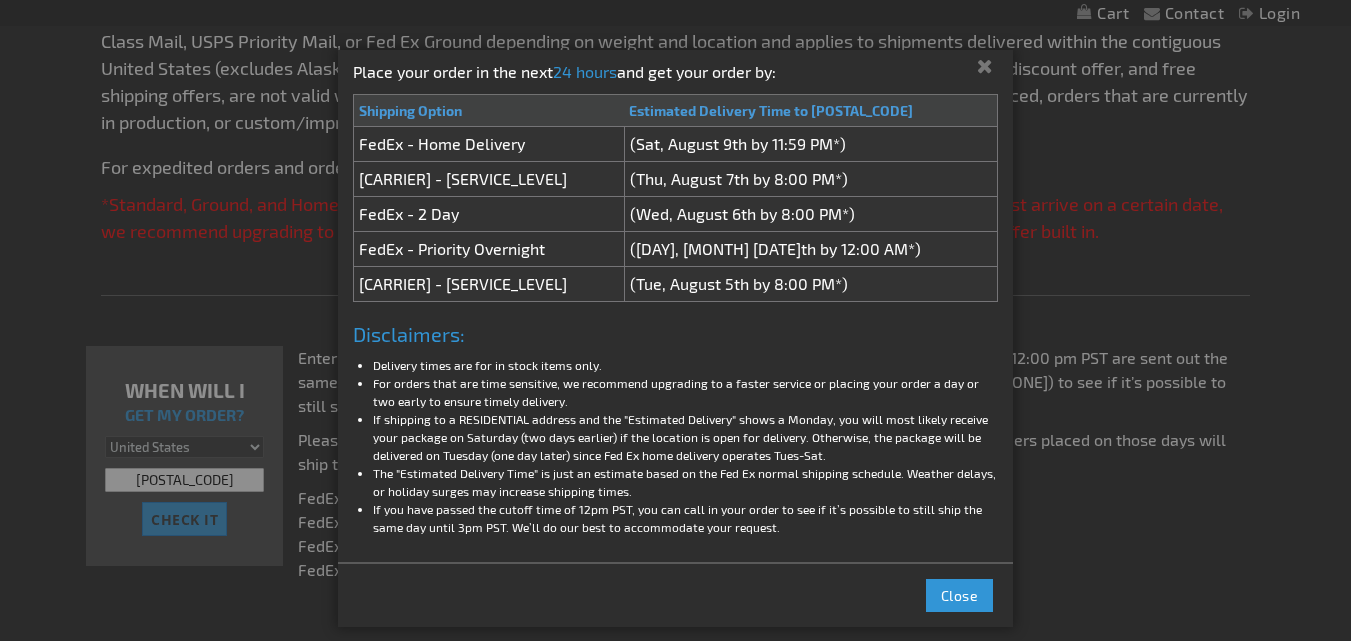 scroll, scrollTop: 14, scrollLeft: 0, axis: vertical 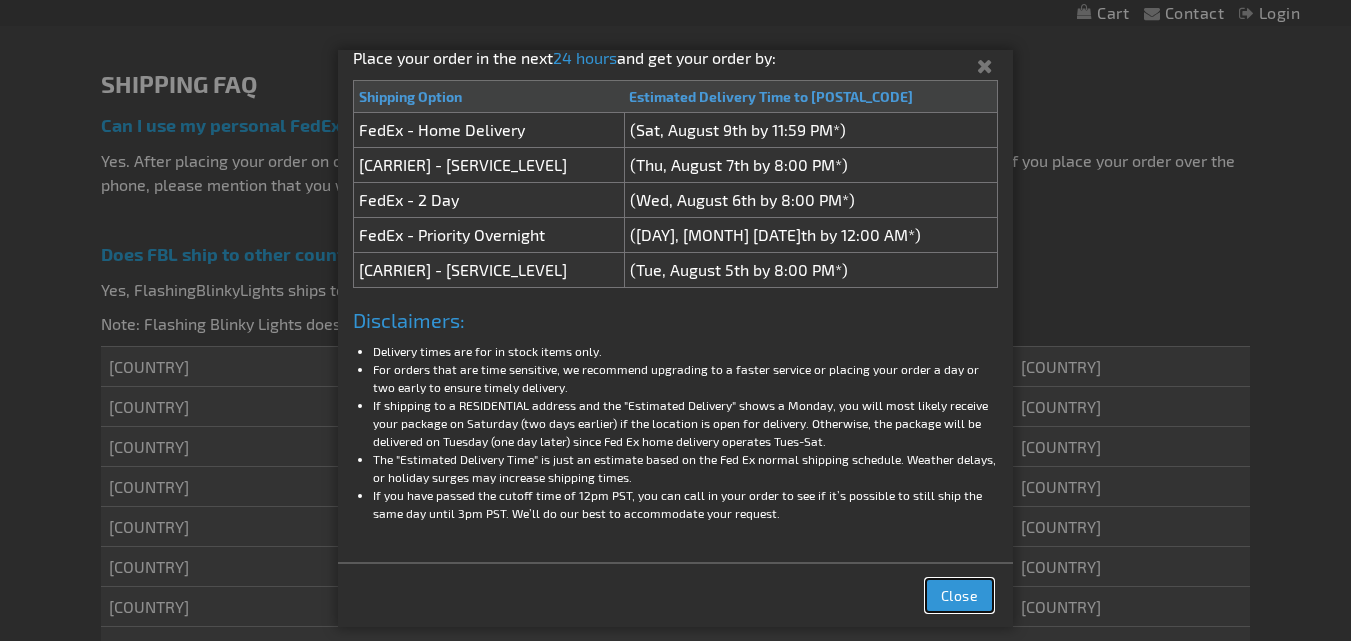 click on "Close" at bounding box center [960, 595] 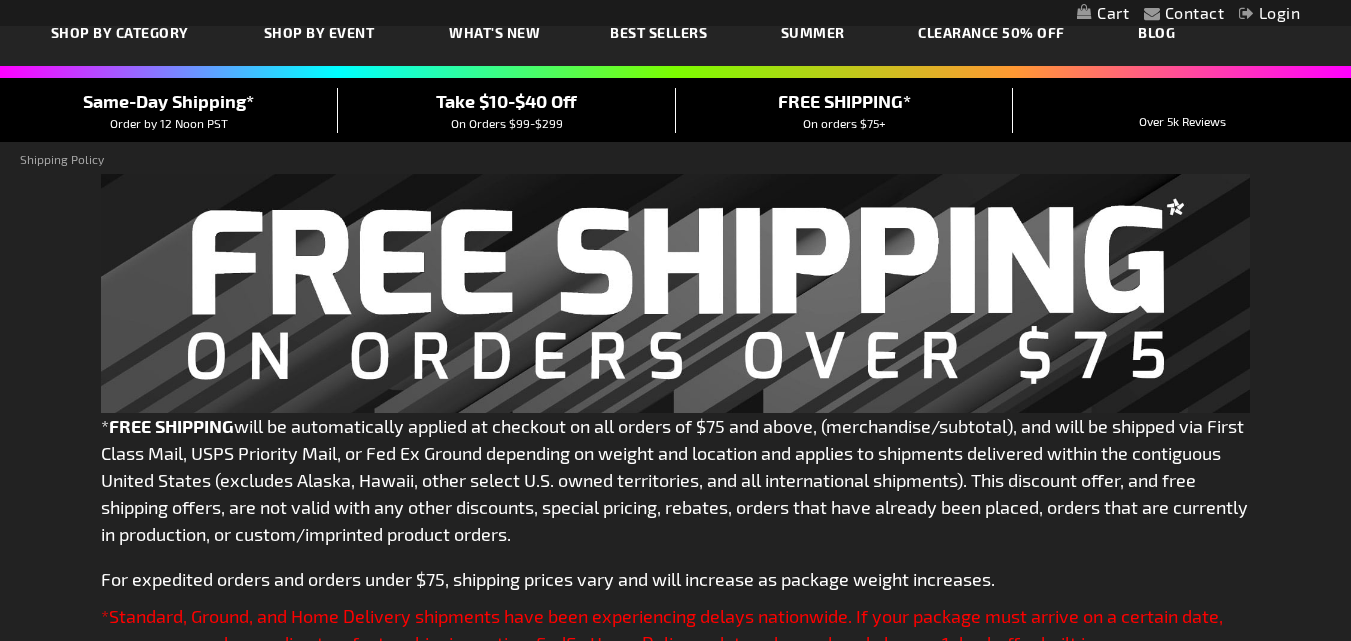 scroll, scrollTop: 0, scrollLeft: 0, axis: both 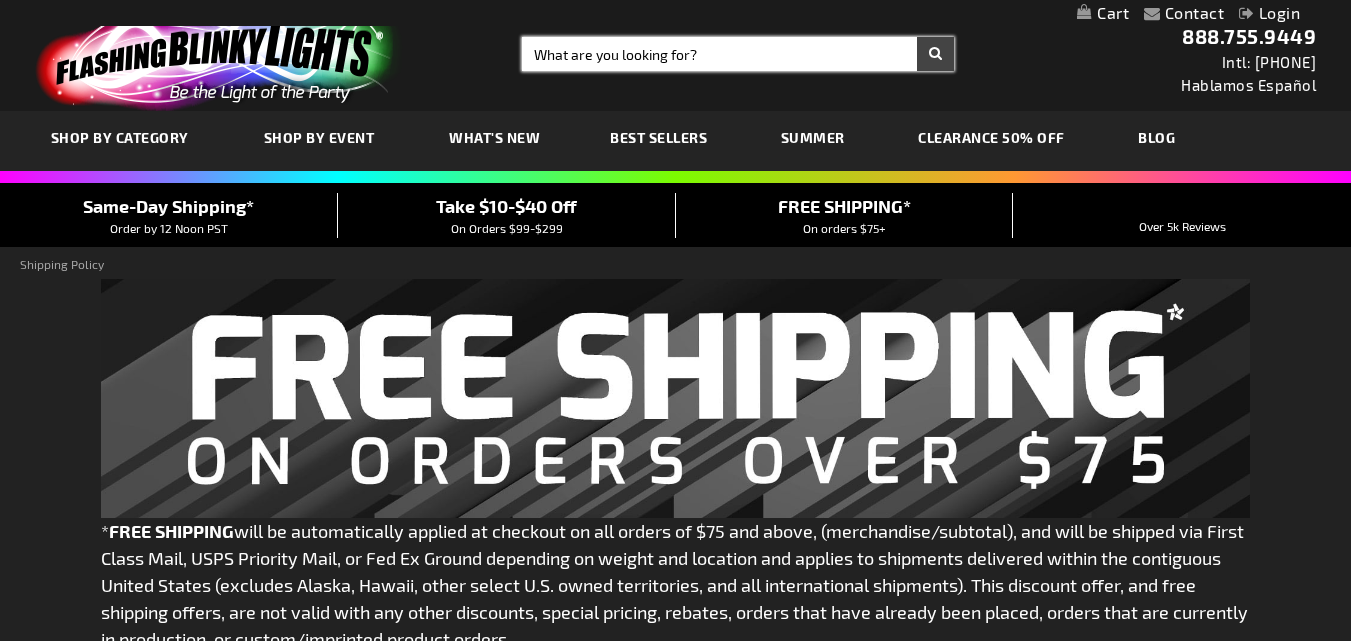 click on "Search" at bounding box center [738, 54] 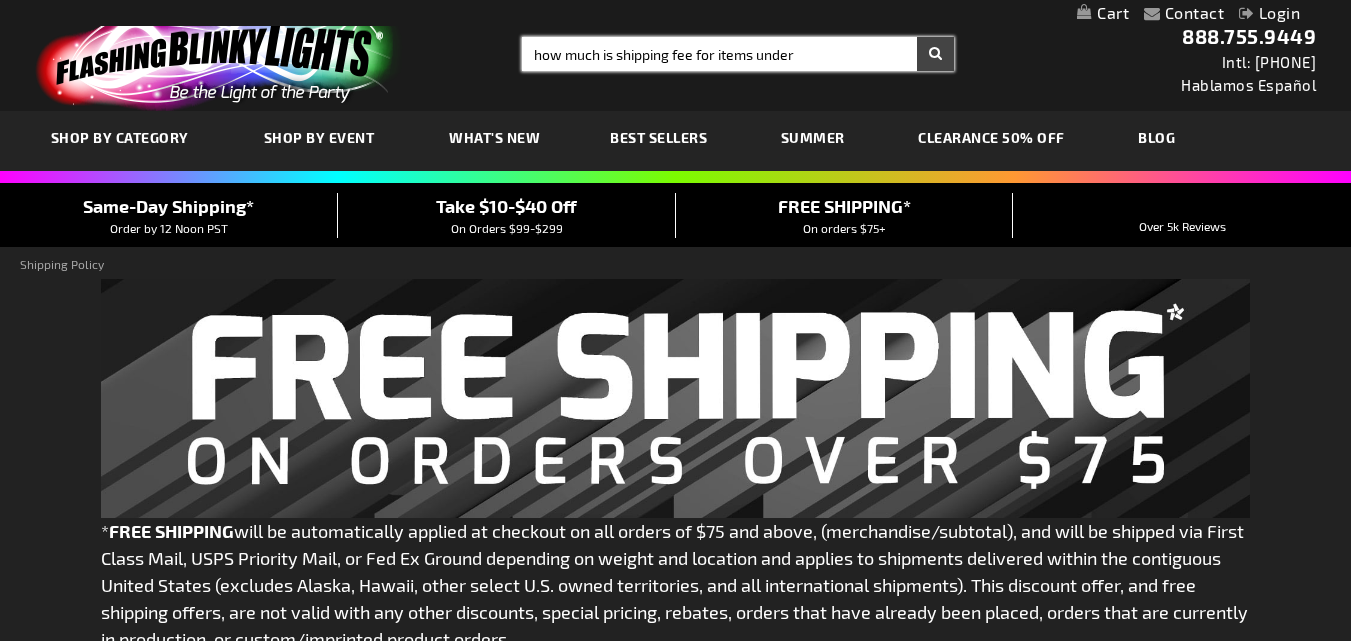 click on "how much is shipping fee for items under" at bounding box center (738, 54) 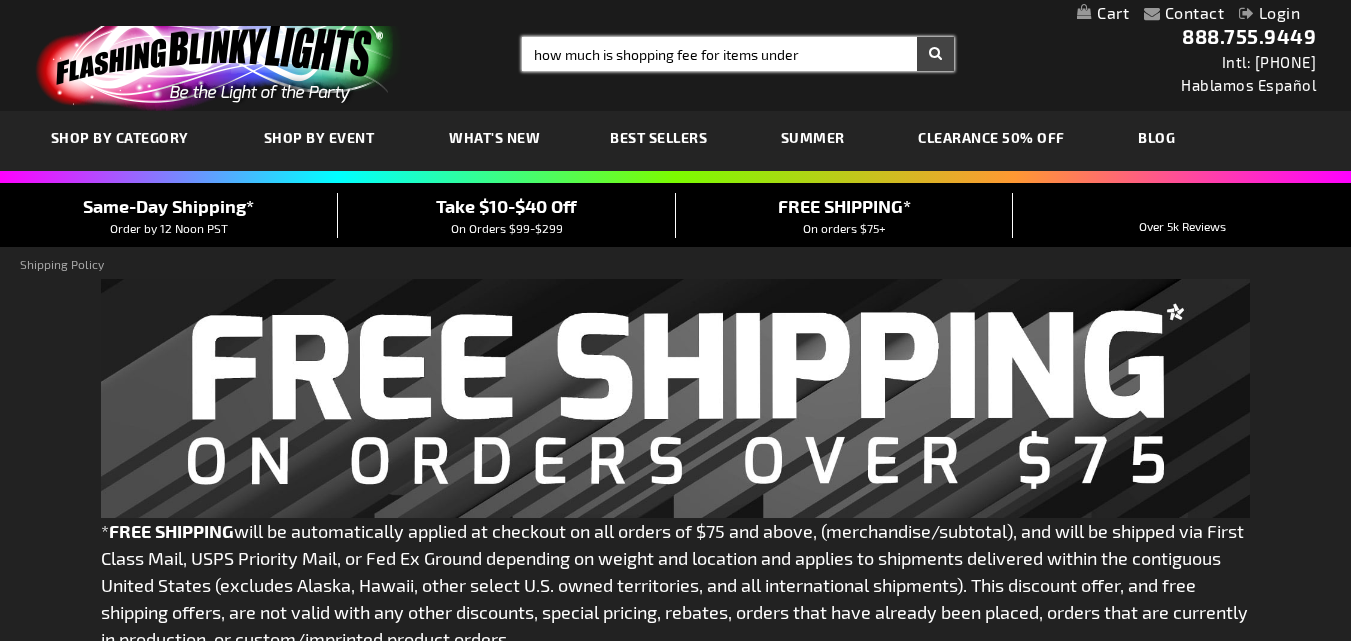 click on "how much is shopping fee for items under" at bounding box center [738, 54] 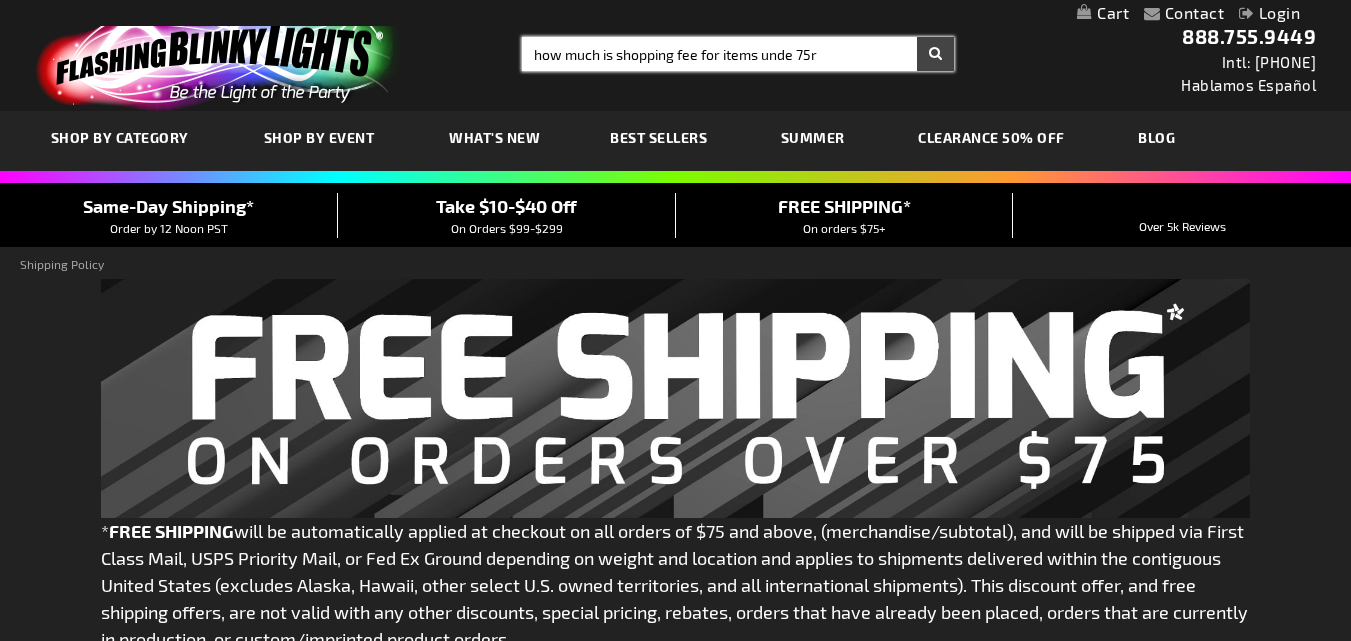 click on "how much is shopping fee for items unde 75r" at bounding box center [738, 54] 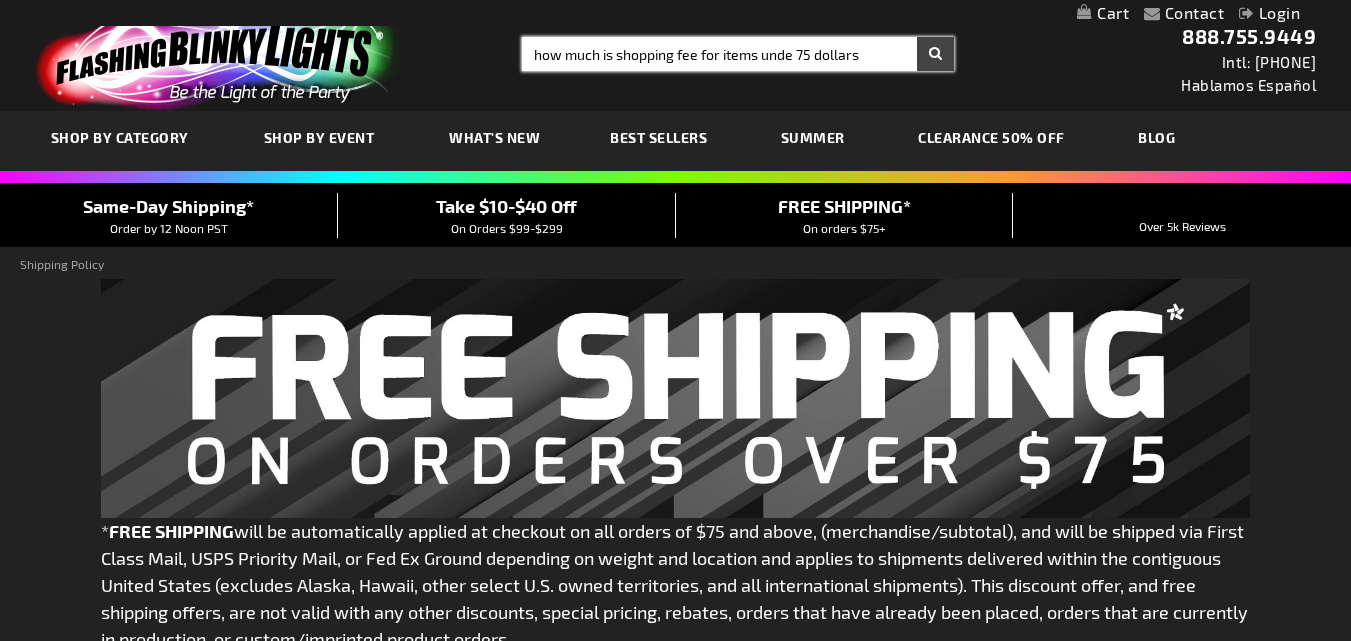 type on "how much is shopping fee for items unde 75 dollars" 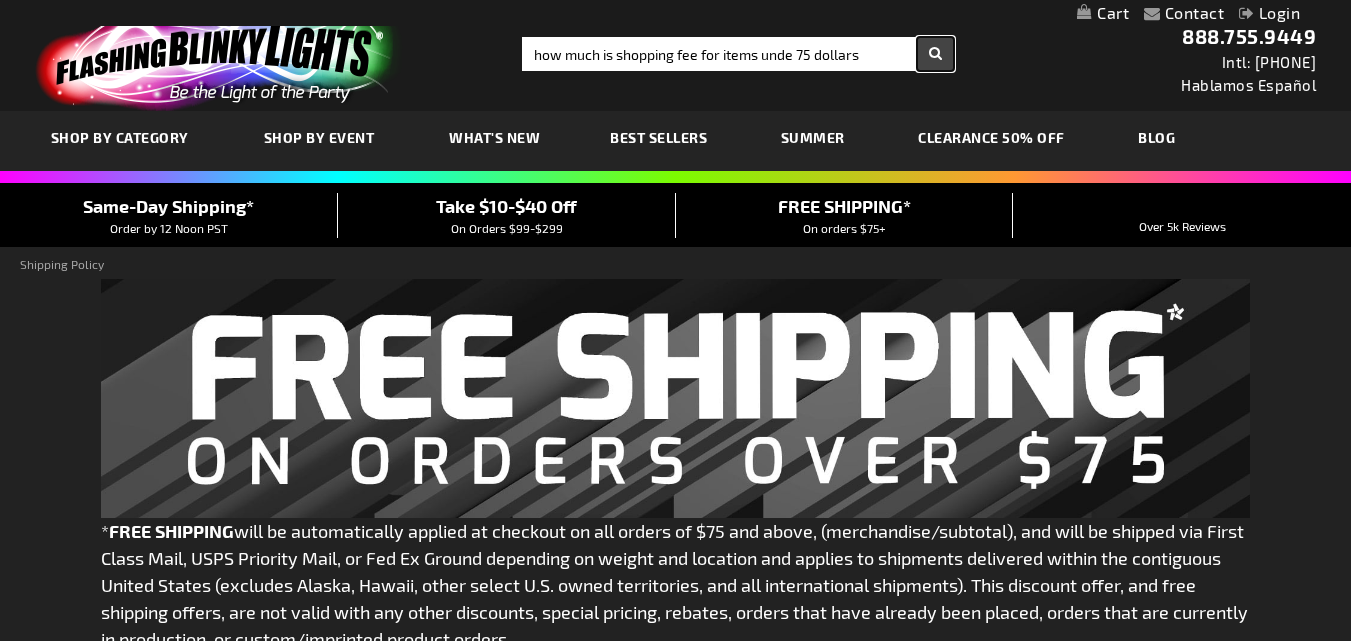 click on "Search" at bounding box center (935, 54) 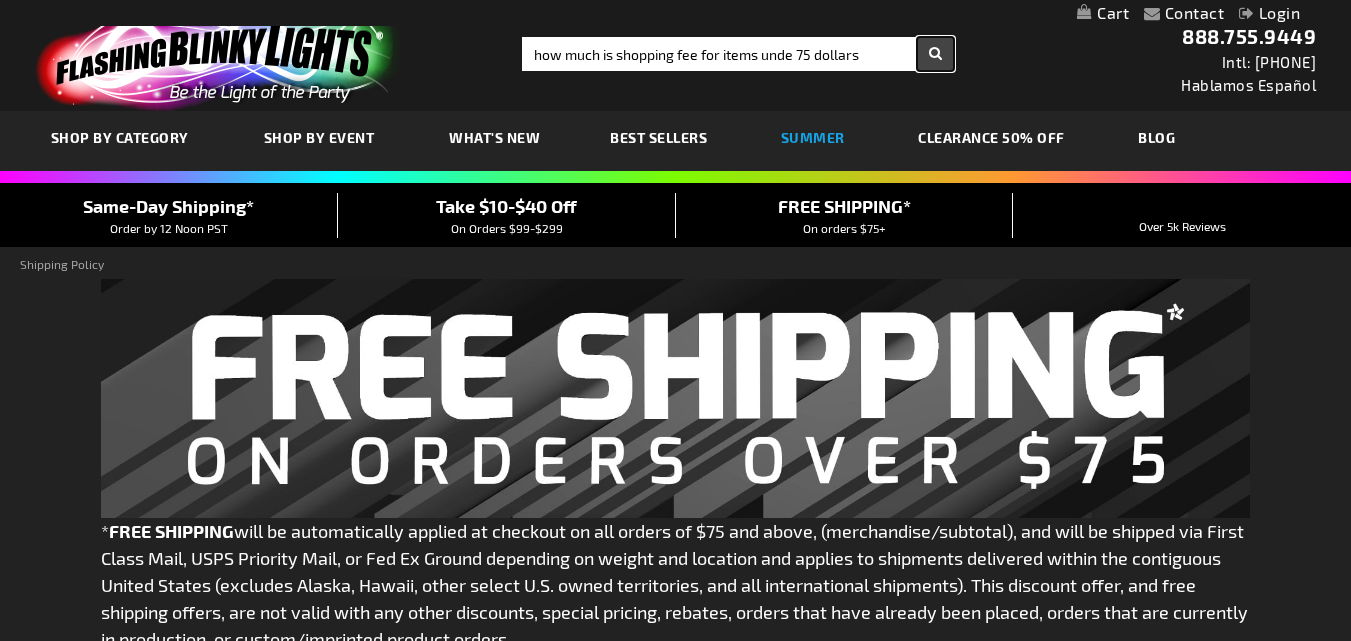click on "SUMMER" at bounding box center [813, 137] 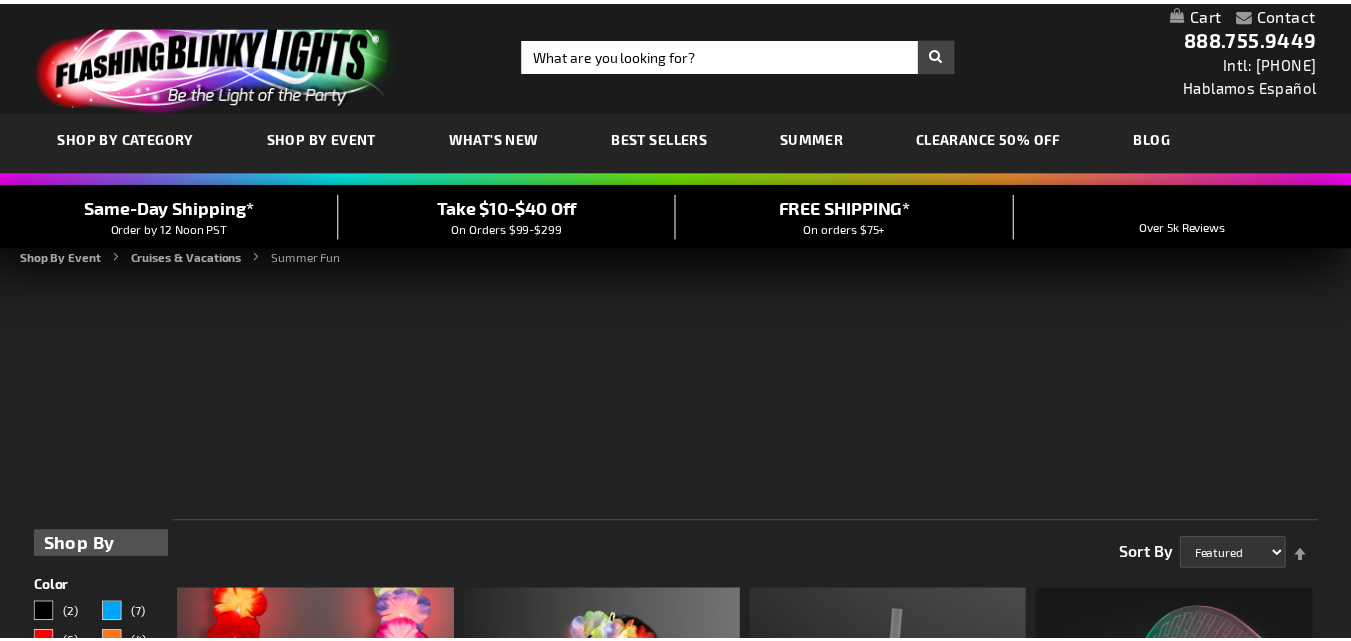 scroll, scrollTop: 0, scrollLeft: 0, axis: both 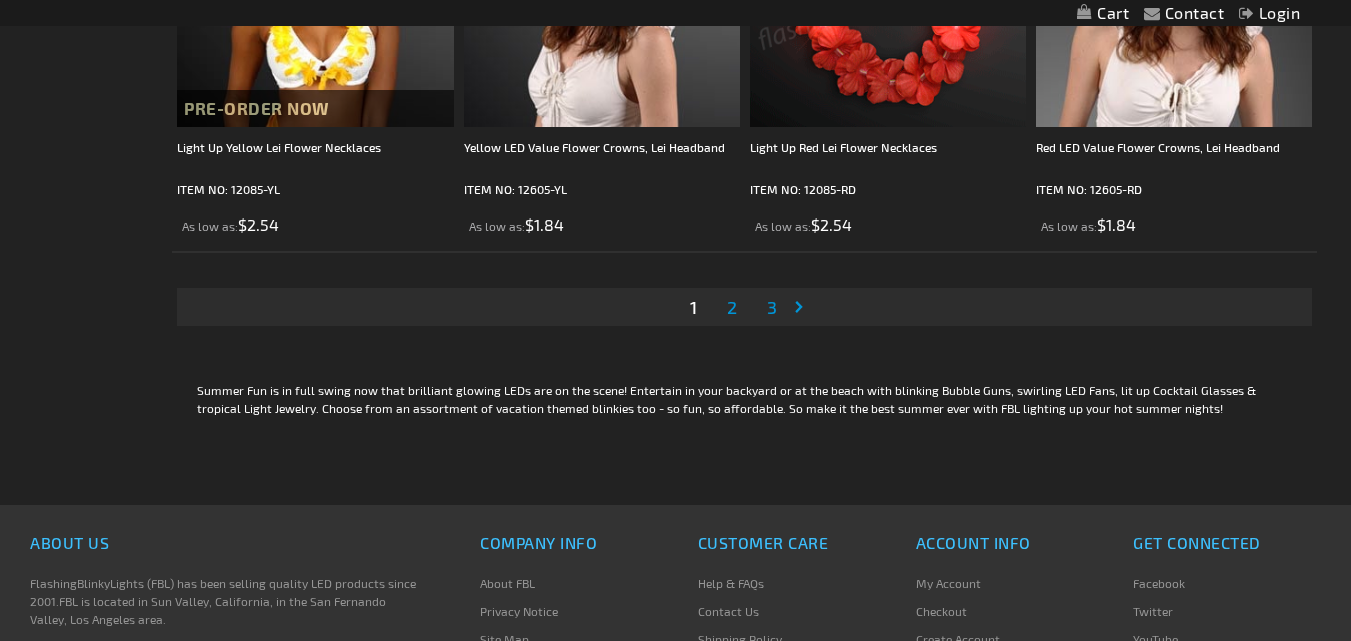 click on "2" at bounding box center (732, 307) 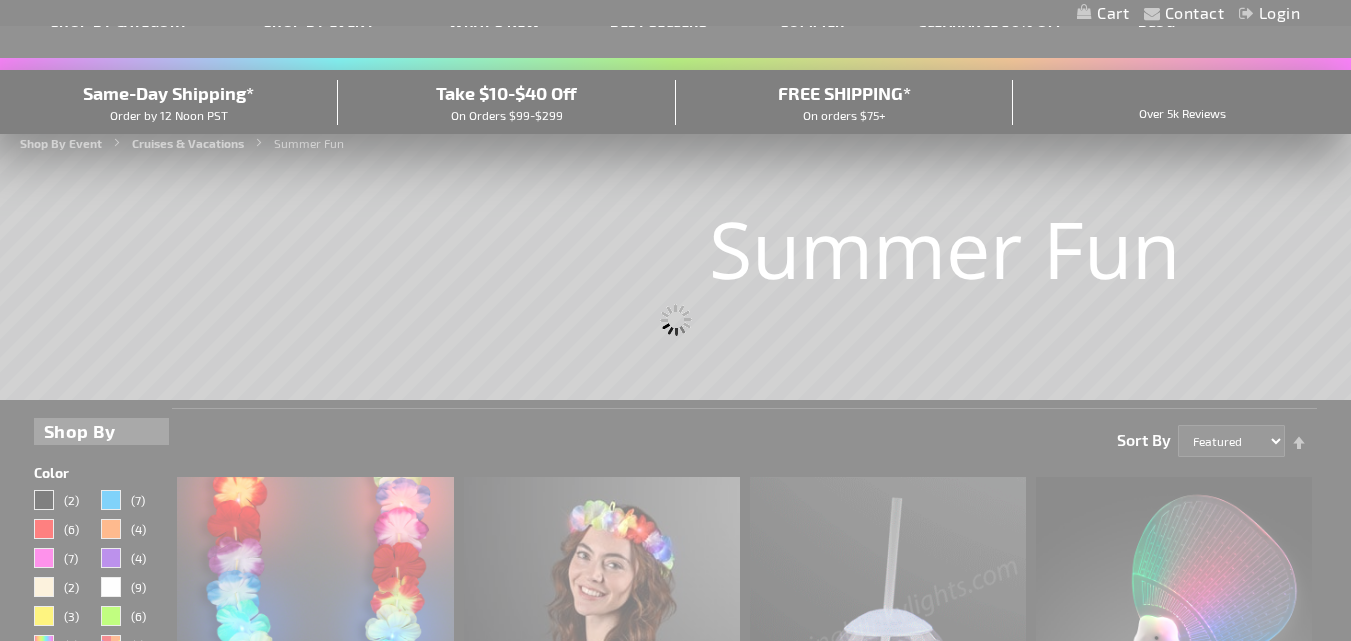 scroll, scrollTop: 0, scrollLeft: 0, axis: both 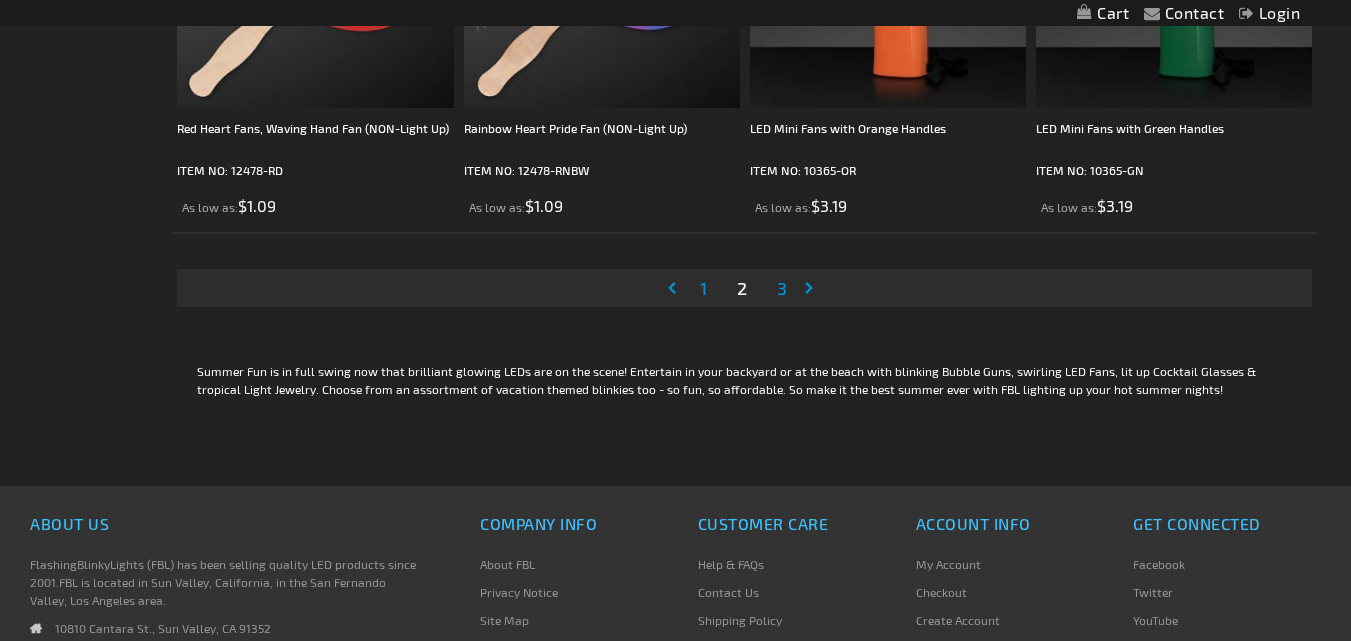 click on "3" at bounding box center [782, 288] 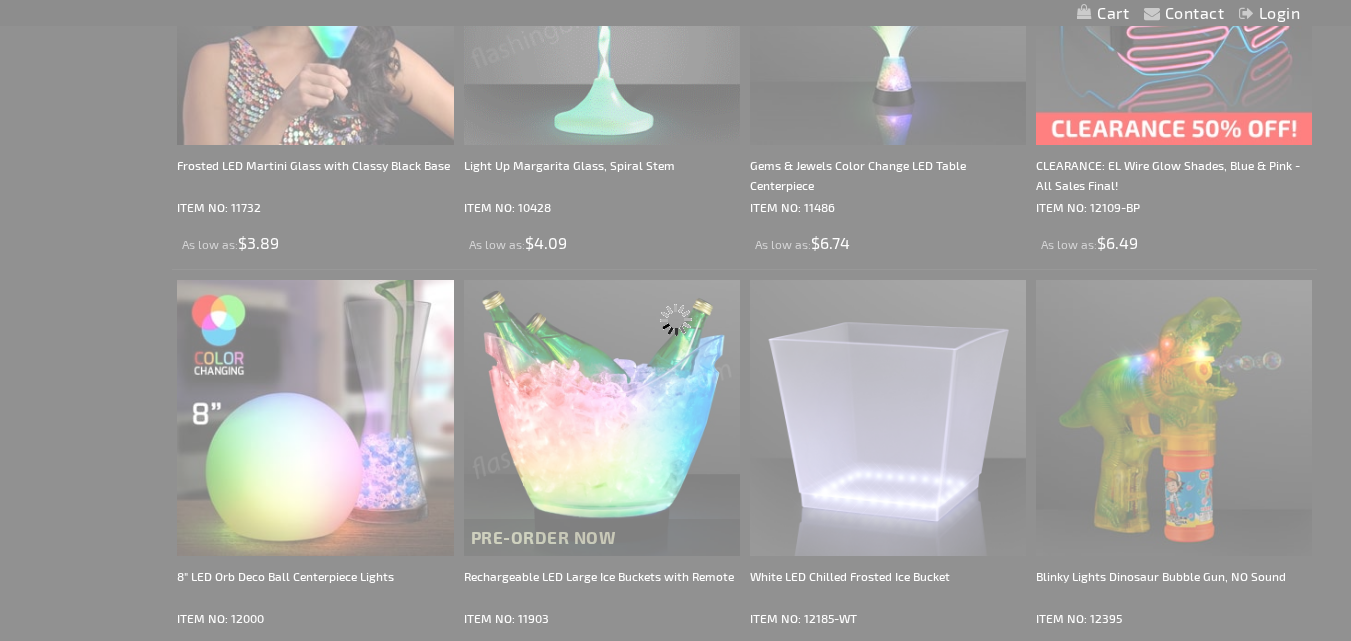 scroll, scrollTop: 614, scrollLeft: 0, axis: vertical 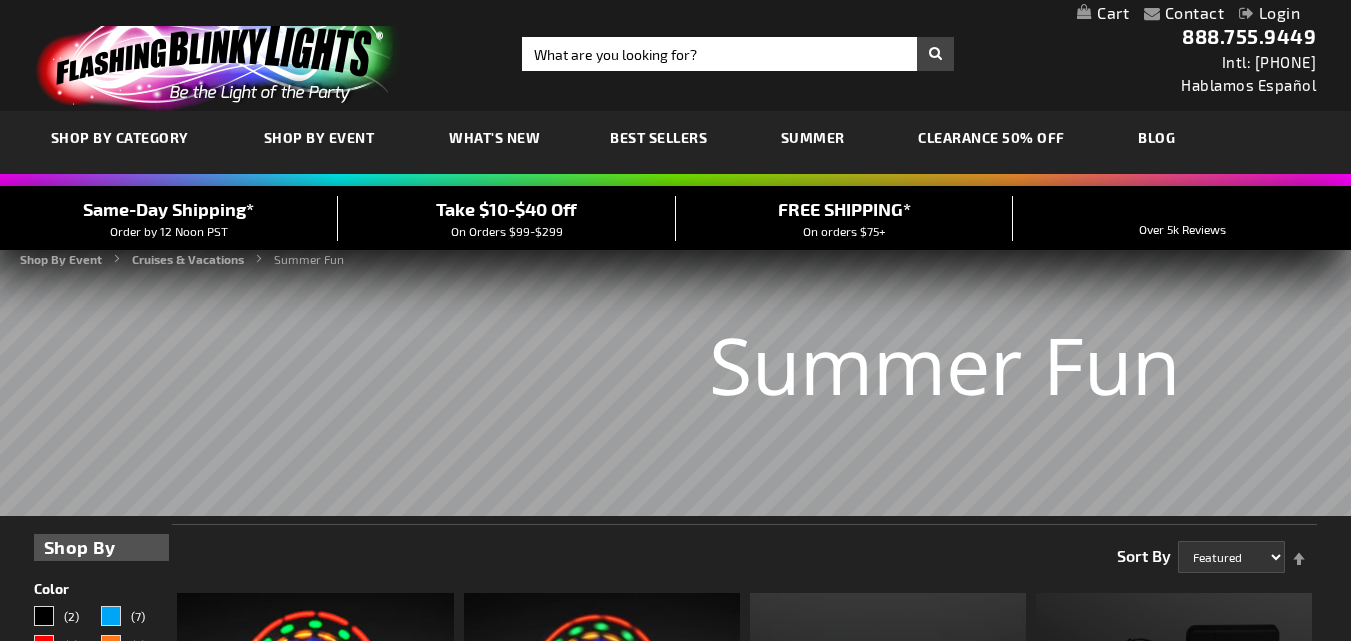 click on "Best Sellers" at bounding box center [658, 137] 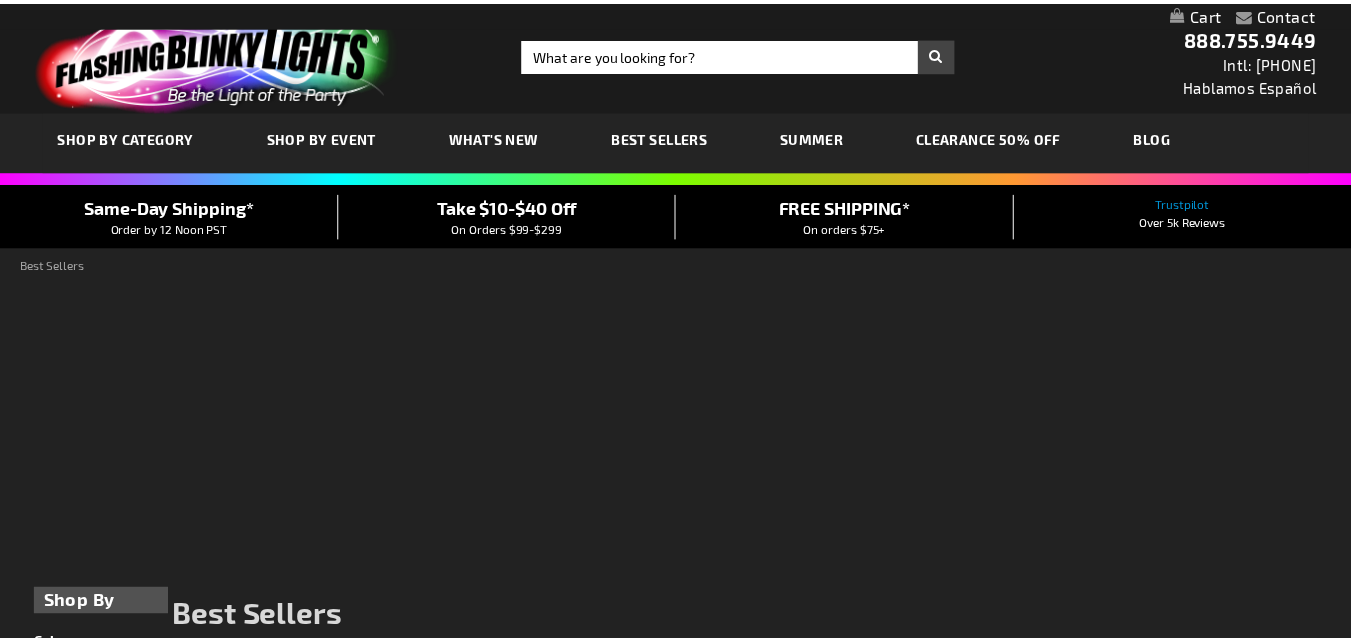 scroll, scrollTop: 0, scrollLeft: 0, axis: both 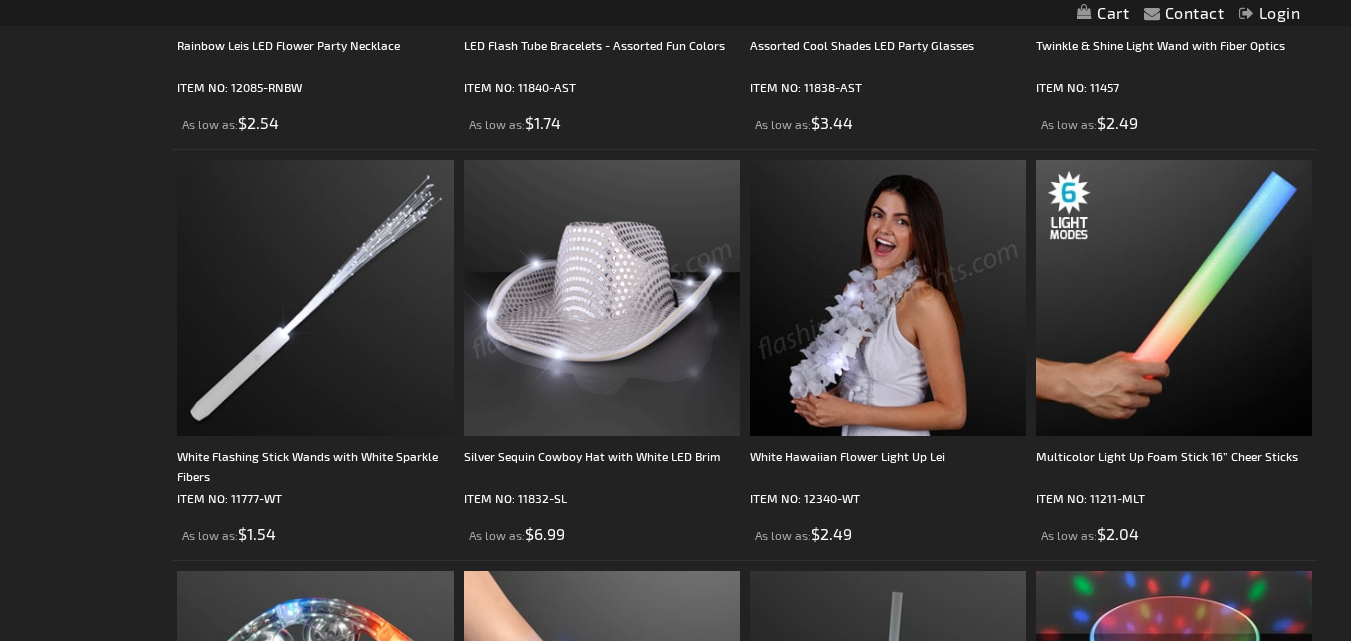 click at bounding box center (602, 298) 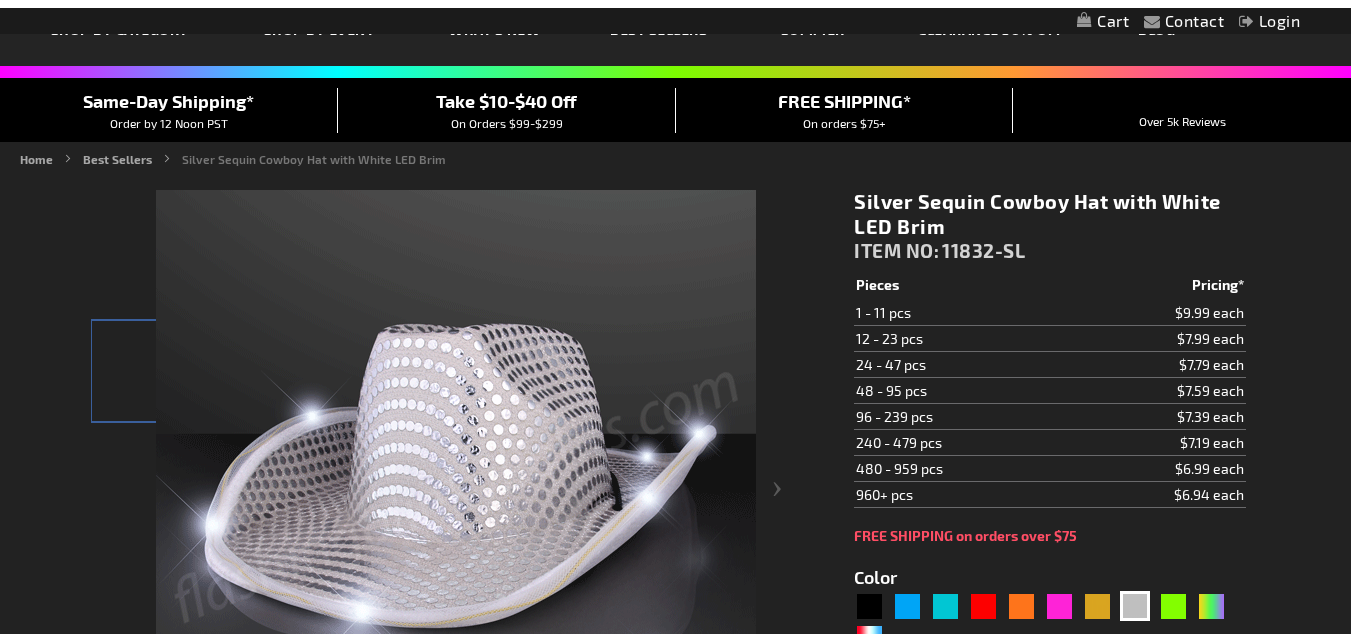 scroll, scrollTop: 449, scrollLeft: 0, axis: vertical 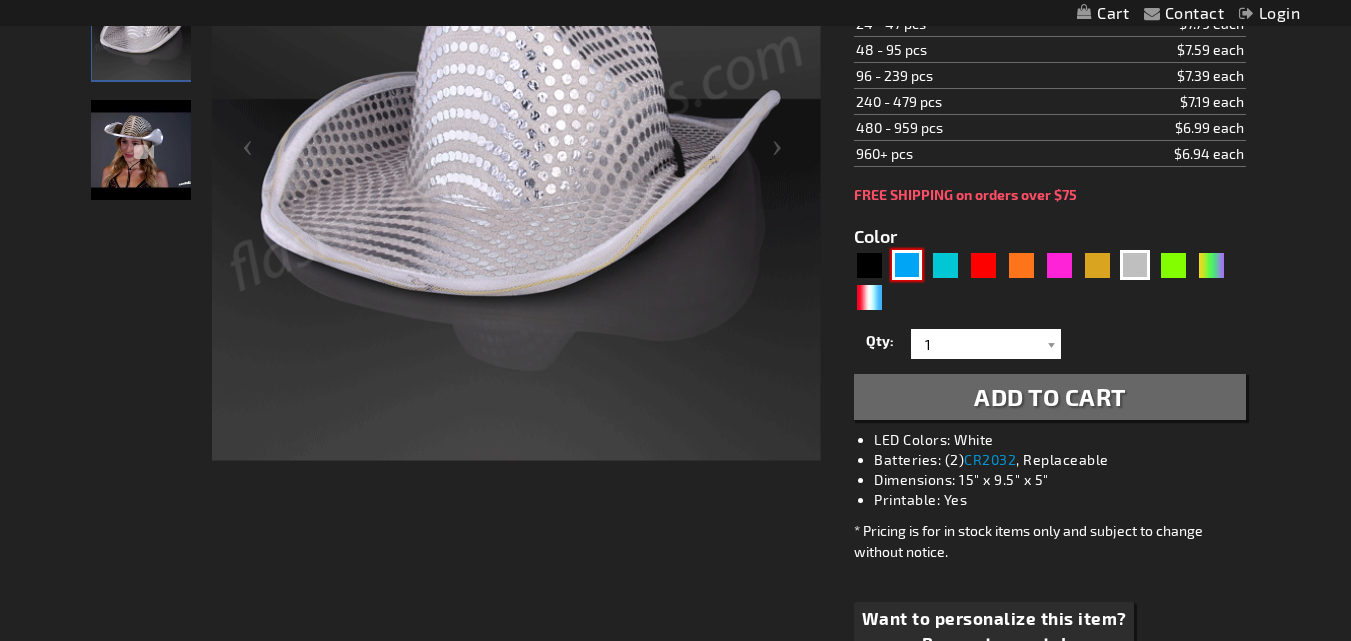click at bounding box center [907, 265] 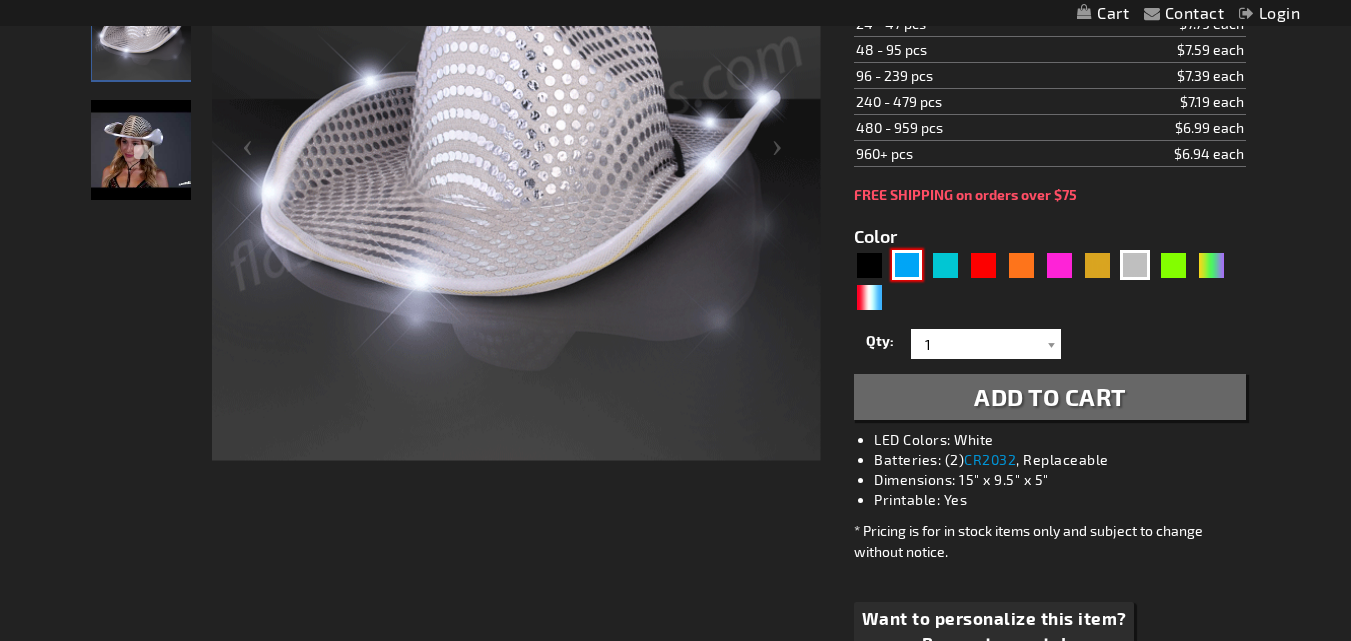 type on "5629" 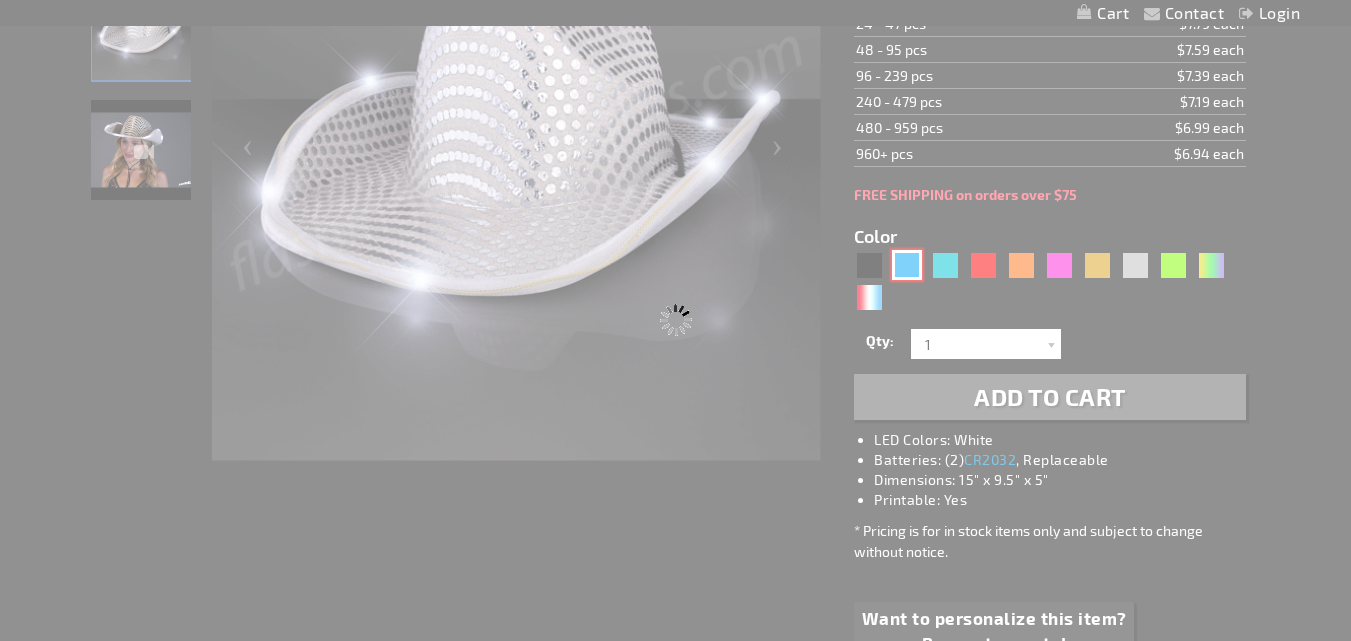 type on "11832-BL" 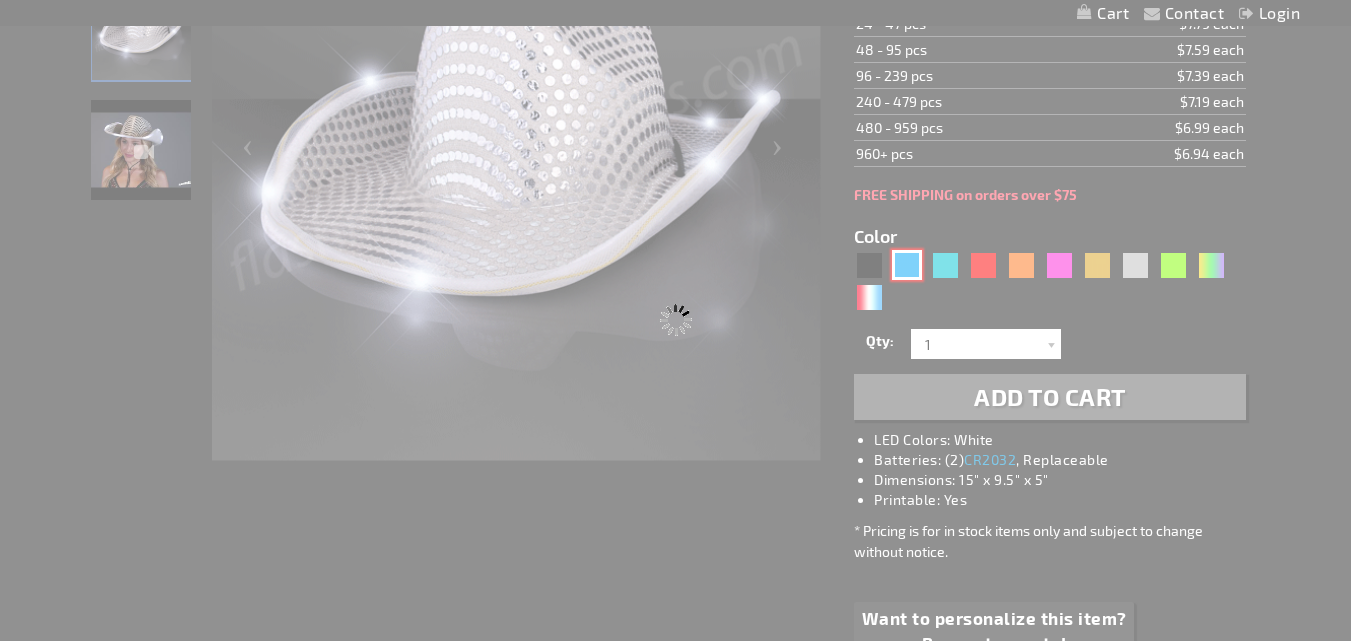 type on "Customize - Blue Sequin Cowboy Hat with Blue LED Brim - ITEM NO: 11832-BL" 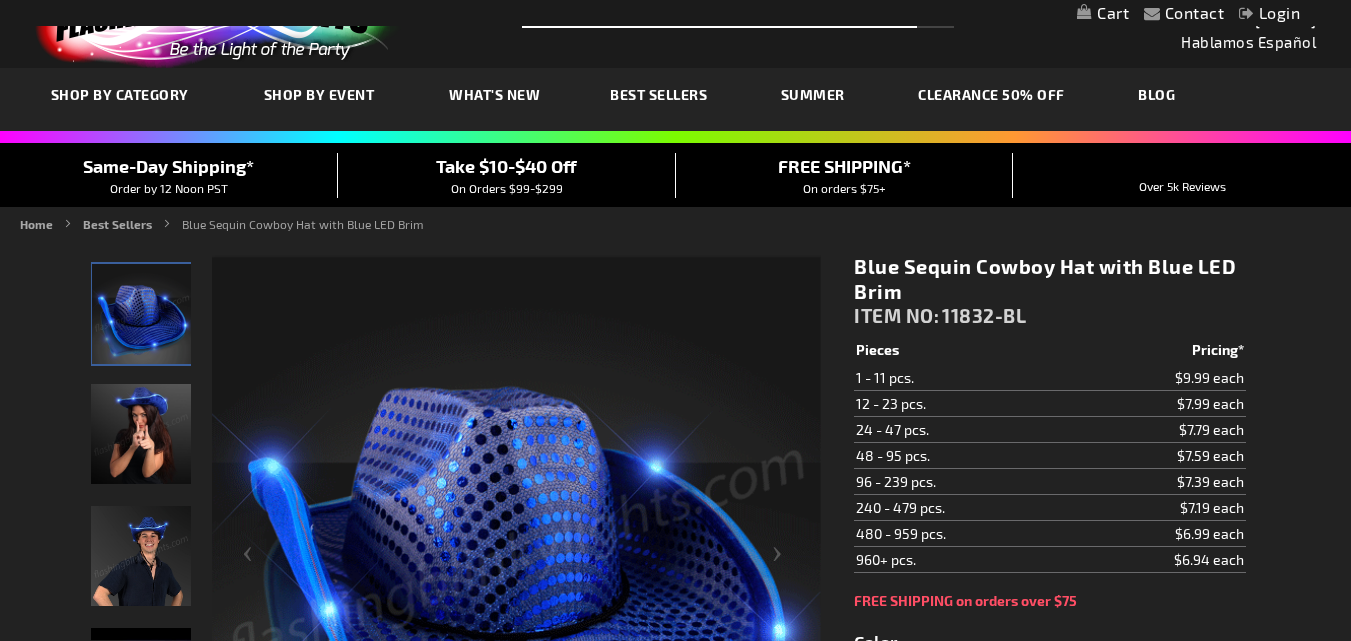scroll, scrollTop: 42, scrollLeft: 0, axis: vertical 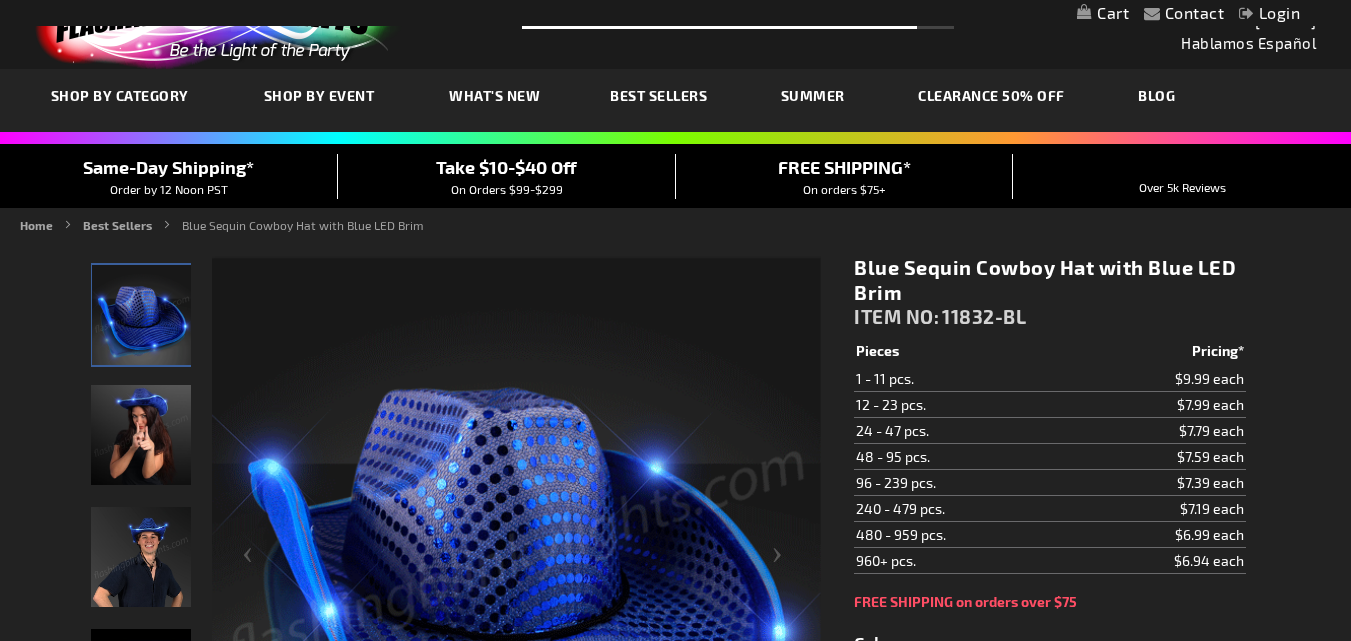 click on "My Cart" at bounding box center (1103, 13) 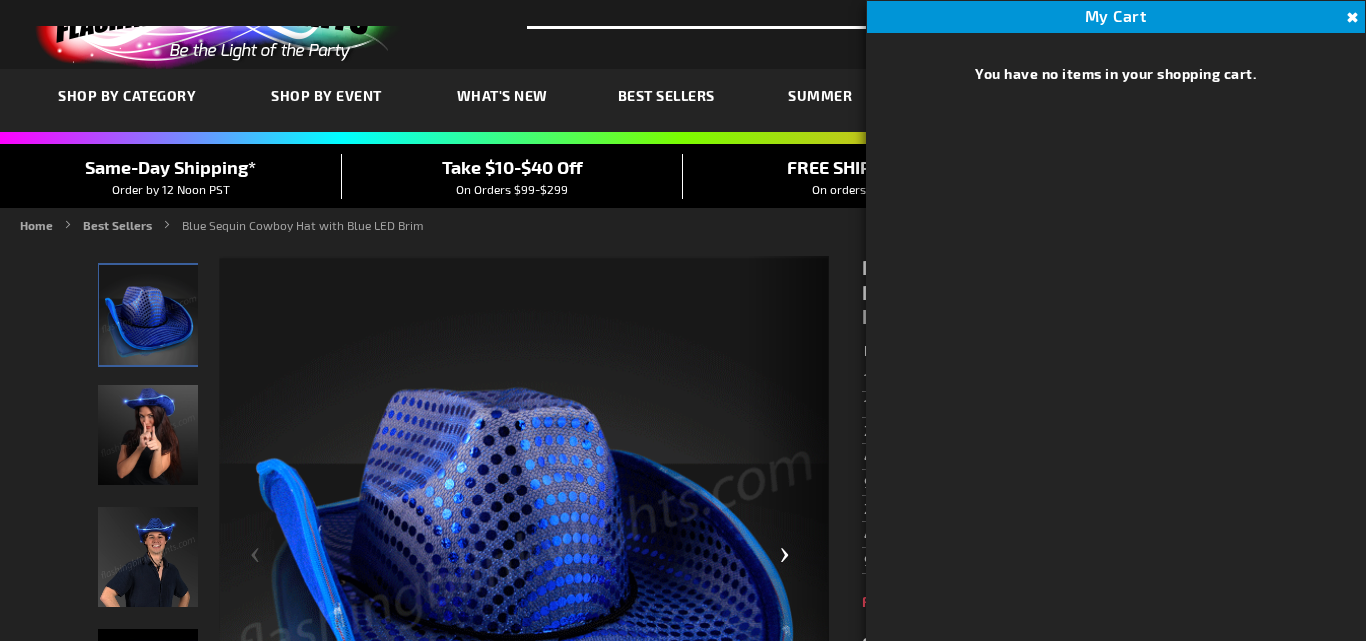 click at bounding box center [789, 563] 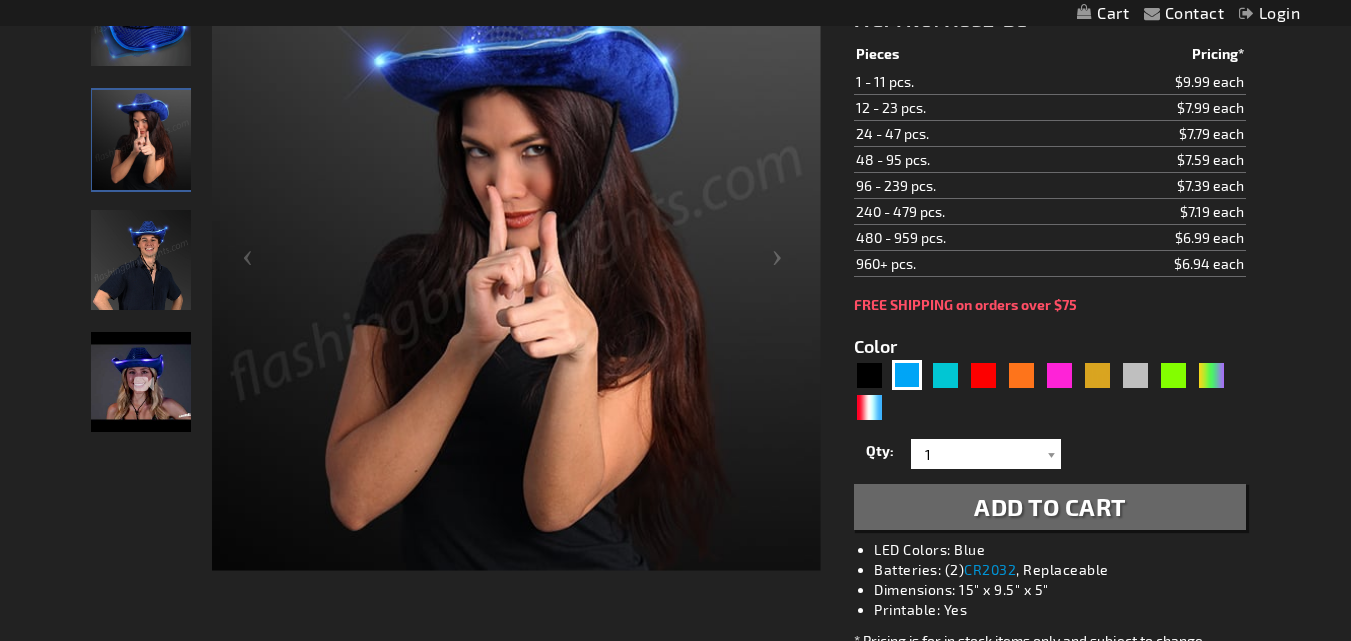 scroll, scrollTop: 341, scrollLeft: 0, axis: vertical 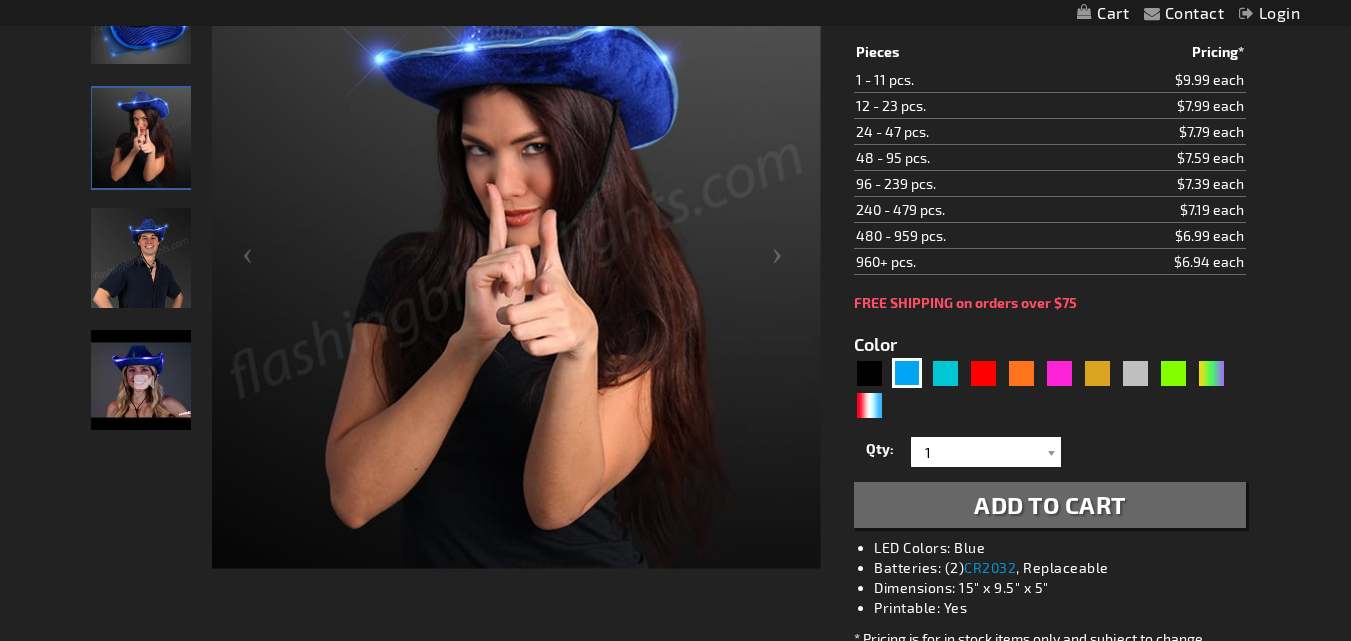 drag, startPoint x: 1046, startPoint y: 375, endPoint x: 1009, endPoint y: 496, distance: 126.53063 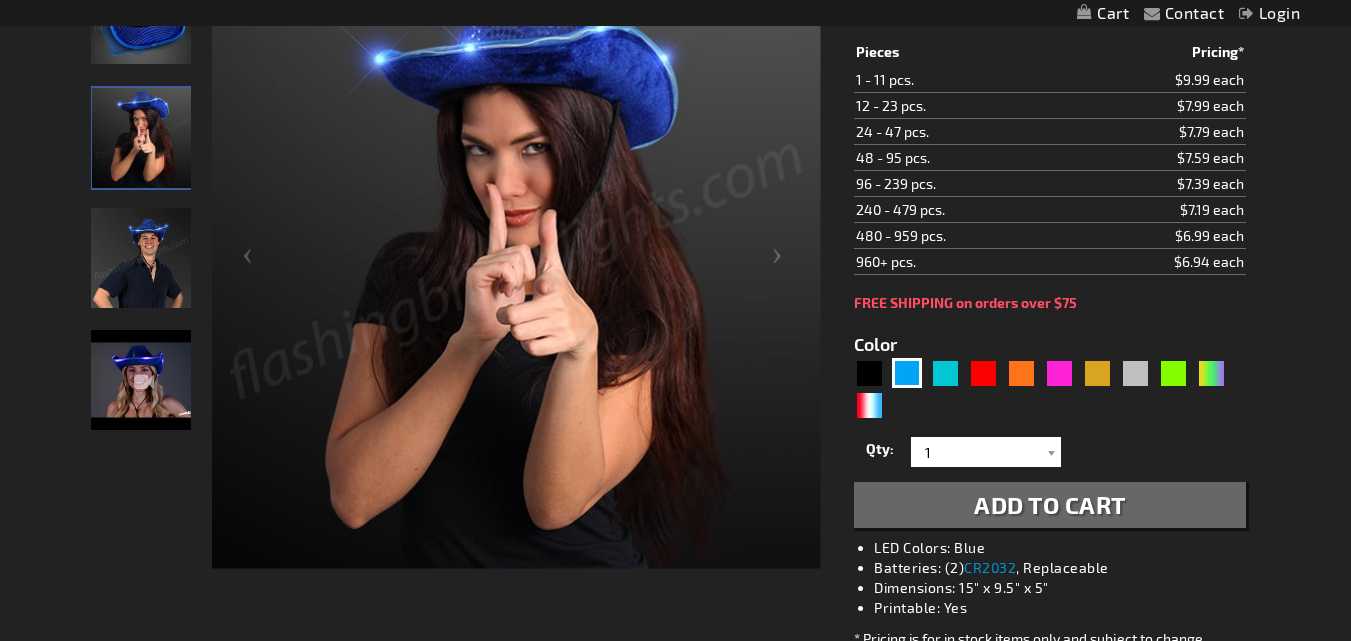 click on "Add to Cart" at bounding box center (1050, 504) 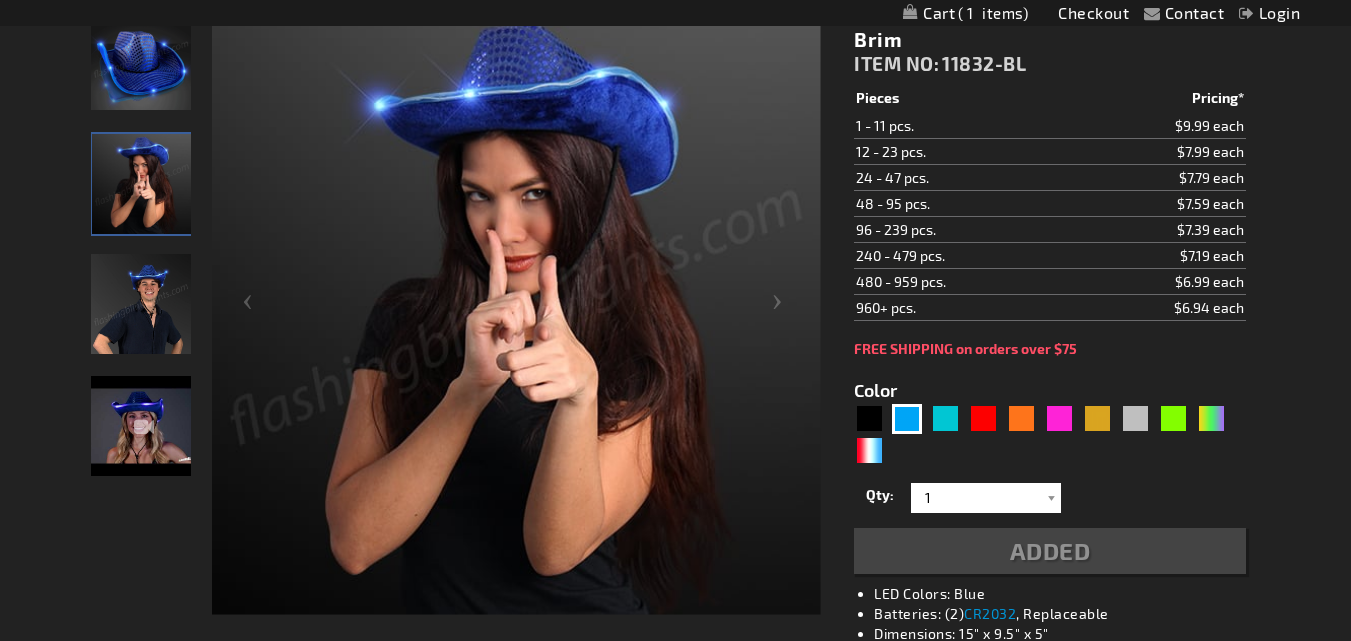 scroll, scrollTop: 387, scrollLeft: 0, axis: vertical 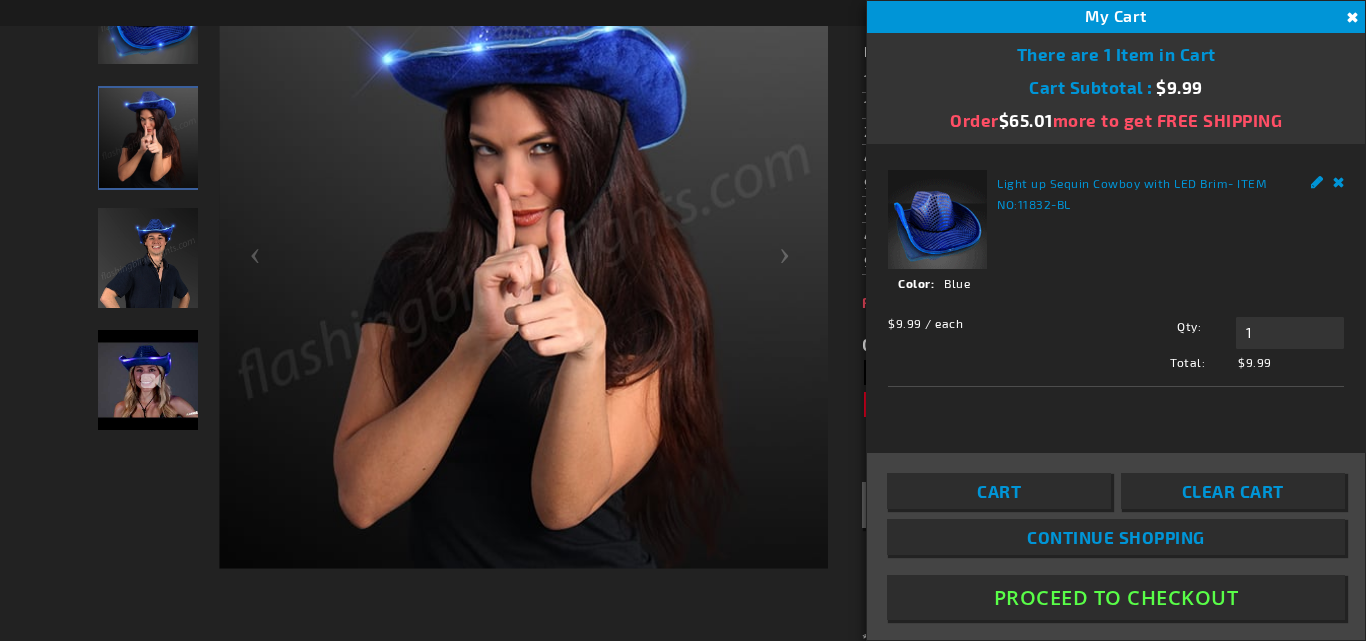 click on "Proceed To Checkout" at bounding box center [1116, 597] 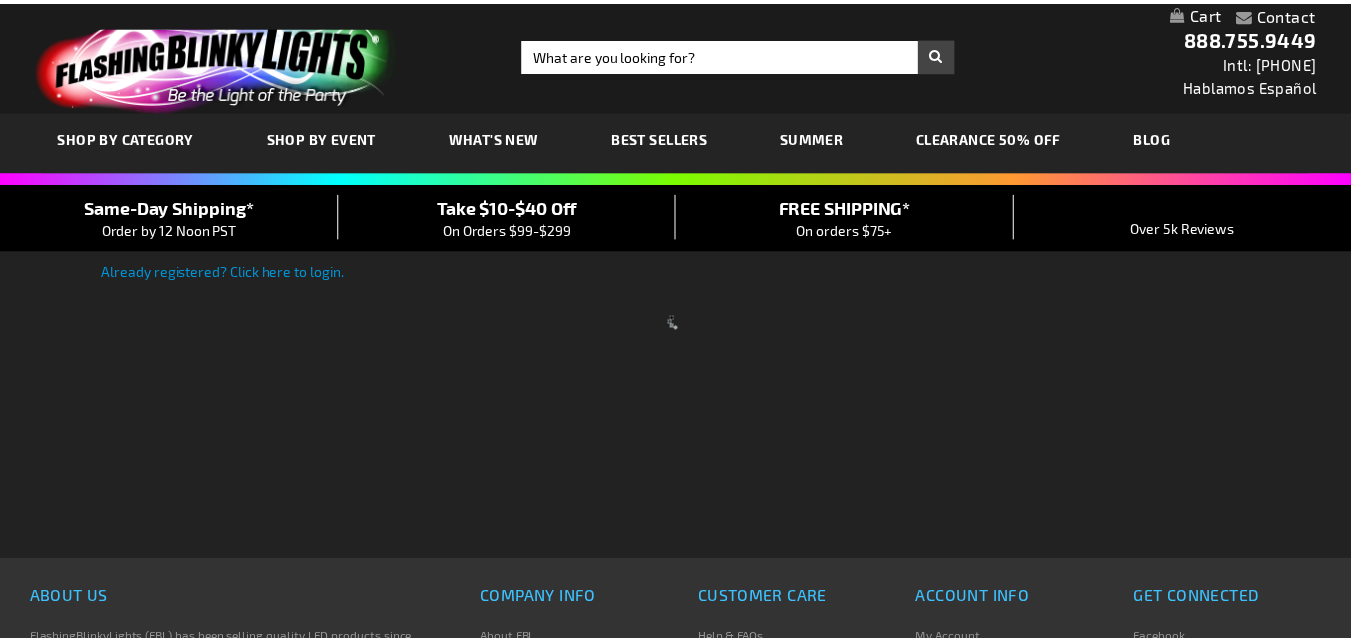scroll, scrollTop: 0, scrollLeft: 0, axis: both 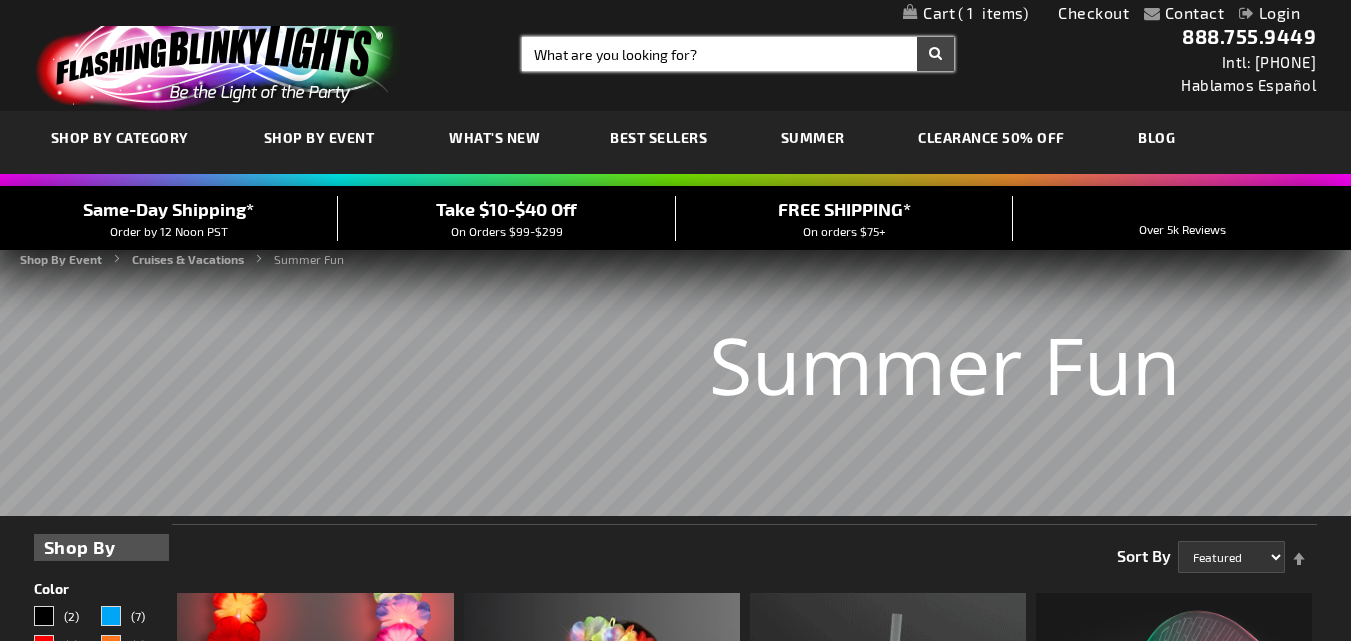 click on "Search" at bounding box center [738, 54] 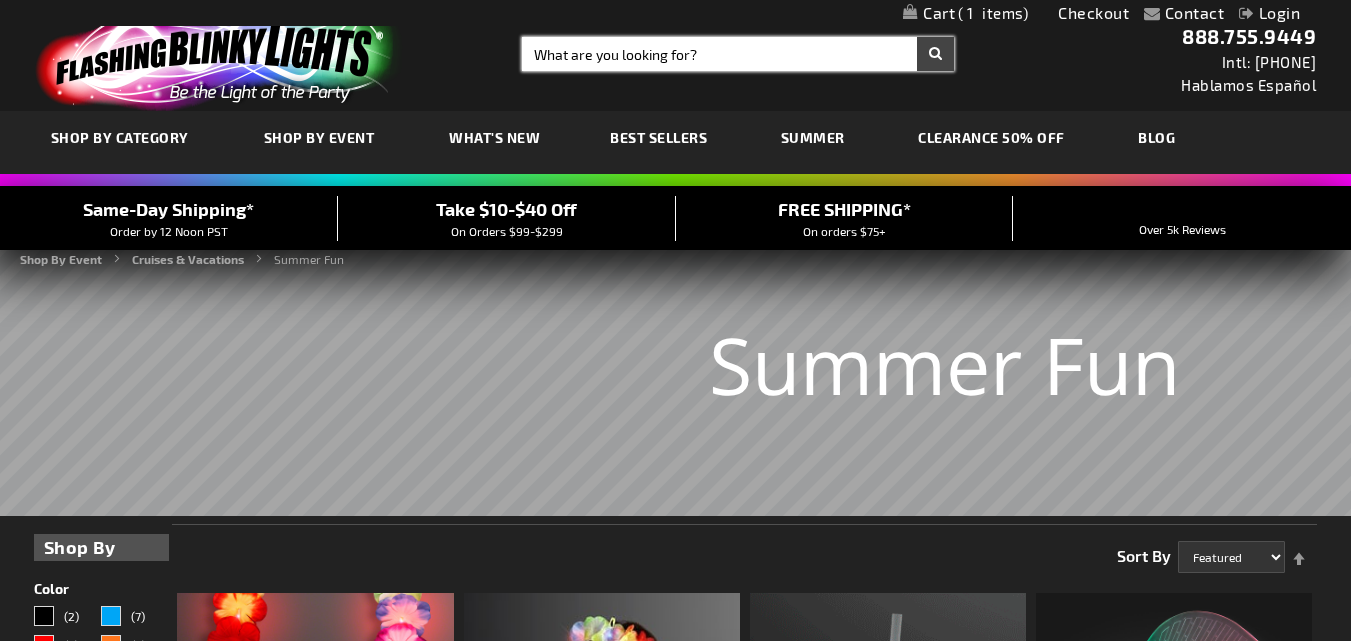 click on "Search" at bounding box center (738, 54) 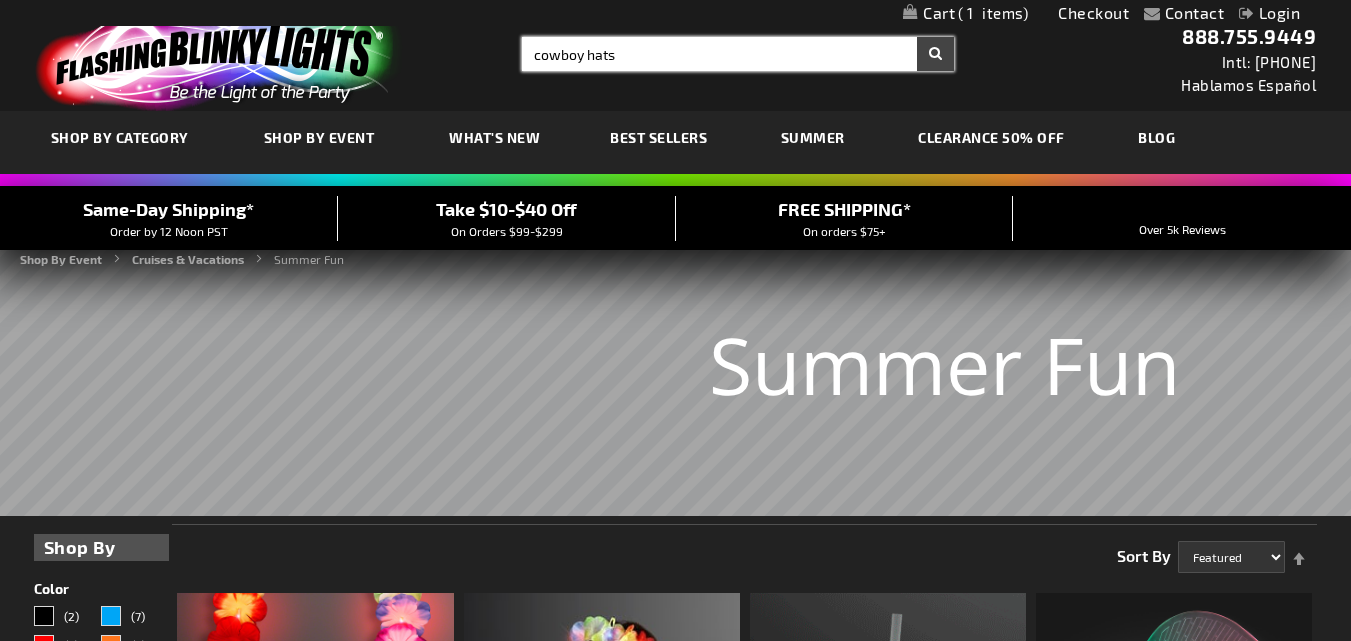 type on "cowboy hats" 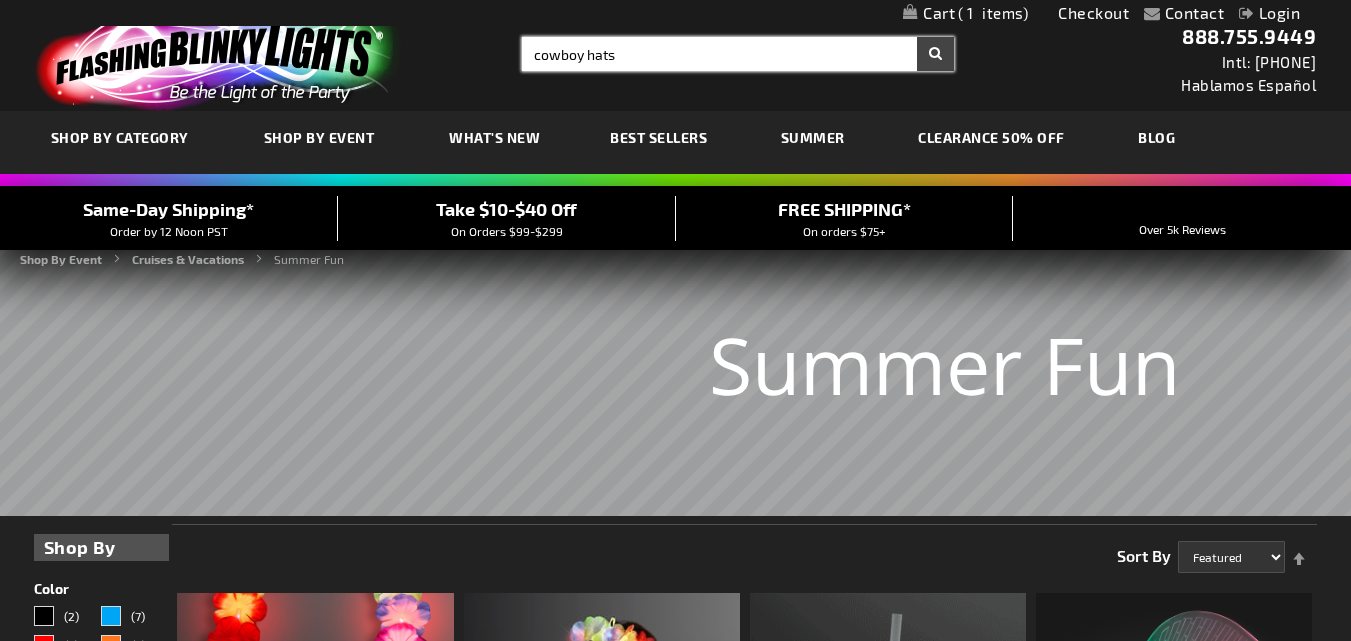 click on "Search" at bounding box center (935, 54) 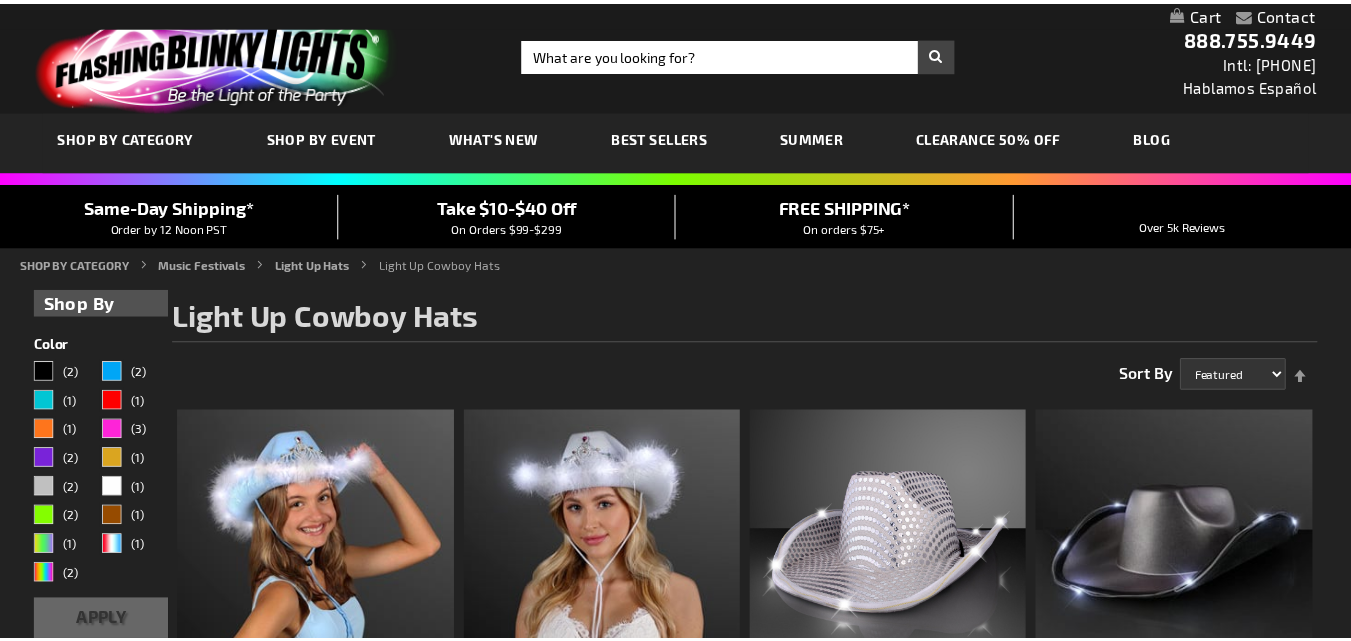 scroll, scrollTop: 0, scrollLeft: 0, axis: both 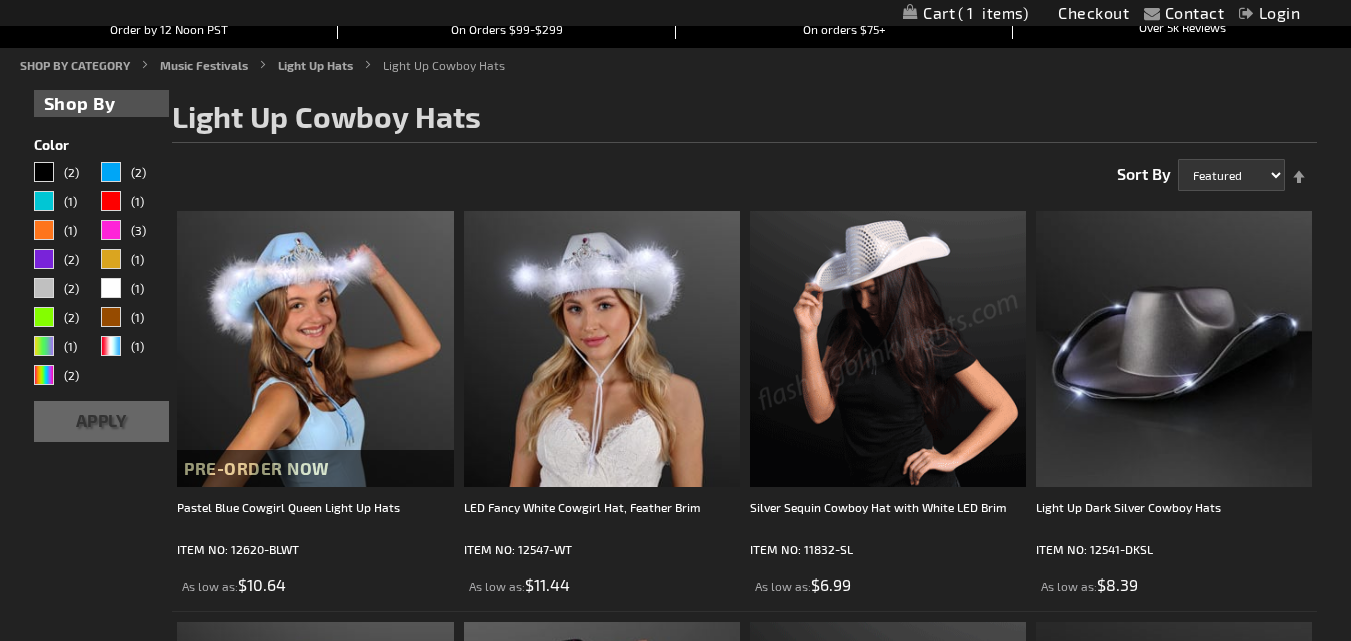 click at bounding box center (888, 349) 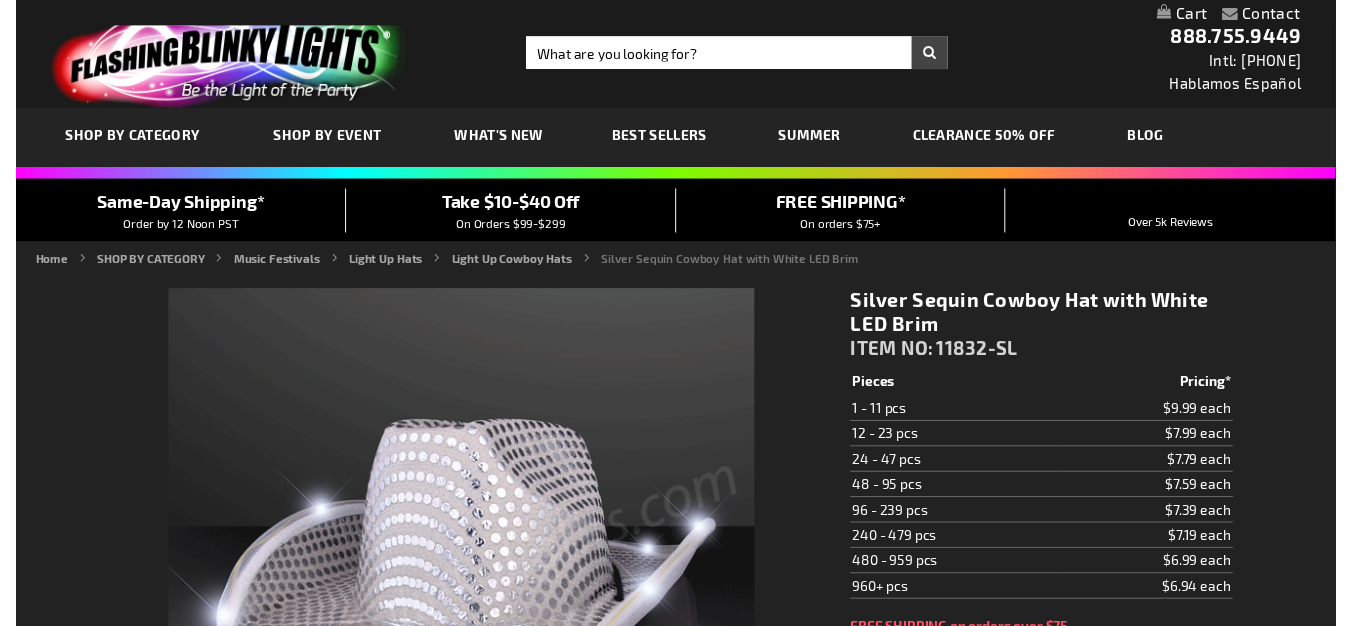 scroll, scrollTop: 14, scrollLeft: 0, axis: vertical 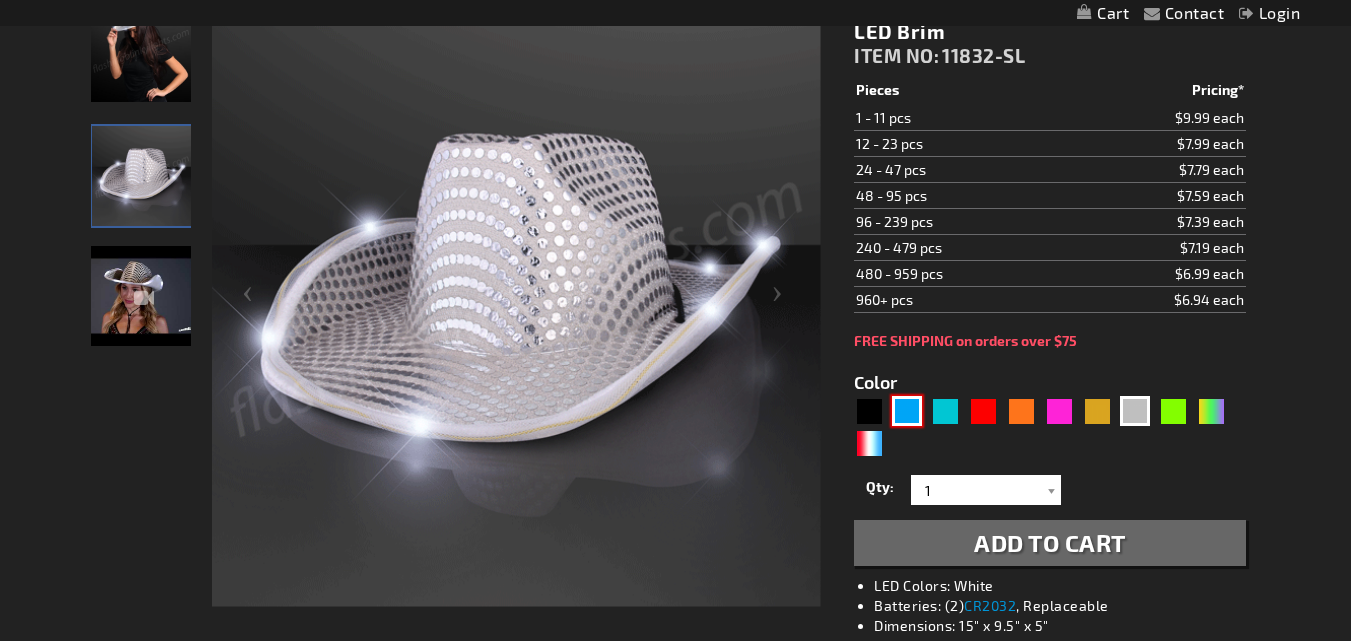click at bounding box center (907, 411) 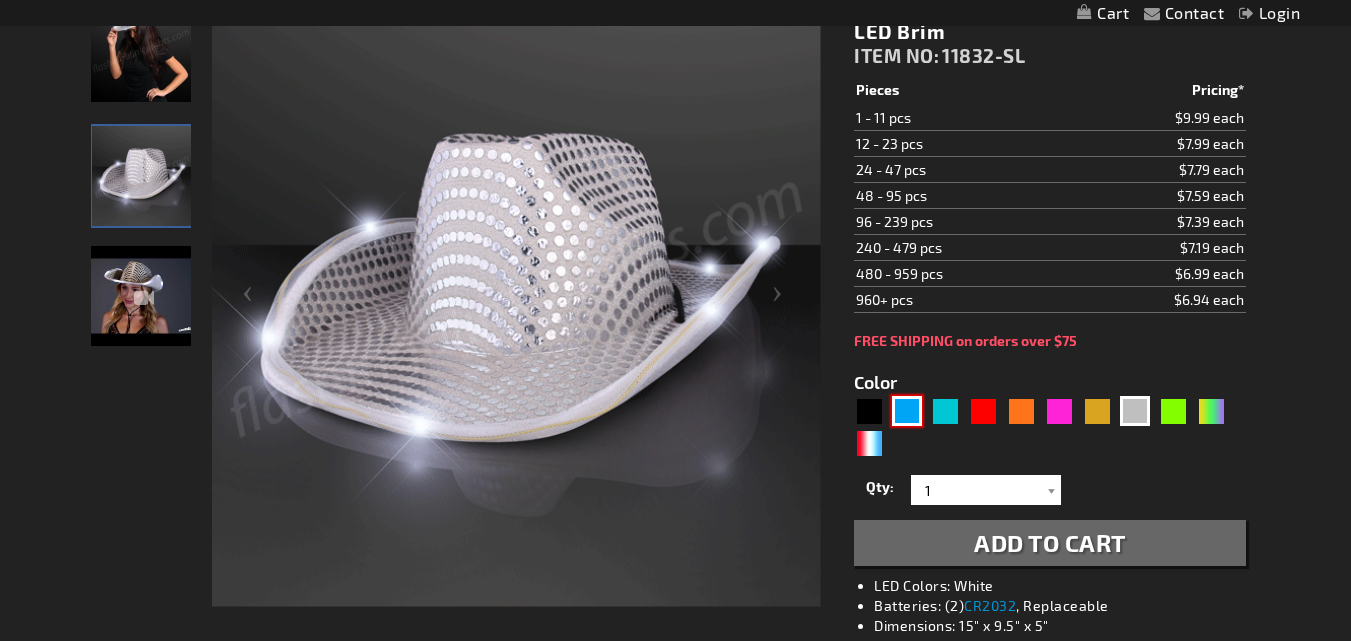 type on "5629" 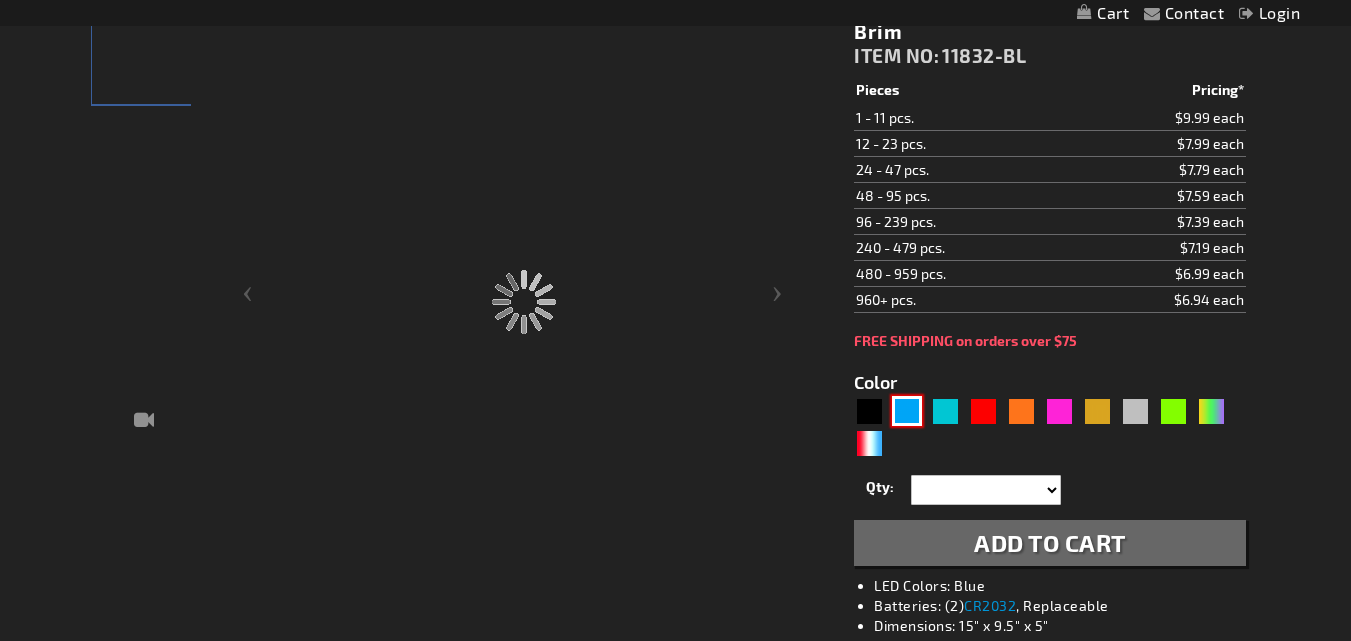 type on "11832-BL" 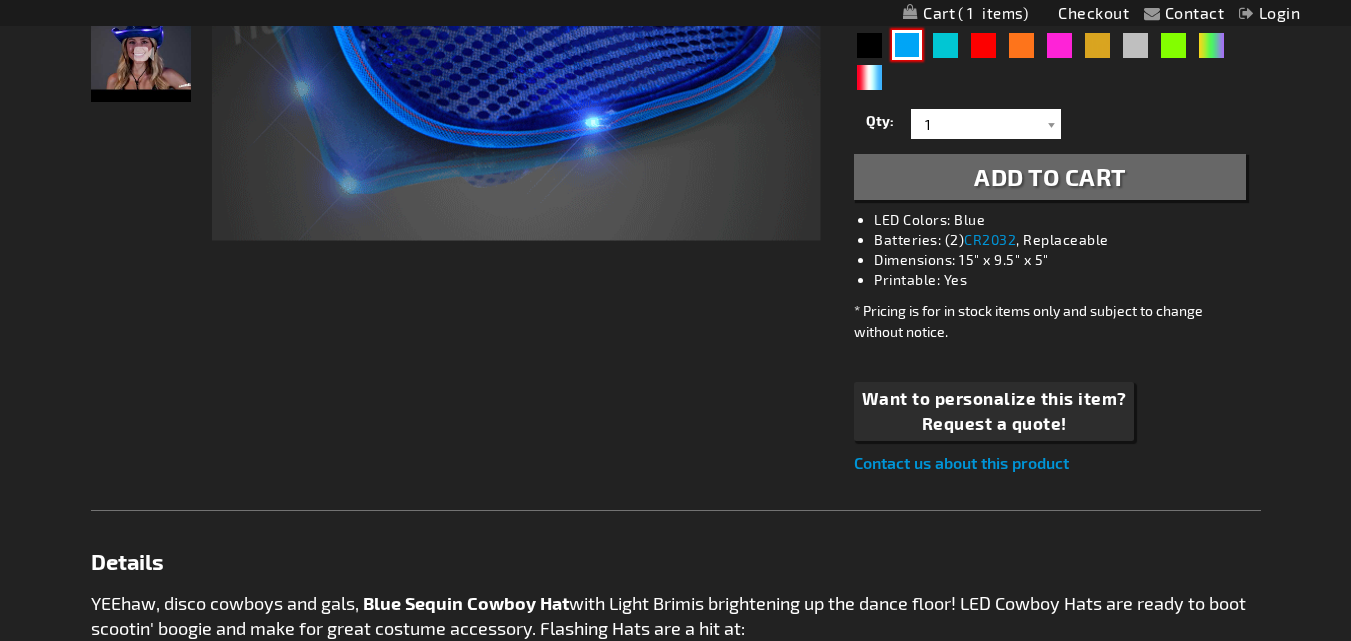 scroll, scrollTop: 661, scrollLeft: 0, axis: vertical 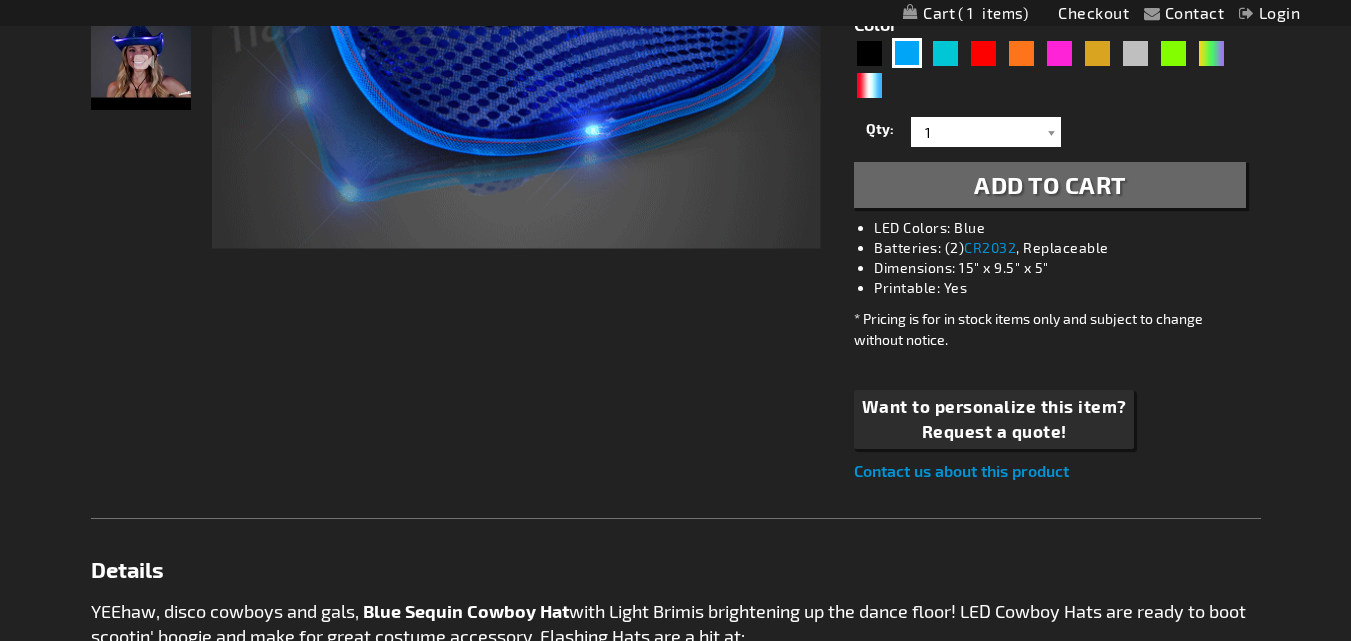 click on "Add to Cart" at bounding box center [1049, 185] 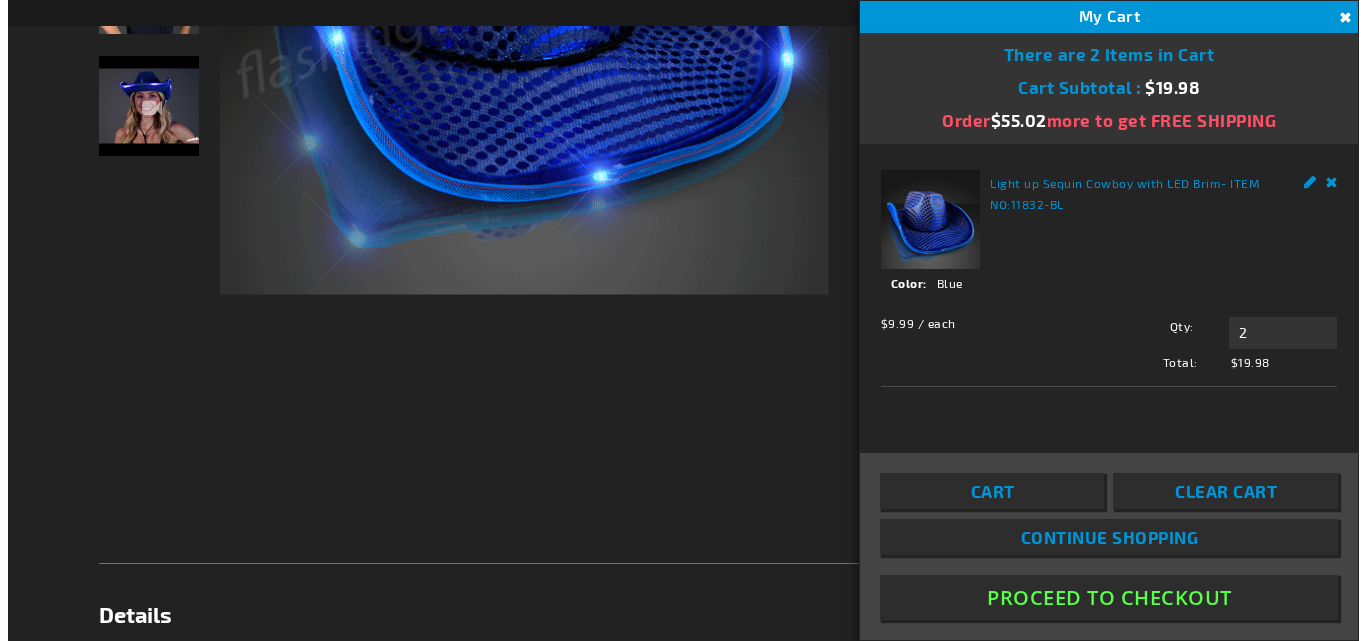 scroll, scrollTop: 707, scrollLeft: 0, axis: vertical 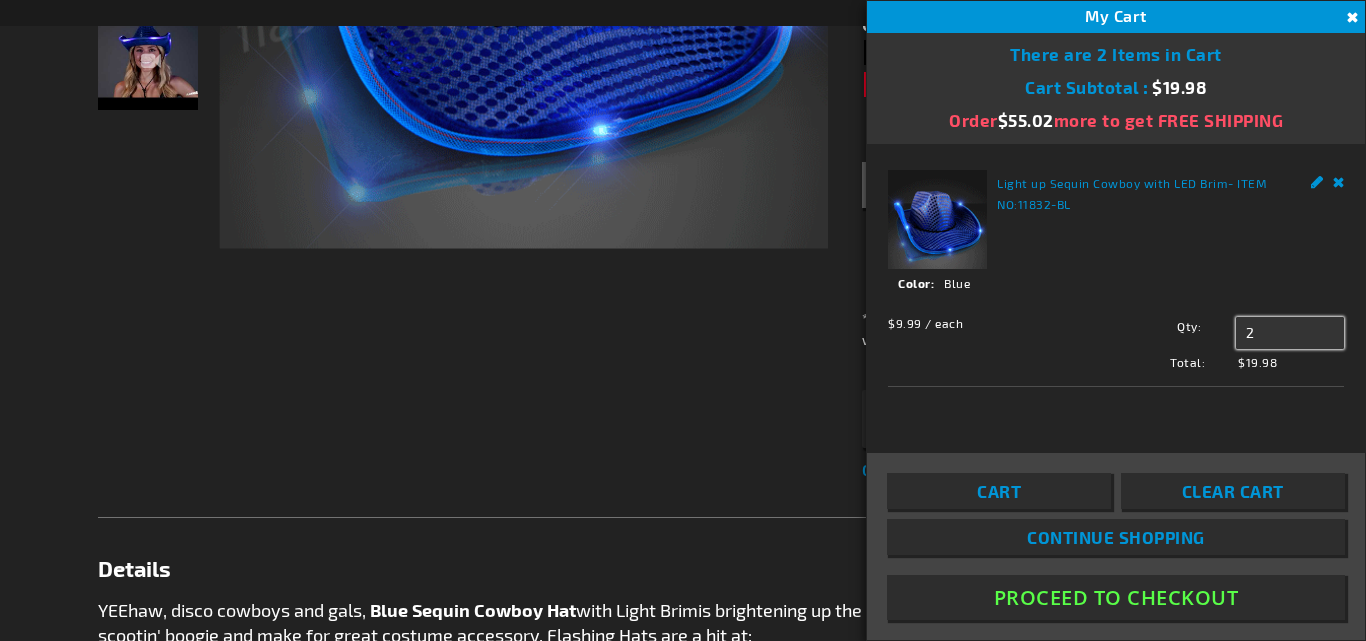 click on "2" at bounding box center (1290, 333) 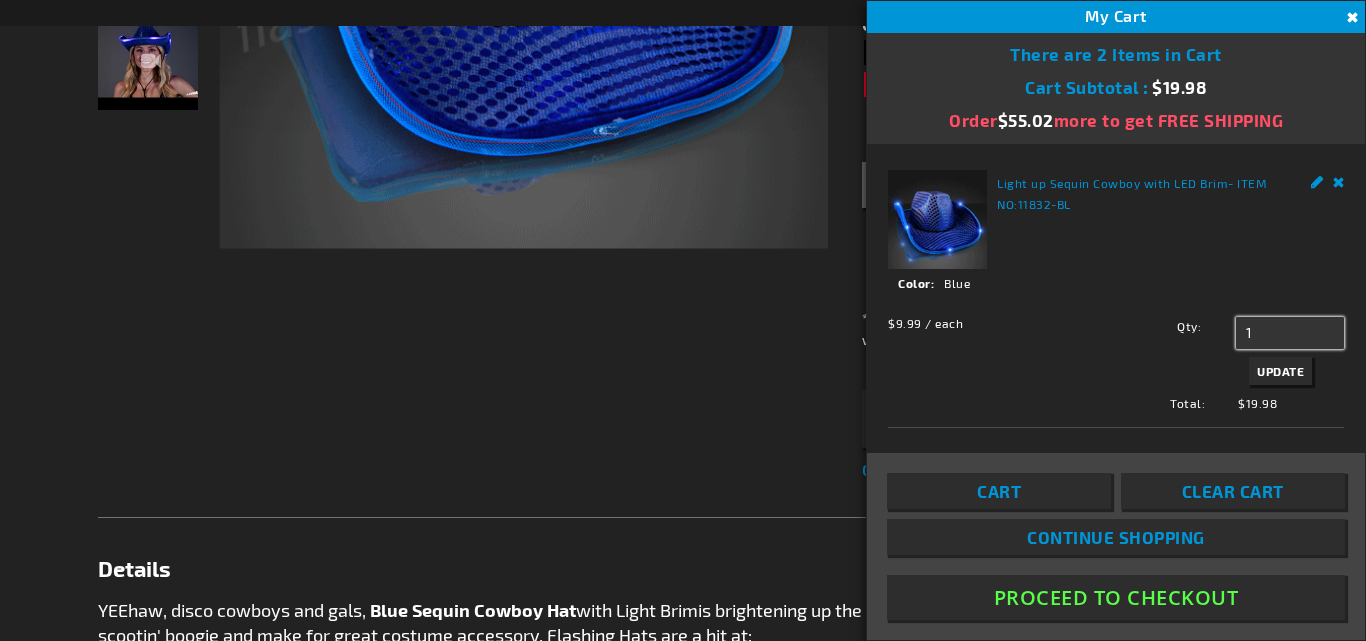 type on "1" 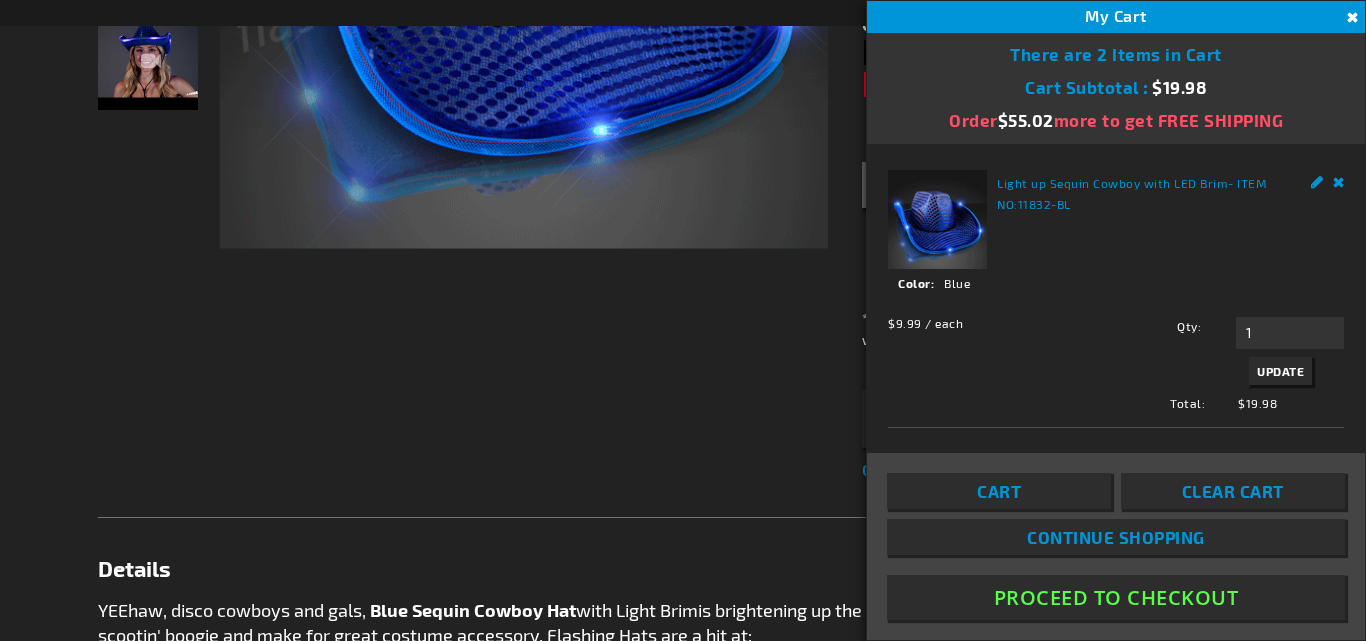 click on "Update" at bounding box center [1280, 371] 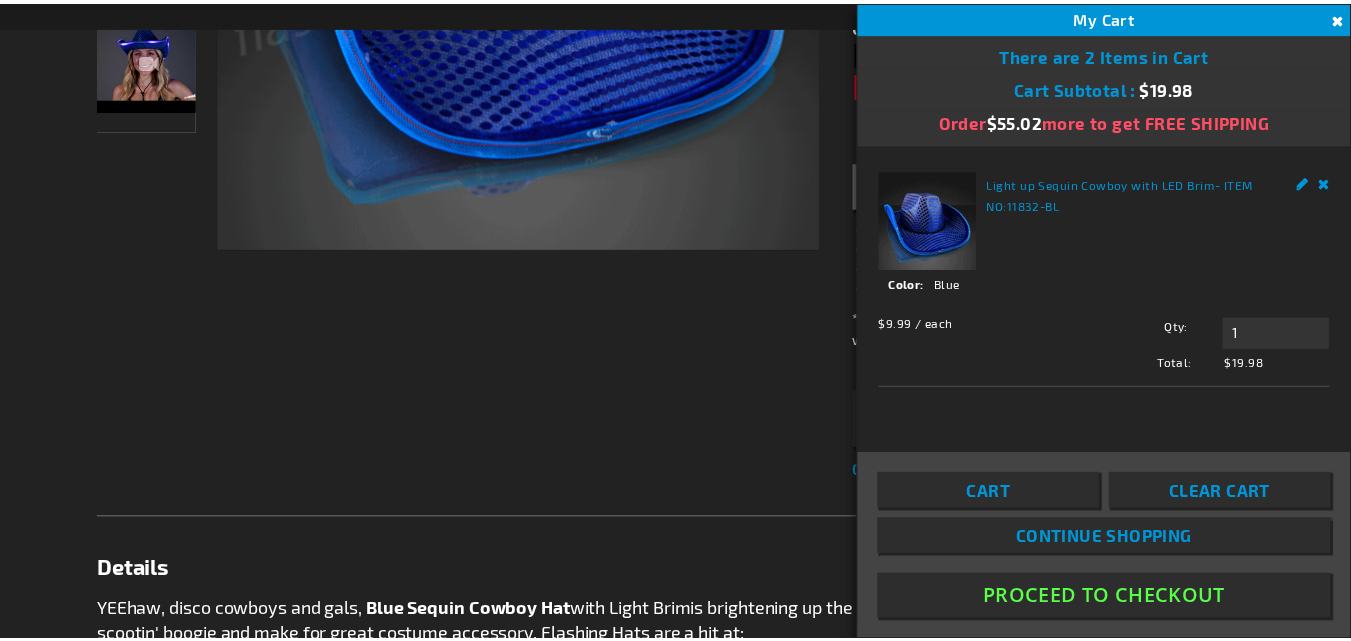 scroll, scrollTop: 661, scrollLeft: 0, axis: vertical 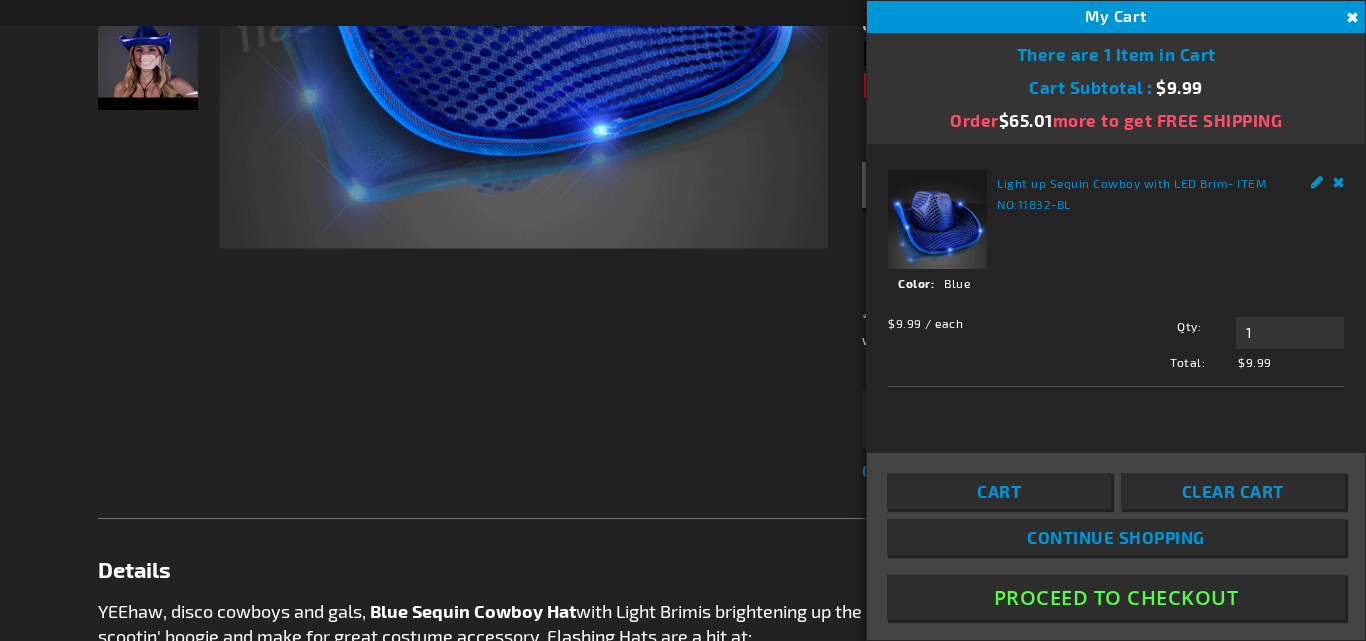 click on "Proceed To Checkout" at bounding box center [1116, 597] 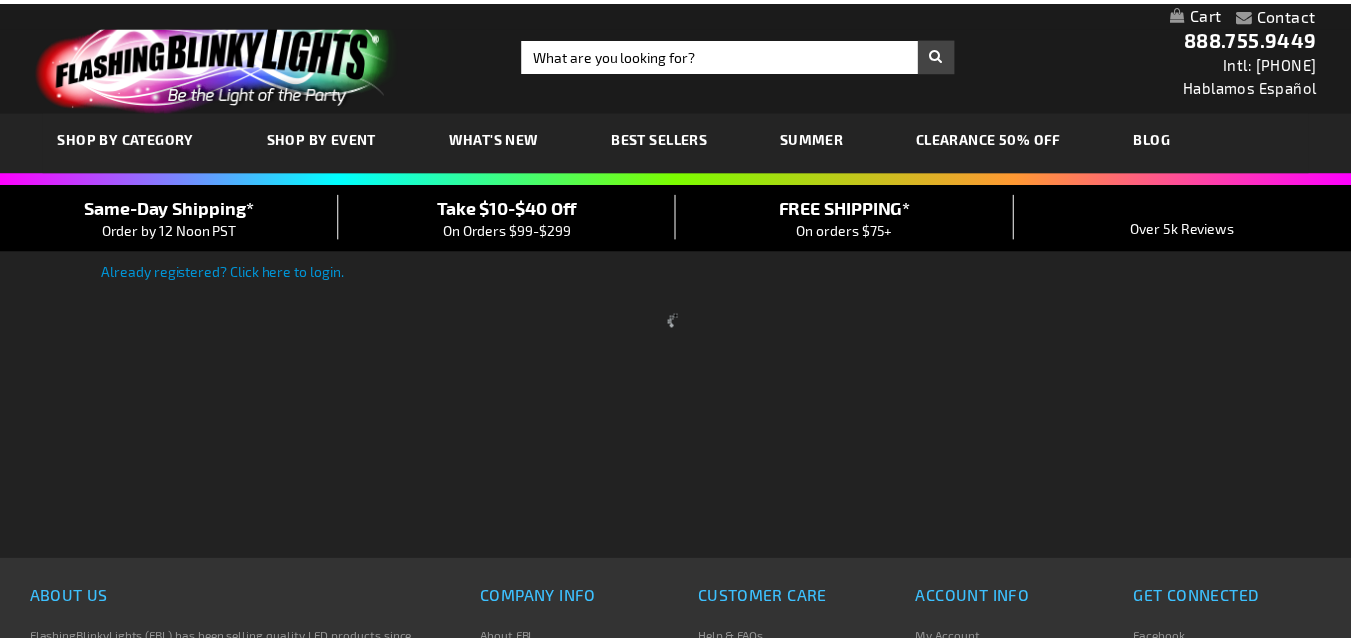 scroll, scrollTop: 0, scrollLeft: 0, axis: both 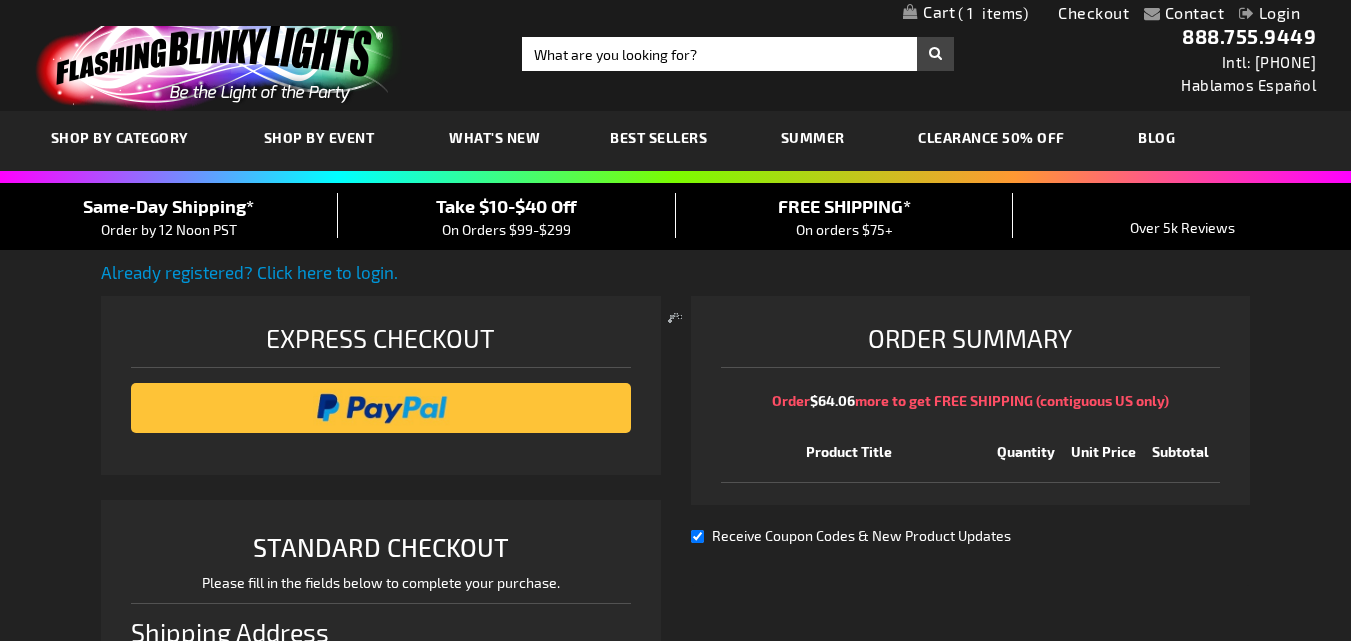 select on "US" 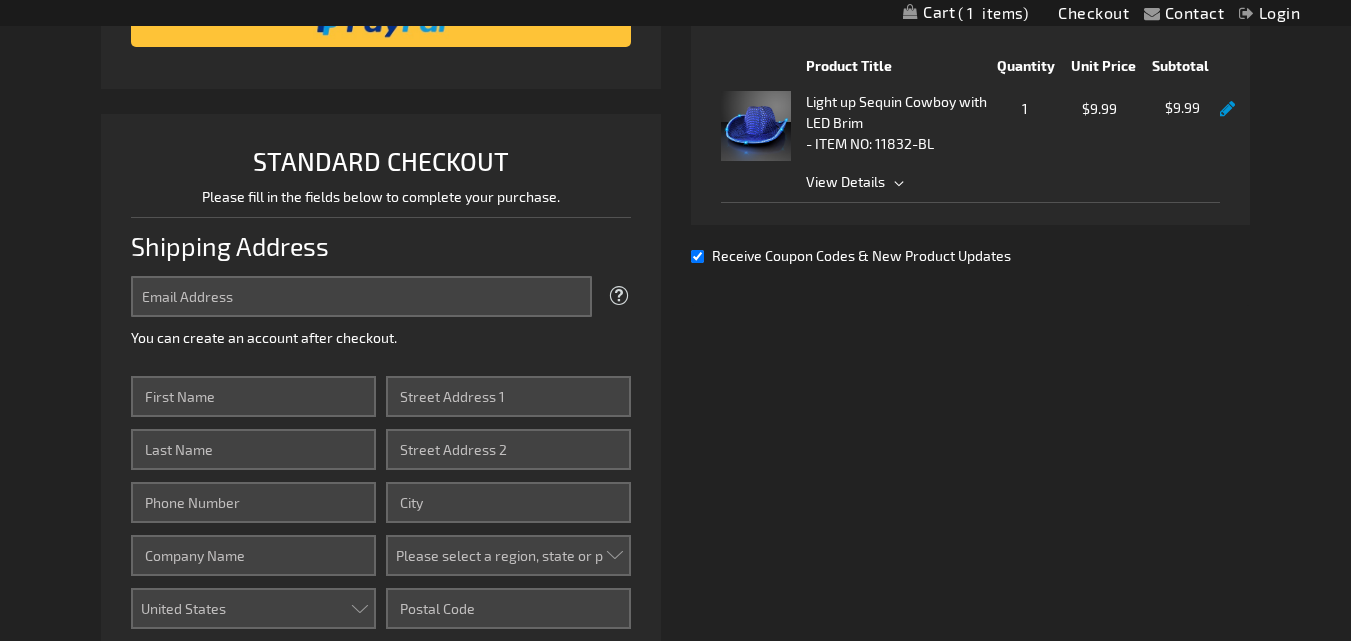 scroll, scrollTop: 391, scrollLeft: 0, axis: vertical 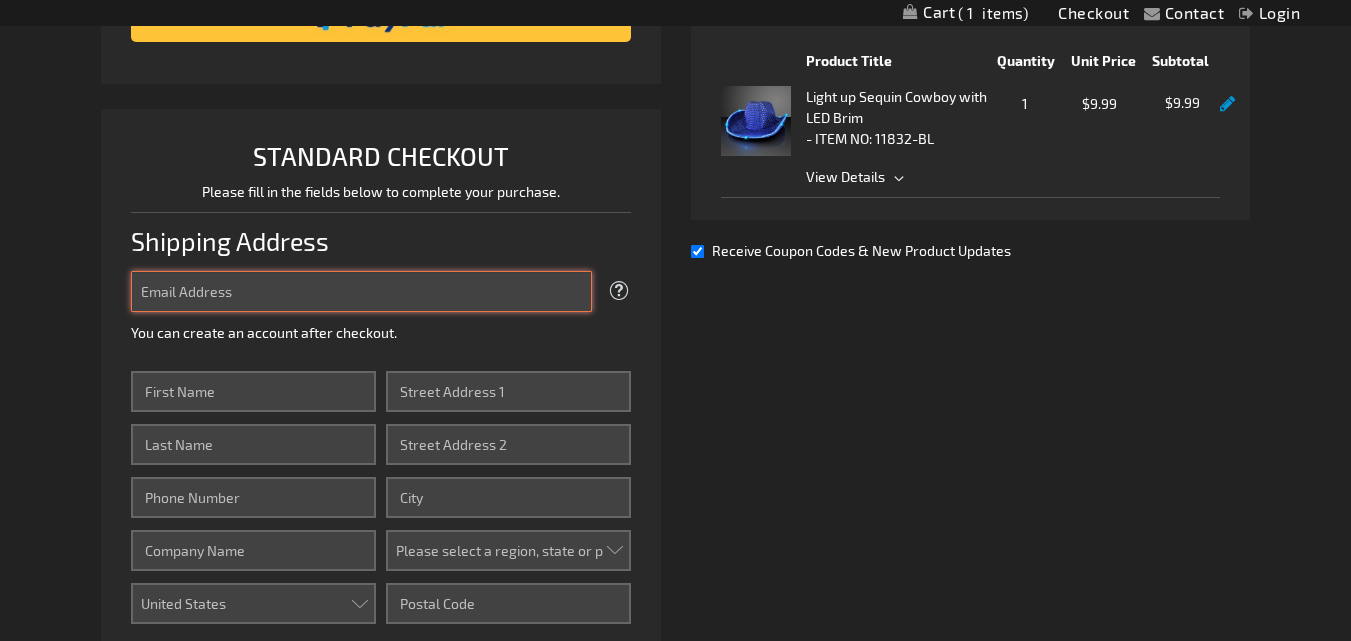 click on "Email Address" at bounding box center (361, 291) 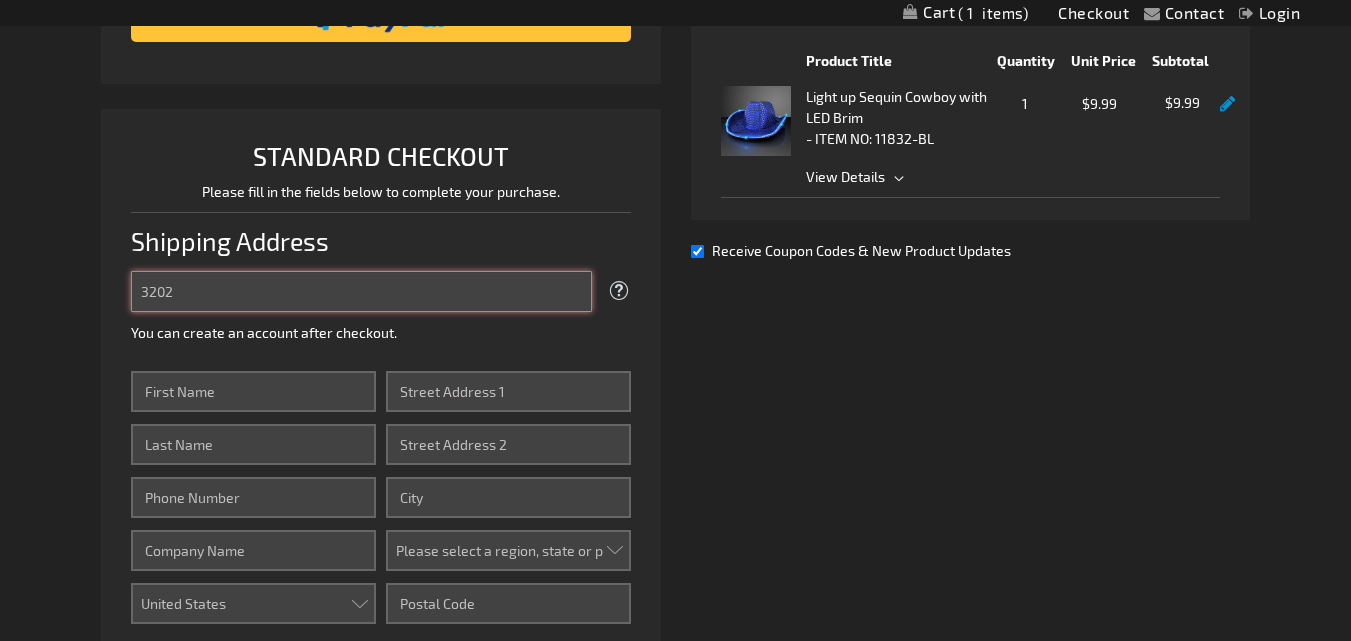 click on "3202" at bounding box center (361, 291) 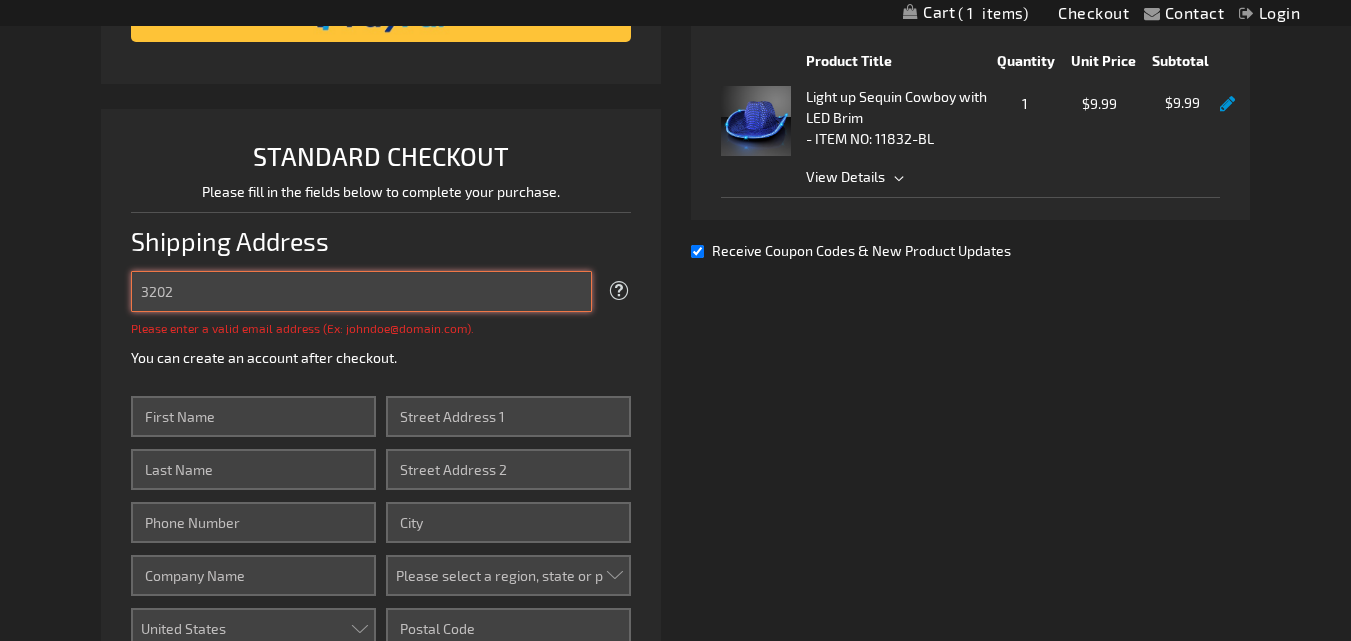 click on "3202" at bounding box center (361, 291) 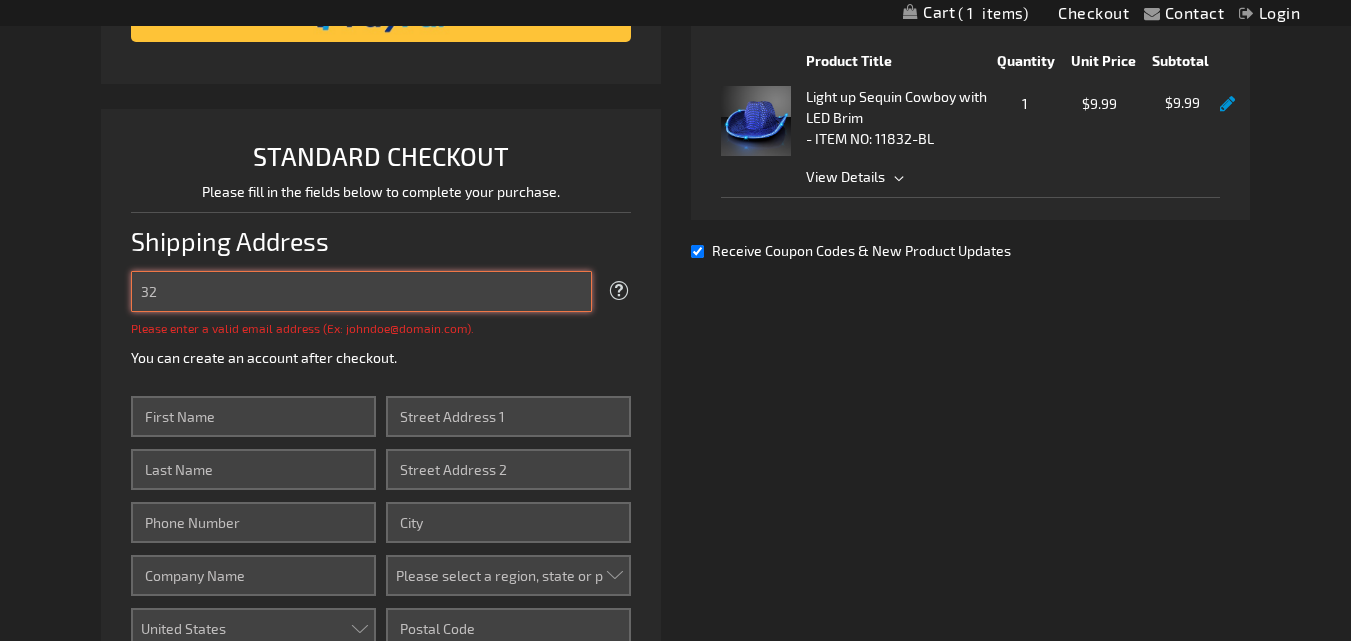 type on "3" 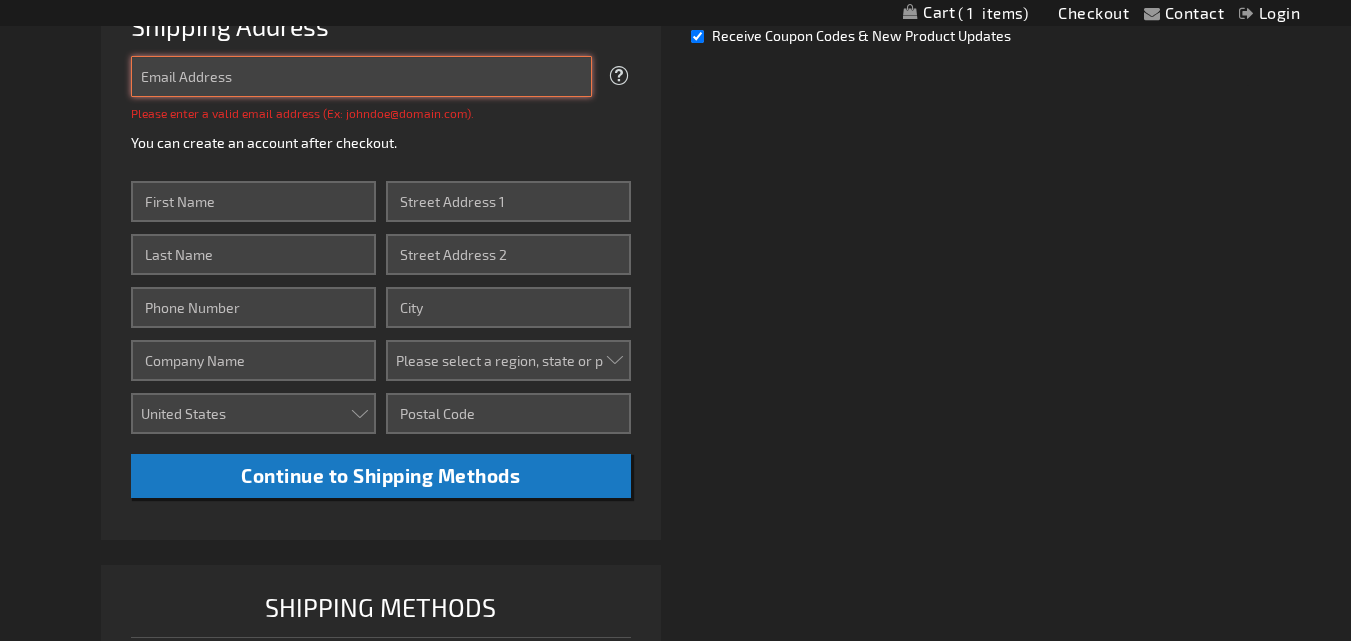scroll, scrollTop: 608, scrollLeft: 0, axis: vertical 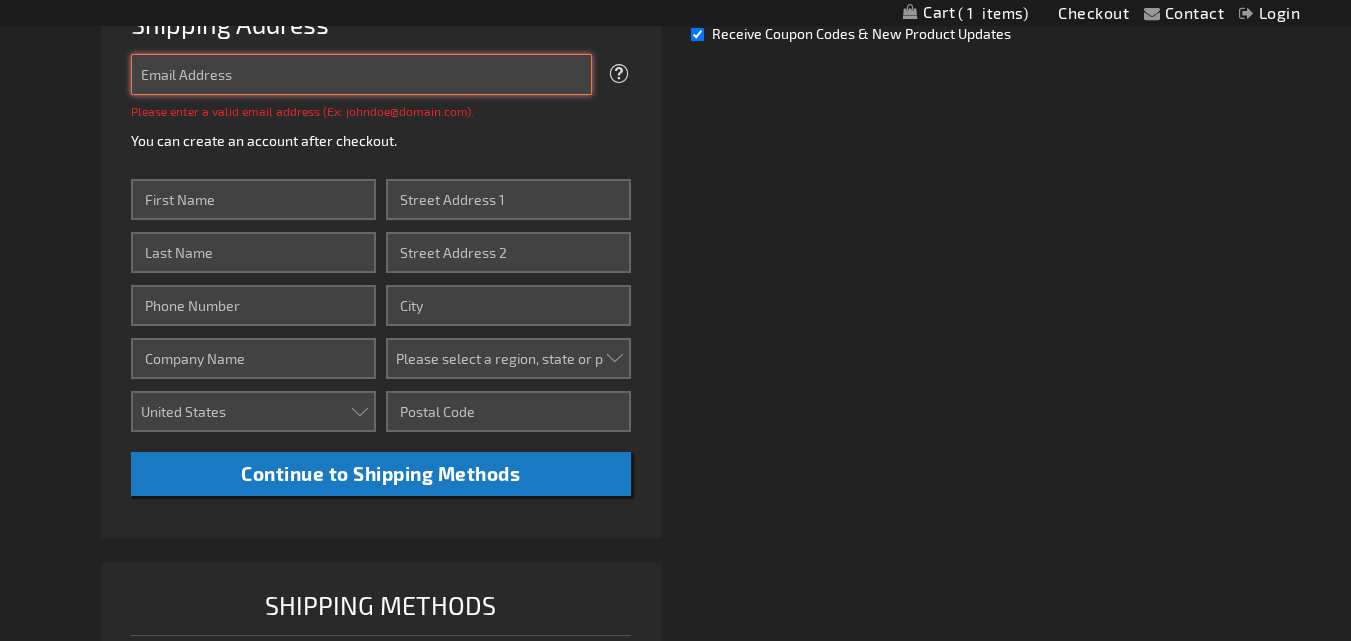 type 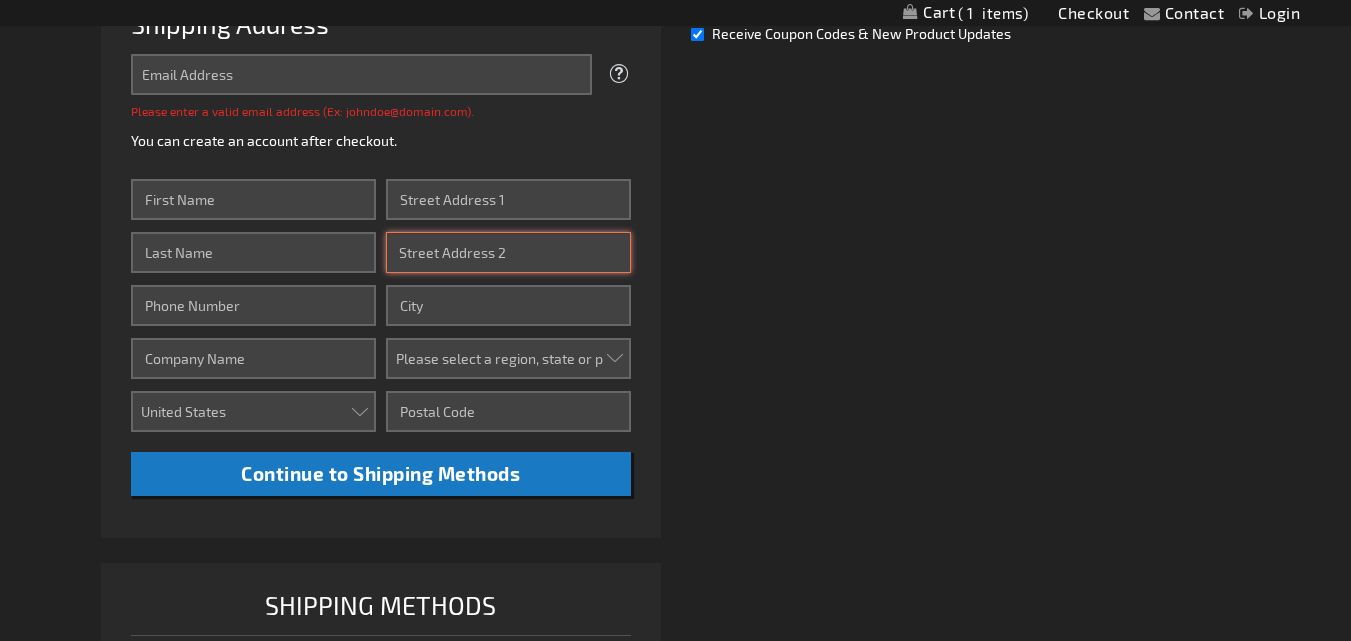 click on "Street Address: Line 2" at bounding box center (508, 252) 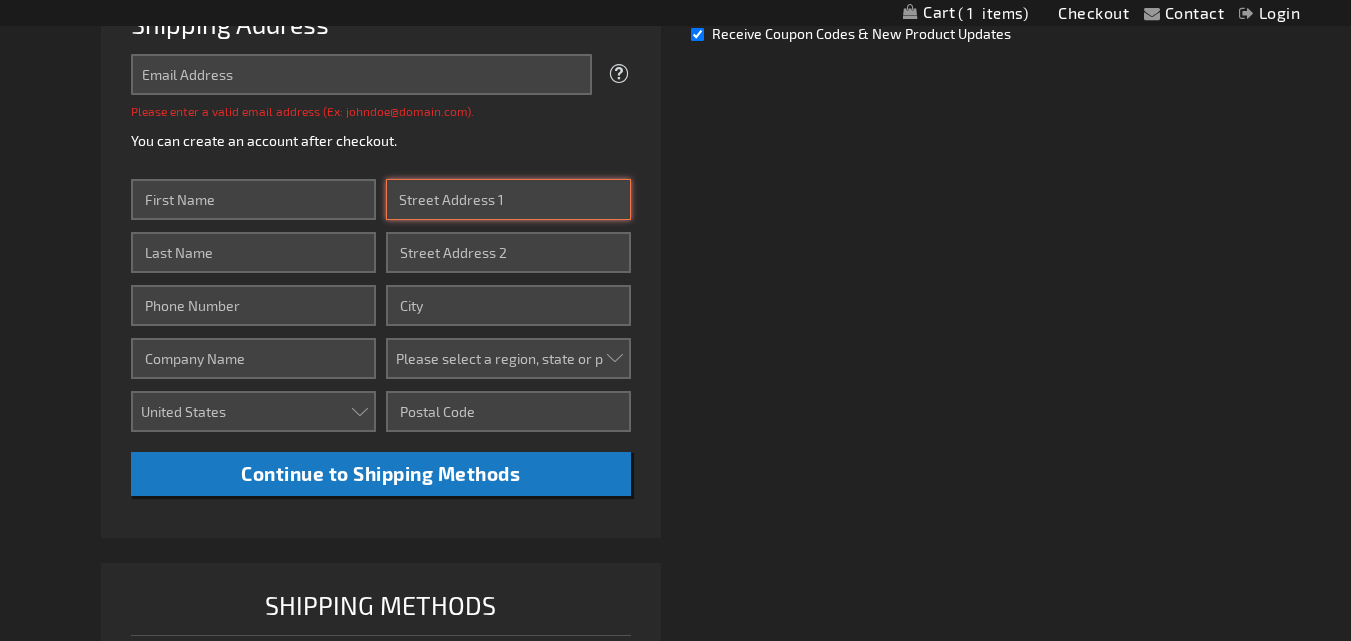 click on "Street Address: Line 1" at bounding box center [508, 199] 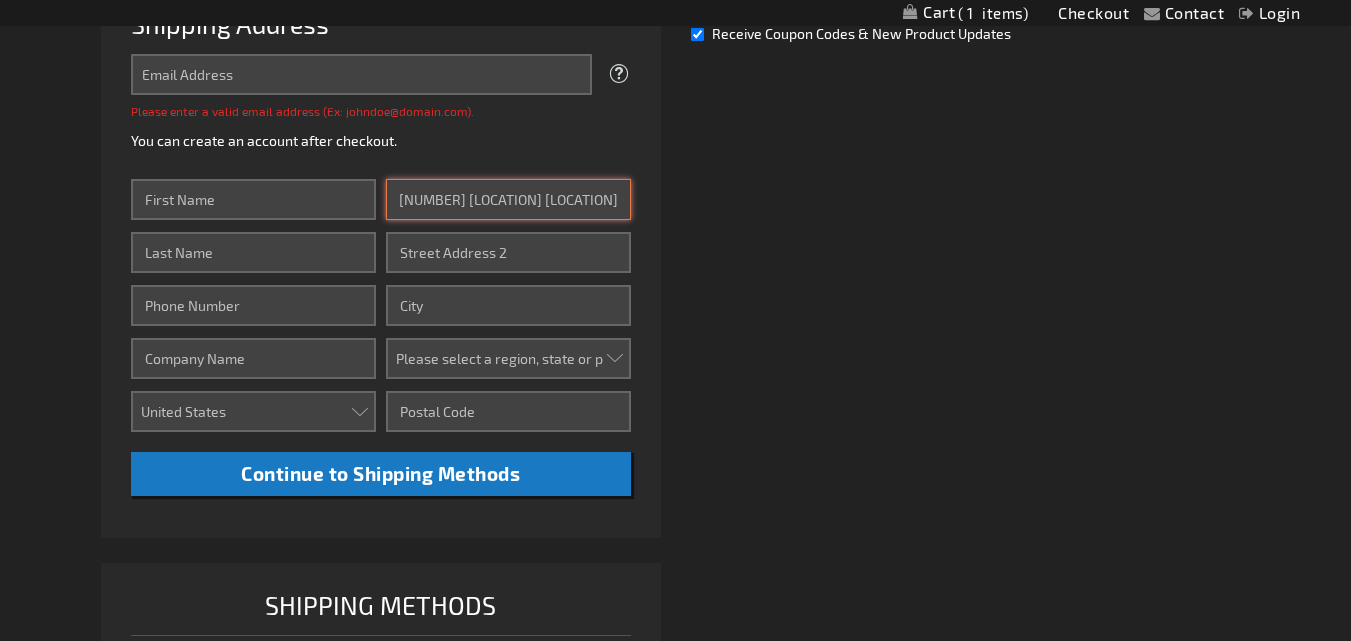 type on "[NUMBER] [LOCATION] [LOCATION]" 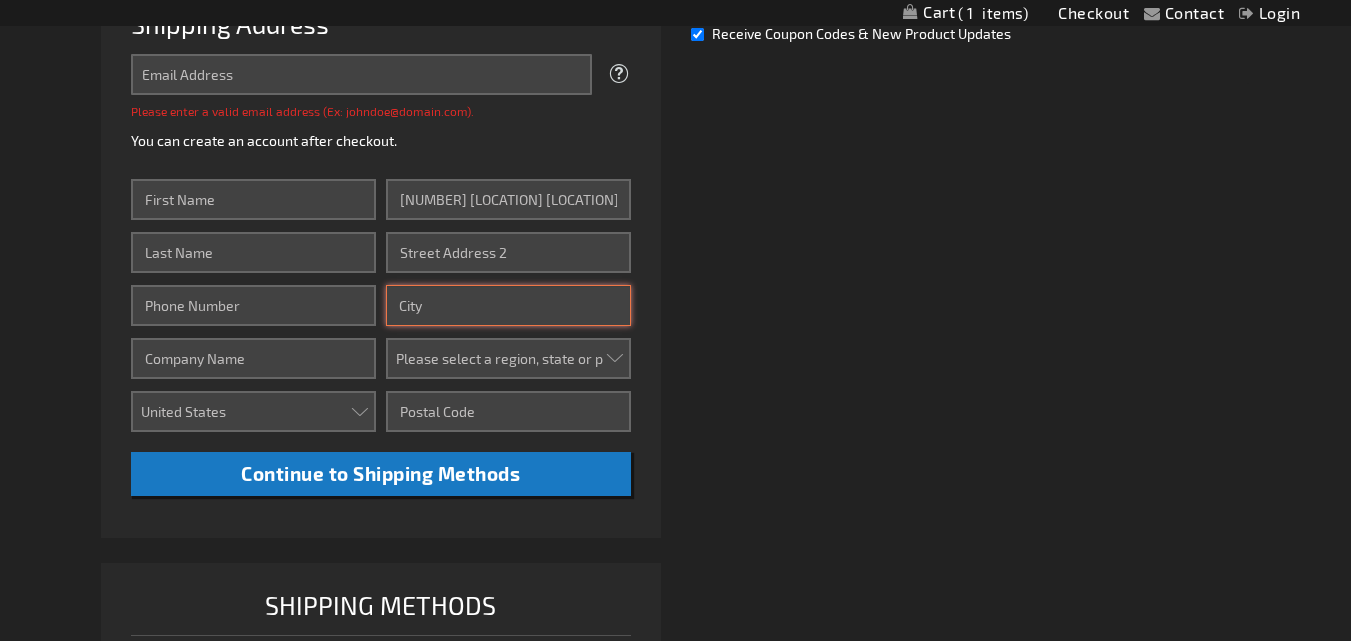 click on "City" at bounding box center [508, 305] 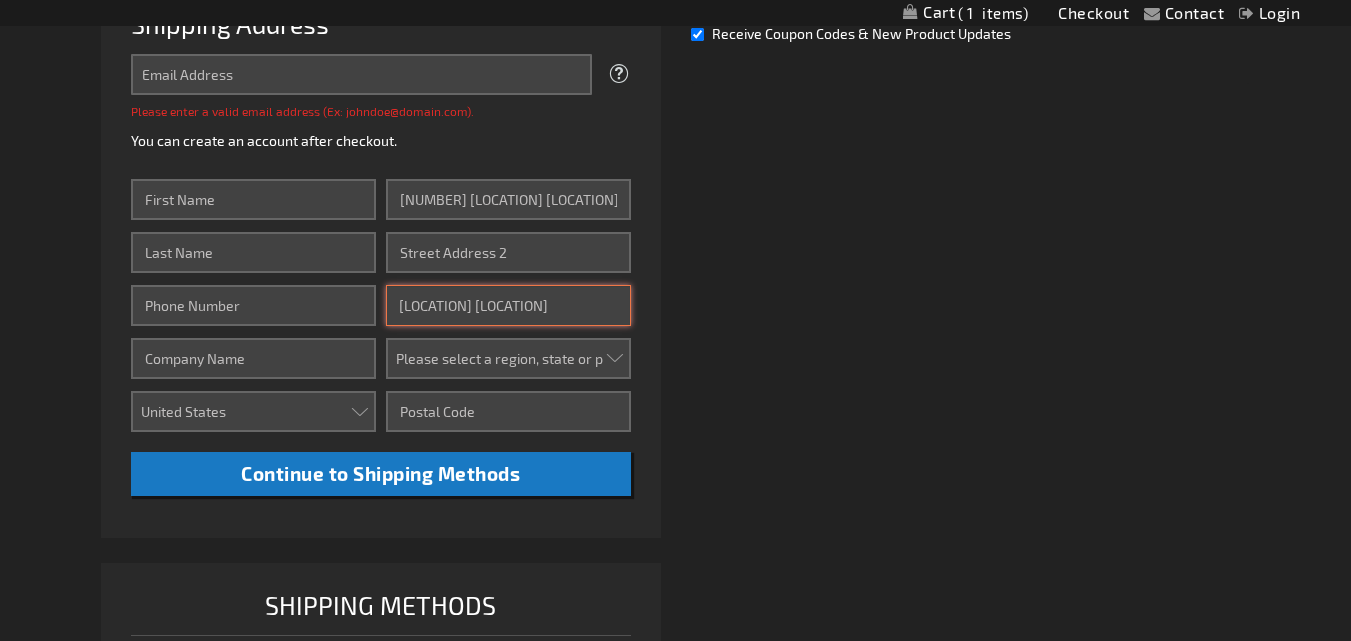 type on "[LOCATION] [LOCATION]" 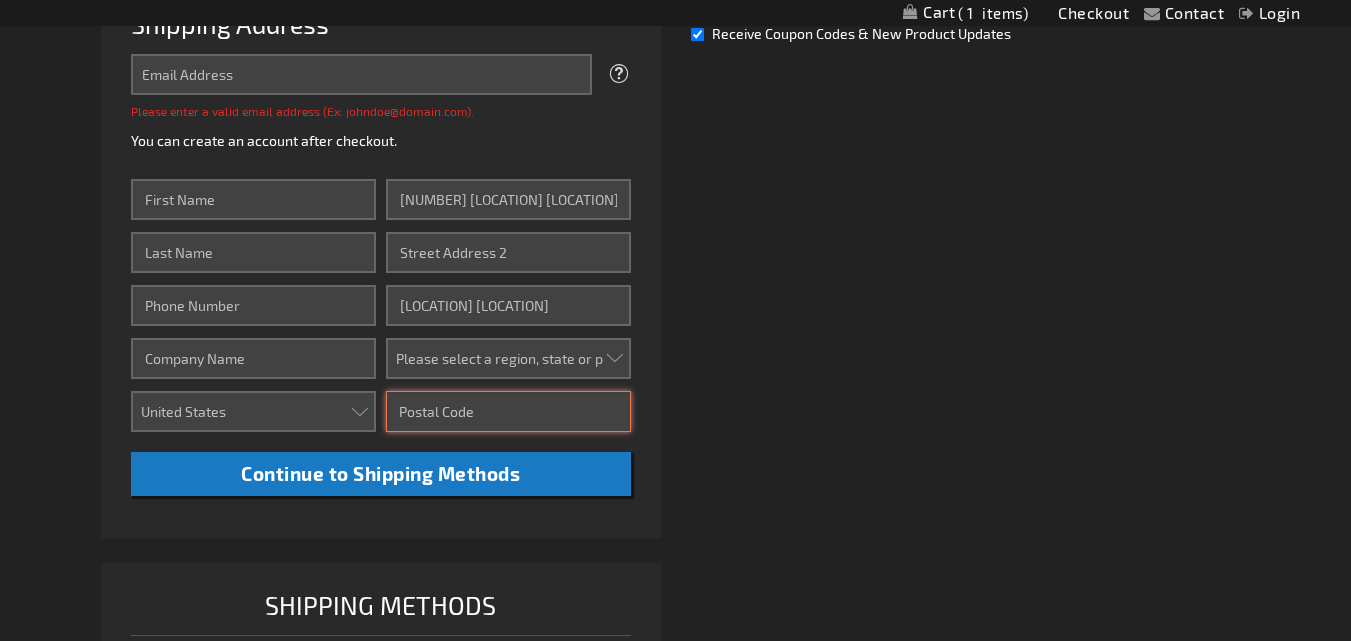 click on "Zip/Postal Code" at bounding box center (508, 411) 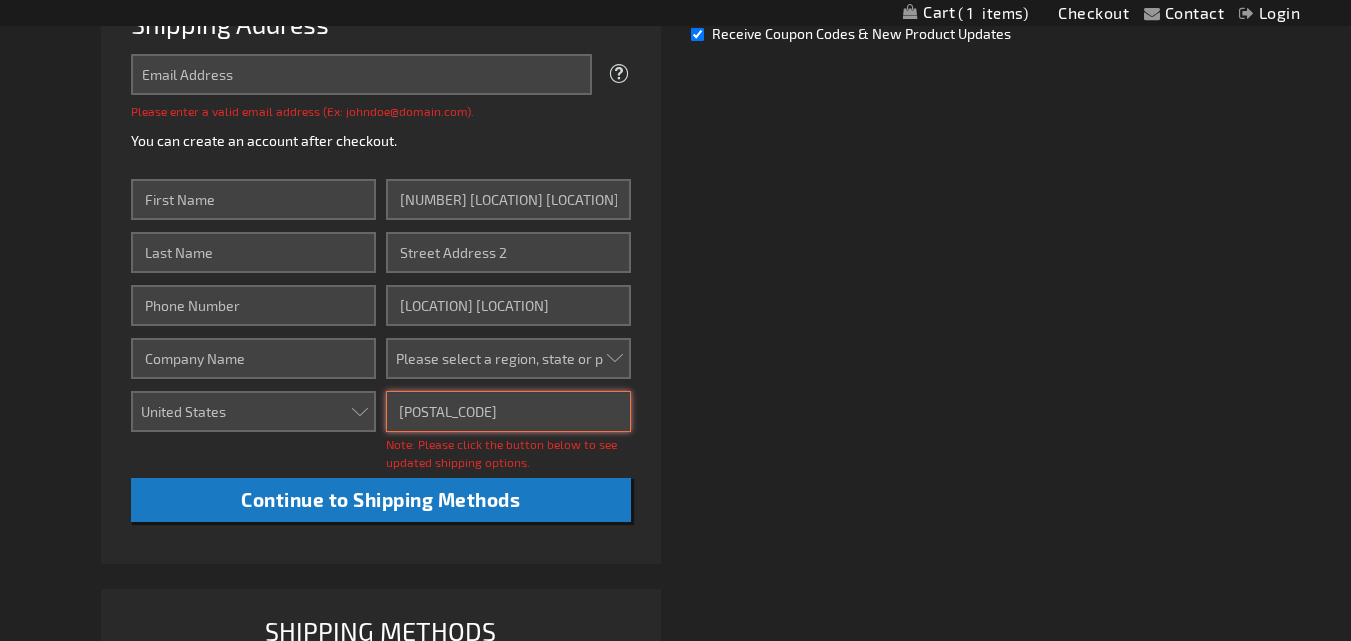 type on "[POSTAL_CODE]" 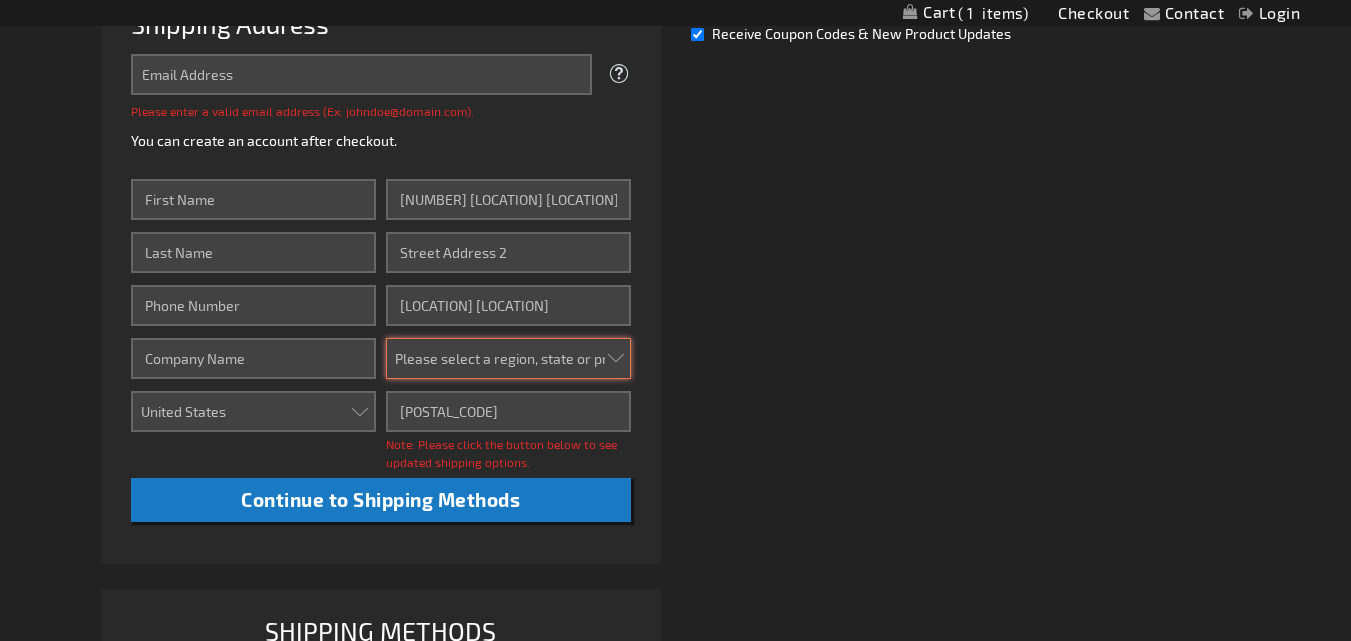 click on "Please select a region, state or province. Alabama Alaska Arizona Arkansas California Colorado Connecticut Delaware District of Columbia Florida Georgia Hawaii Idaho Illinois Indiana Iowa Kansas Kentucky Louisiana Maine Maryland Massachusetts Michigan Minnesota Mississippi Missouri Montana Nebraska Nevada New Hampshire New Jersey New Mexico New York North Carolina North Dakota Ohio Oklahoma Oregon Pennsylvania Puerto Rico Rhode Island South Carolina South Dakota Tennessee Texas Utah Vermont Virgin Islands Virginia Washington West Virginia Wisconsin Wyoming" at bounding box center [508, 358] 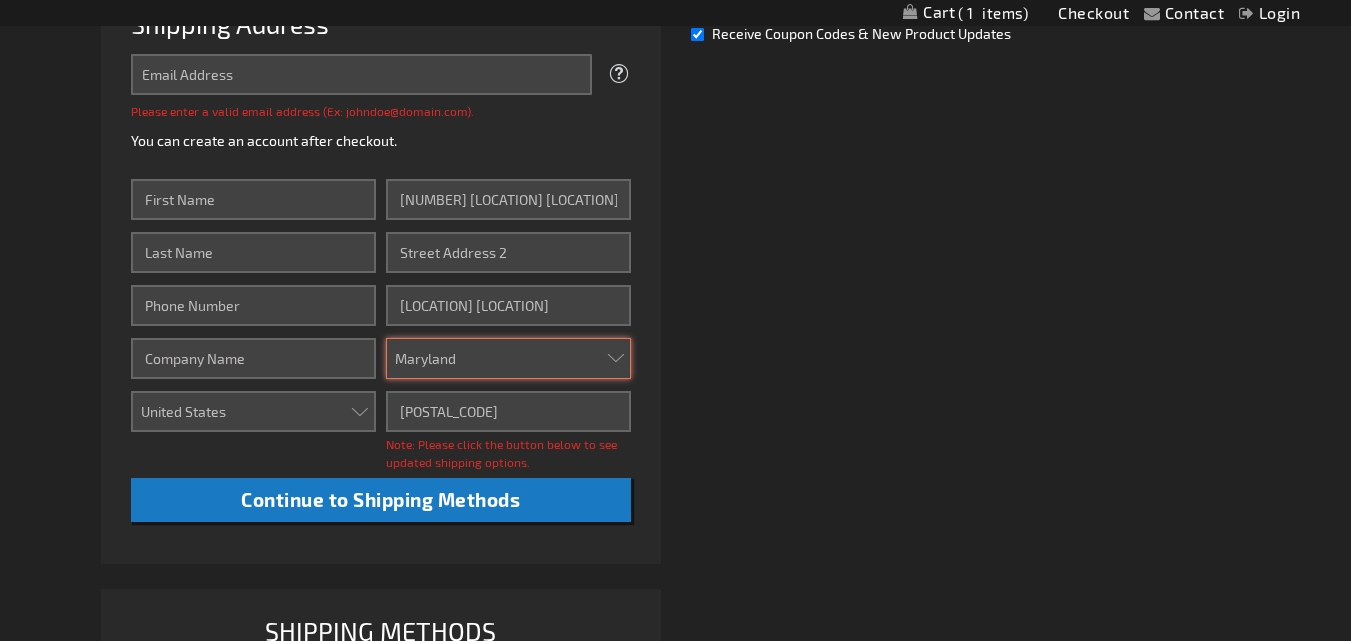 click on "Please select a region, state or province. Alabama Alaska Arizona Arkansas California Colorado Connecticut Delaware District of Columbia Florida Georgia Hawaii Idaho Illinois Indiana Iowa Kansas Kentucky Louisiana Maine Maryland Massachusetts Michigan Minnesota Mississippi Missouri Montana Nebraska Nevada New Hampshire New Jersey New Mexico New York North Carolina North Dakota Ohio Oklahoma Oregon Pennsylvania Puerto Rico Rhode Island South Carolina South Dakota Tennessee Texas Utah Vermont Virgin Islands Virginia Washington West Virginia Wisconsin Wyoming" at bounding box center [508, 358] 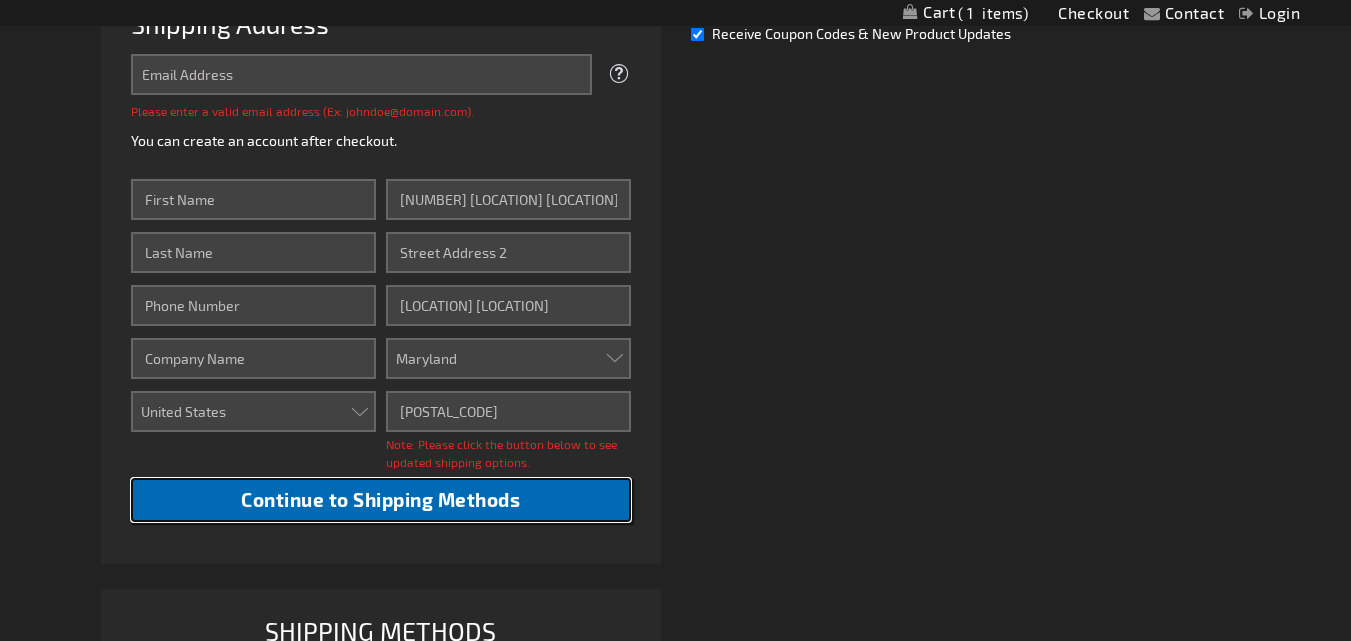 click on "Continue to Shipping Methods" at bounding box center [380, 500] 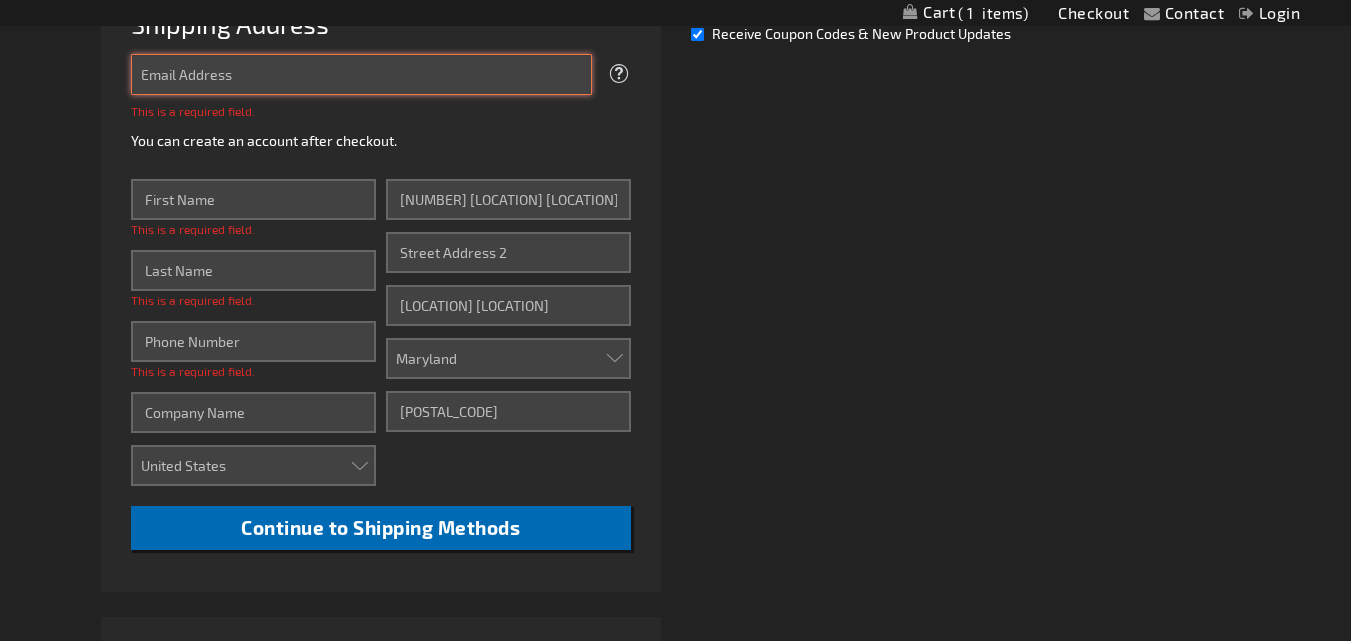 click on "Email Address" at bounding box center (361, 74) 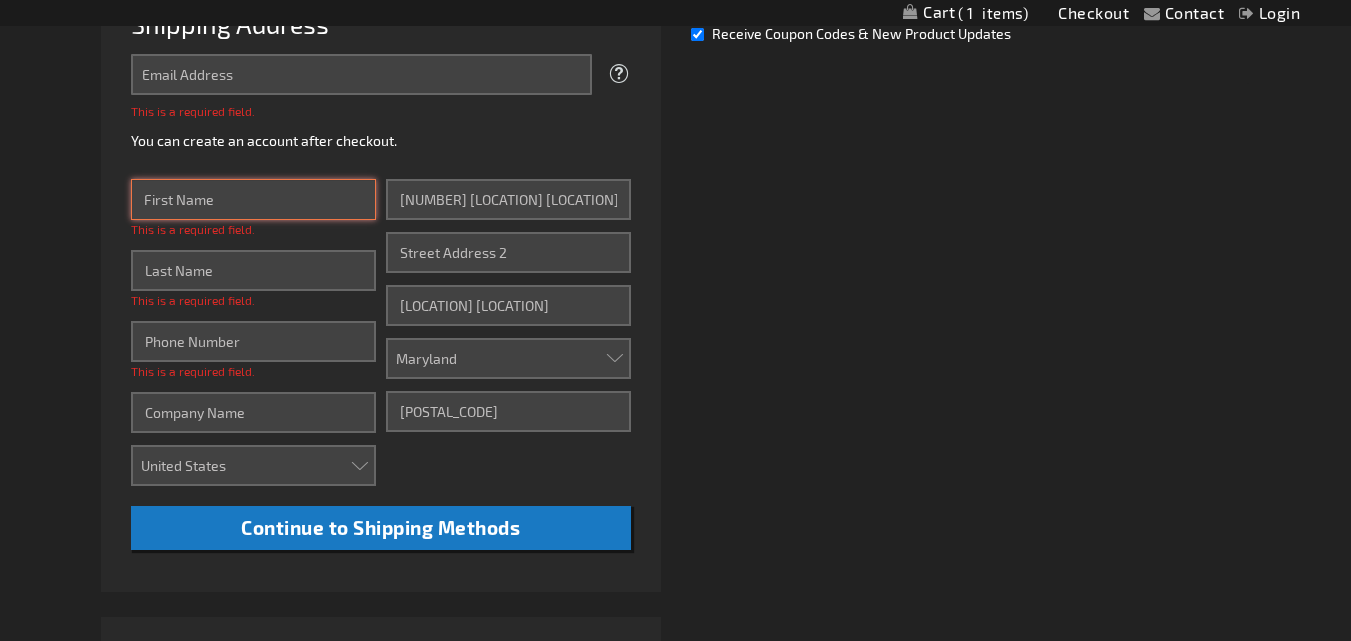 click on "First Name" at bounding box center (253, 199) 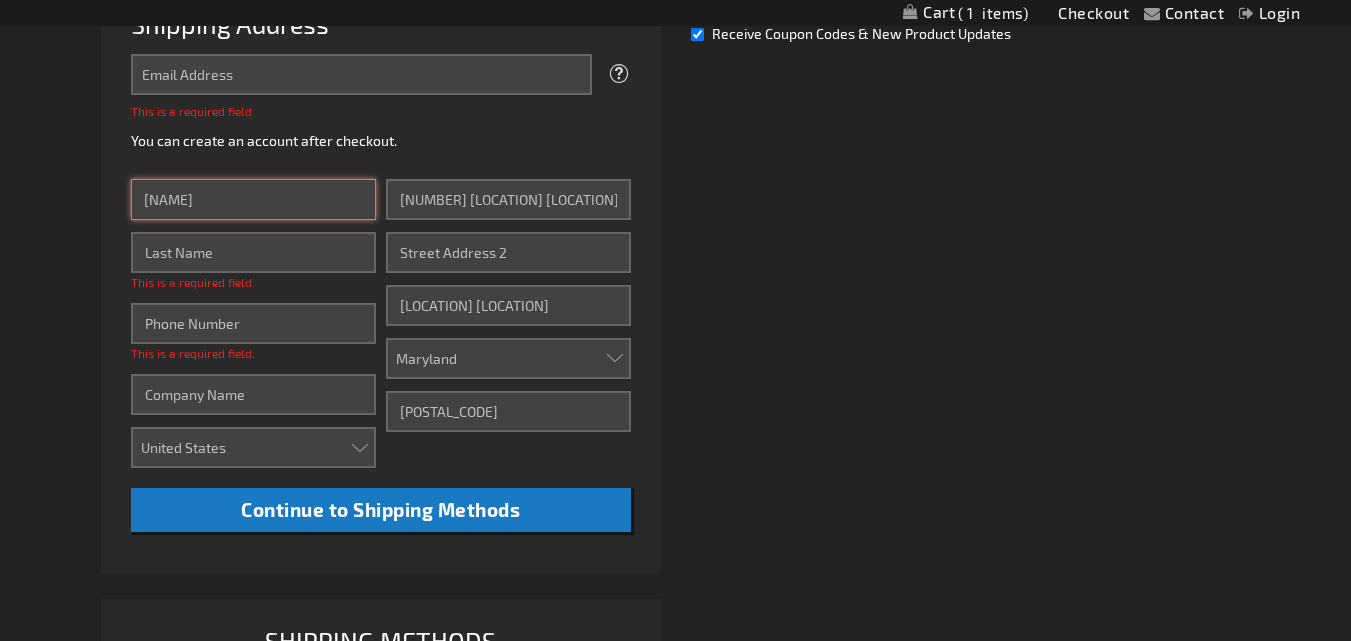 type on "[NAME]" 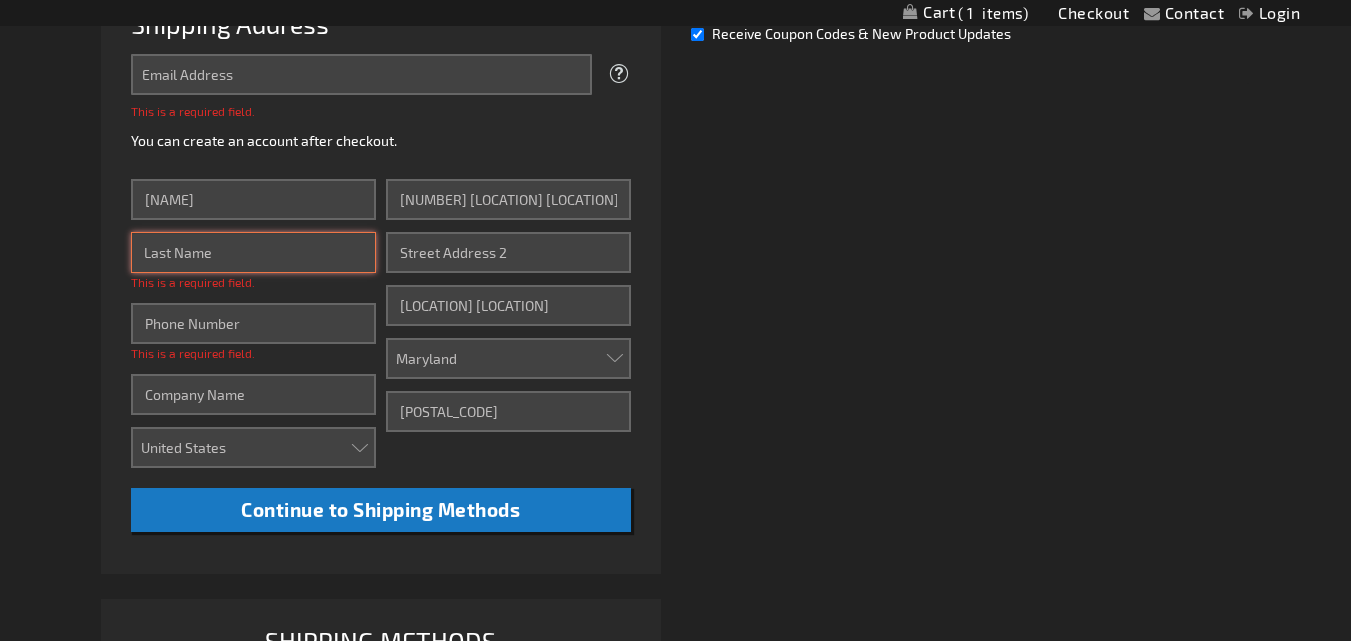 click on "Last Name" at bounding box center [253, 252] 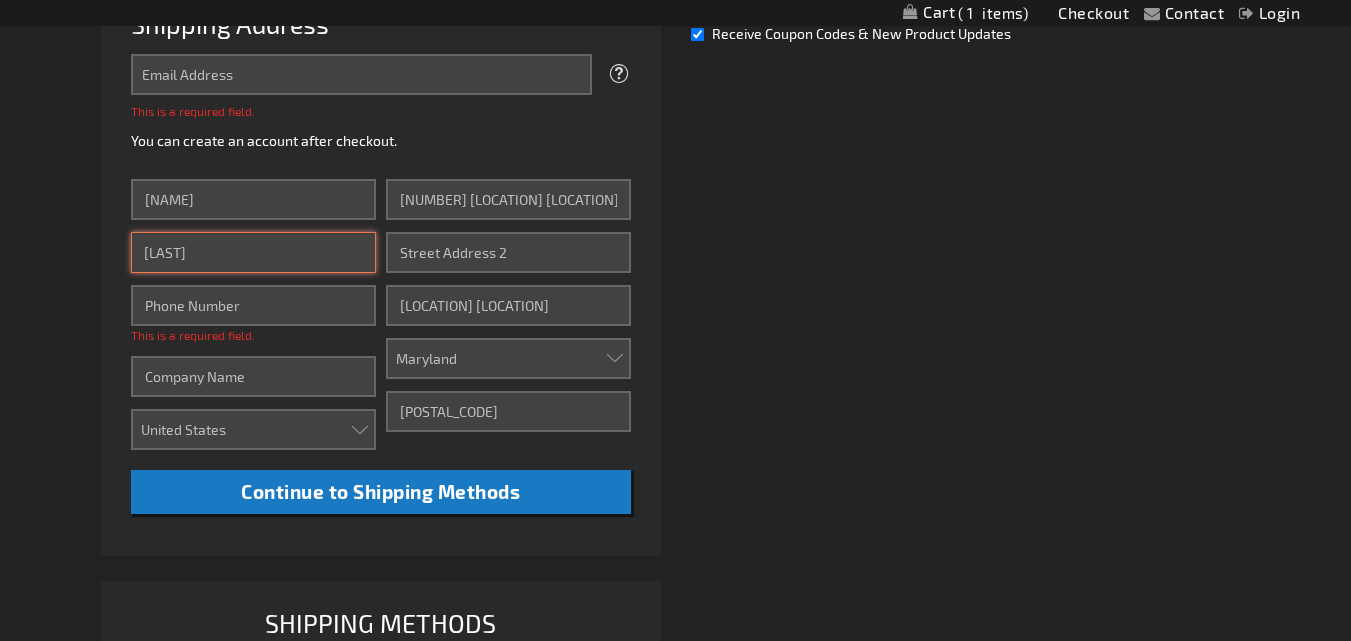 type on "[LAST]" 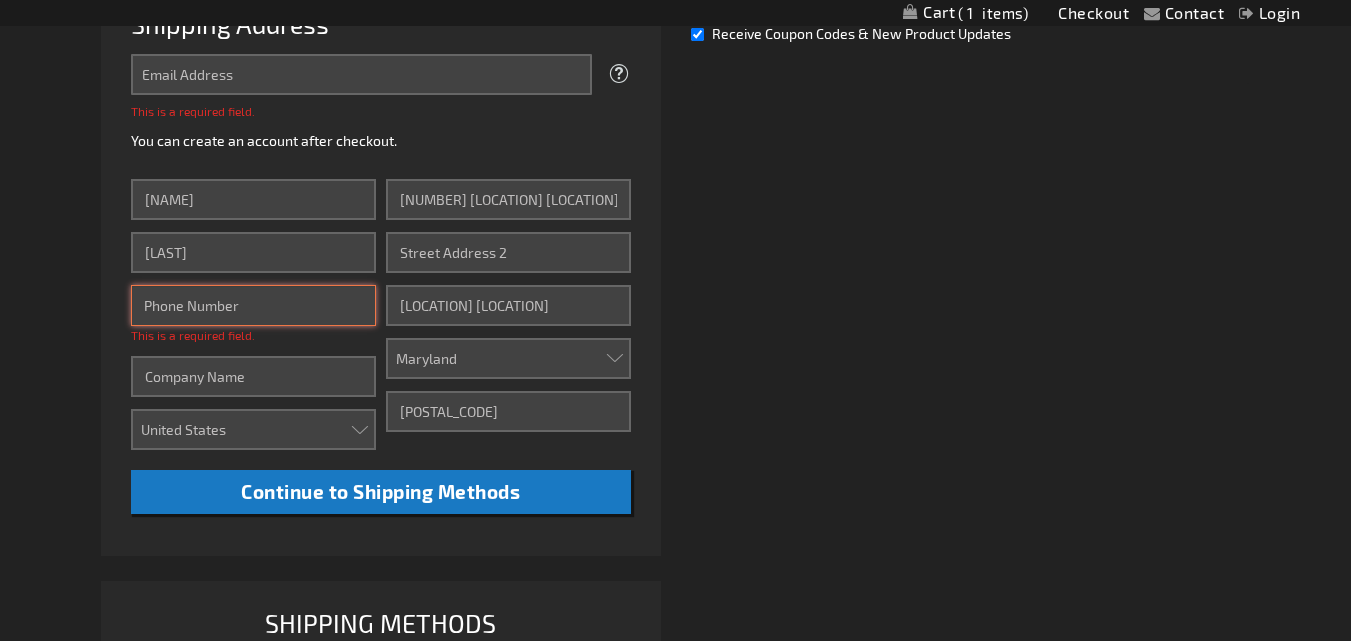 click on "Phone Number" at bounding box center (253, 305) 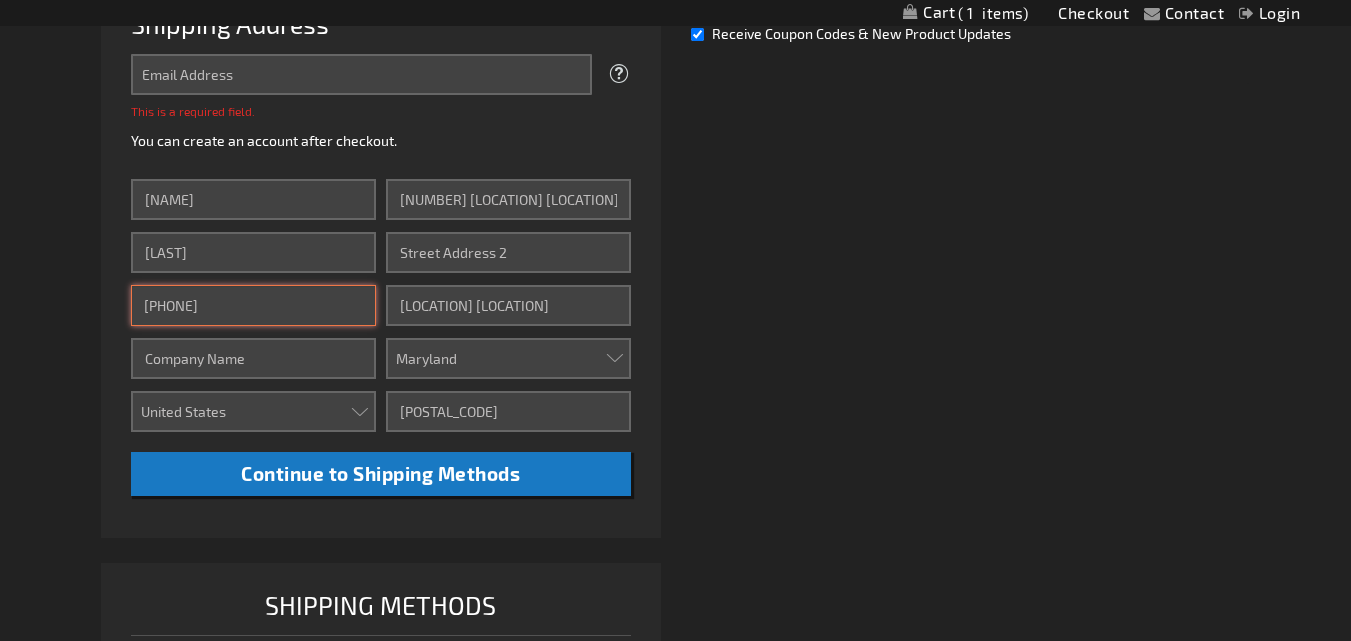 type on "[PHONE]" 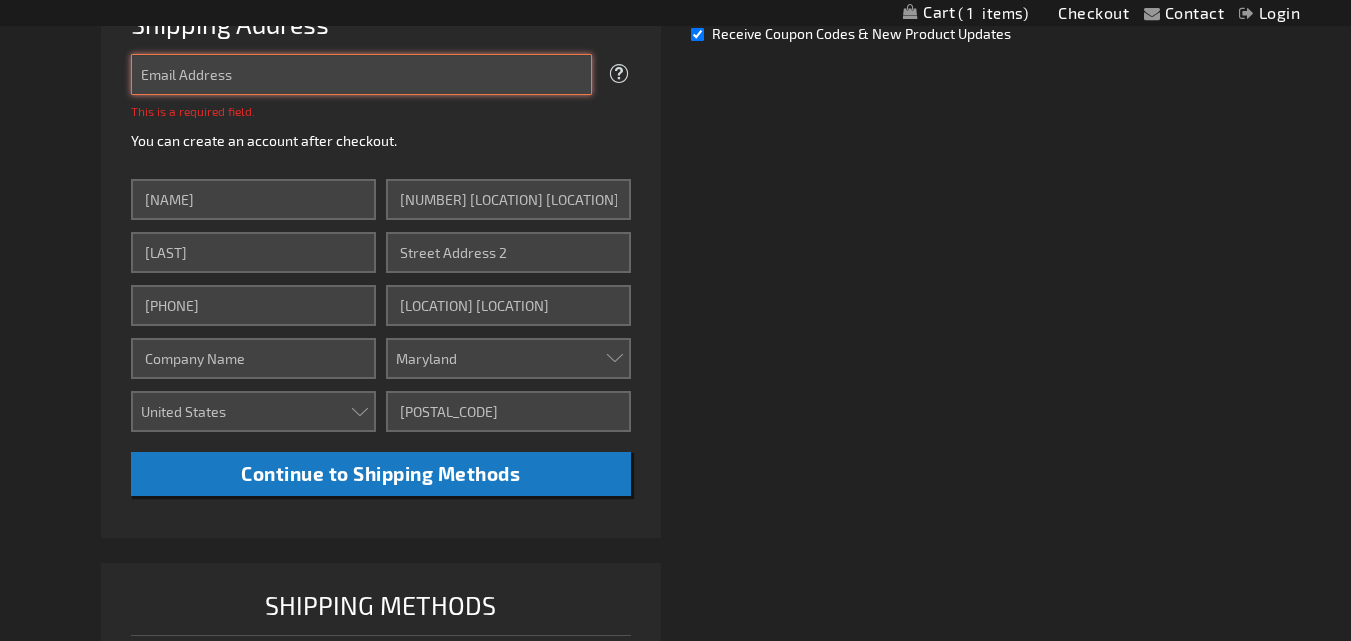 click on "Email Address" at bounding box center [361, 74] 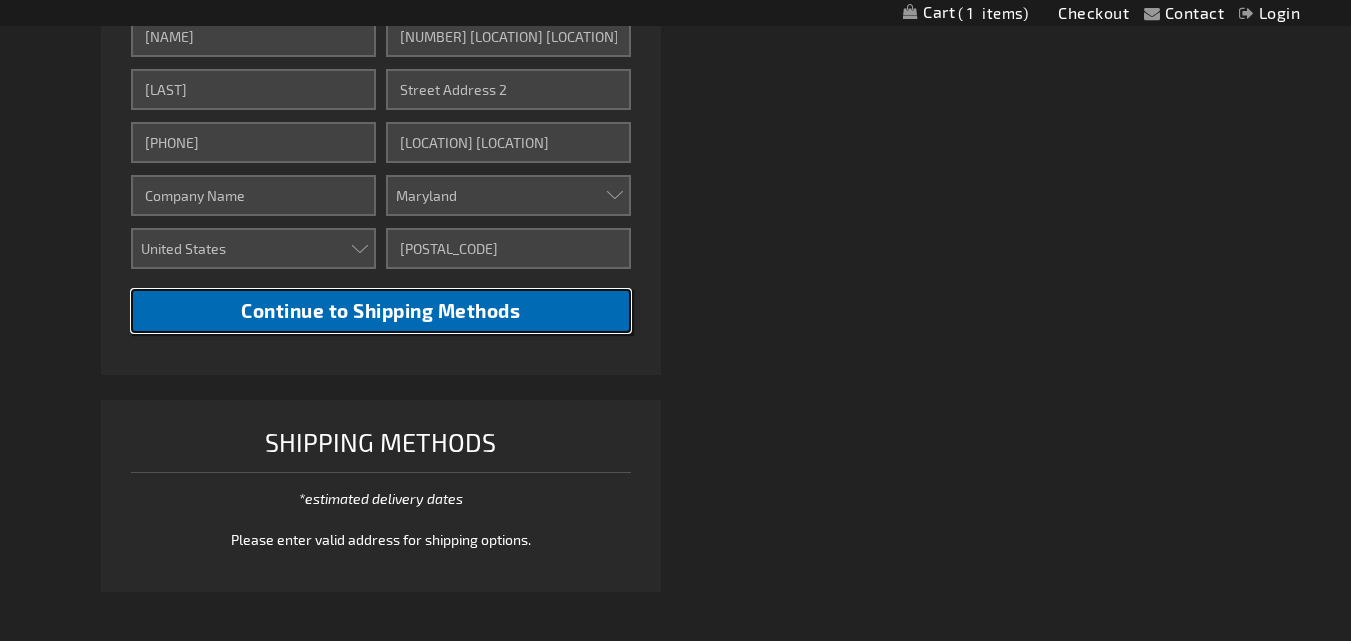 click on "Continue to Shipping Methods" at bounding box center [380, 311] 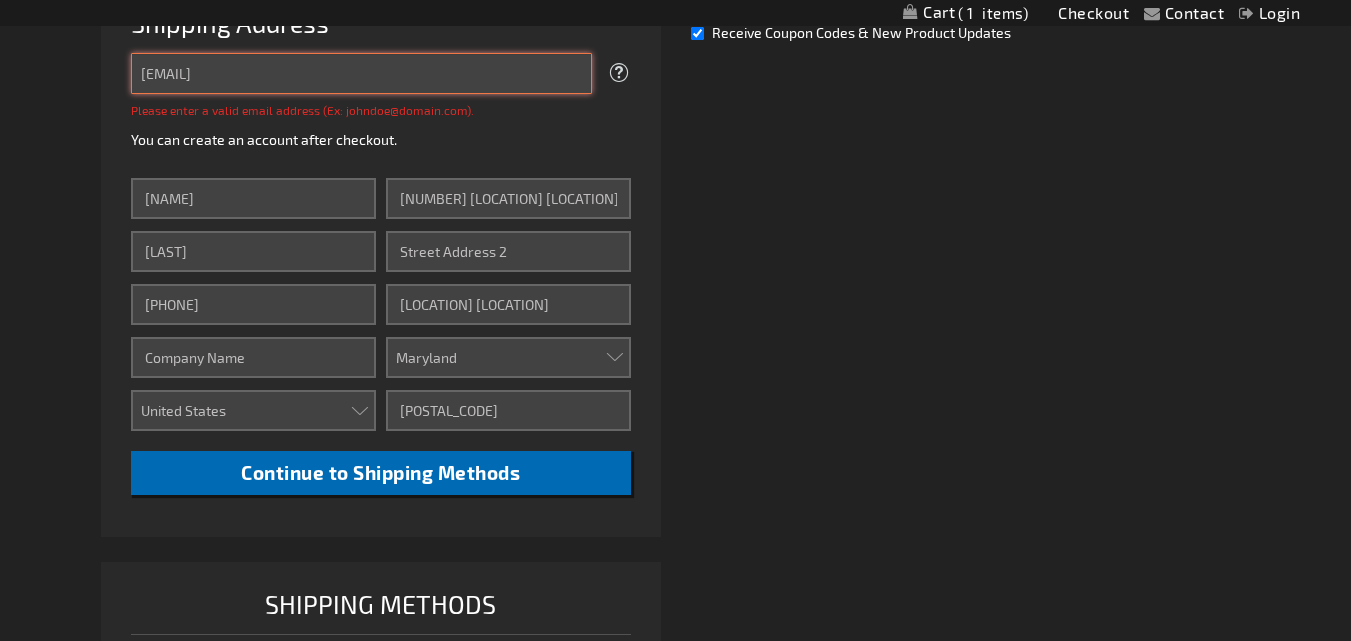 scroll, scrollTop: 617, scrollLeft: 0, axis: vertical 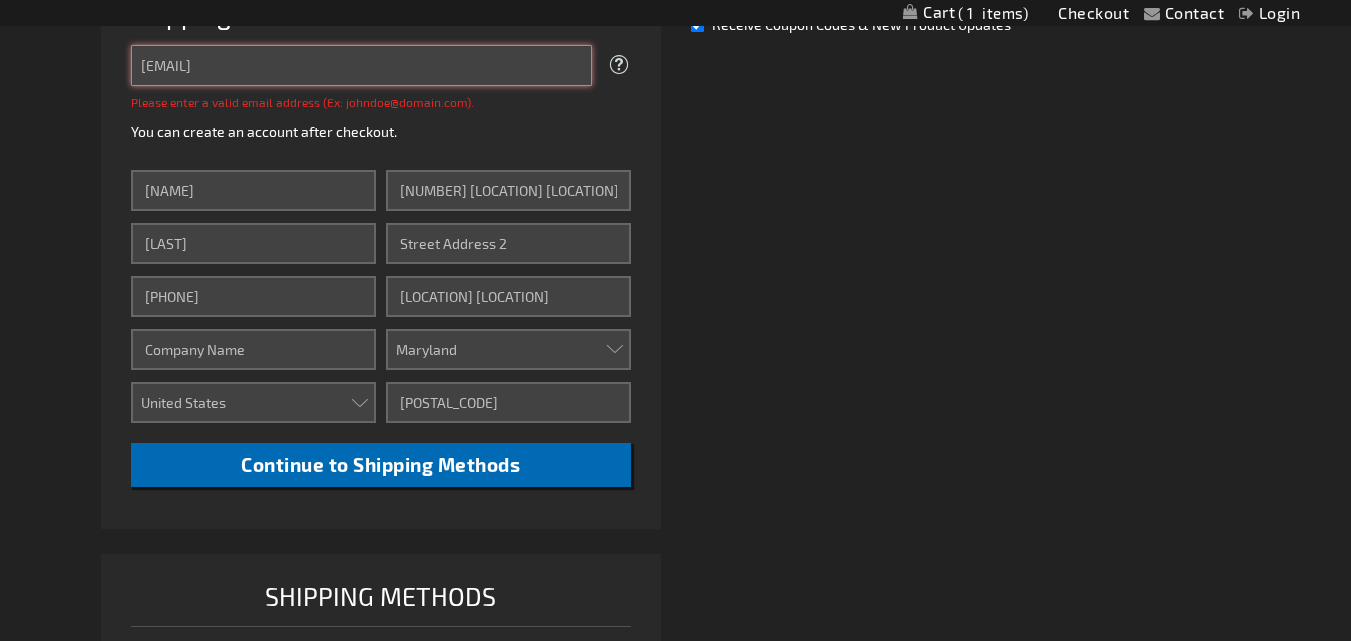 type on "[EMAIL]" 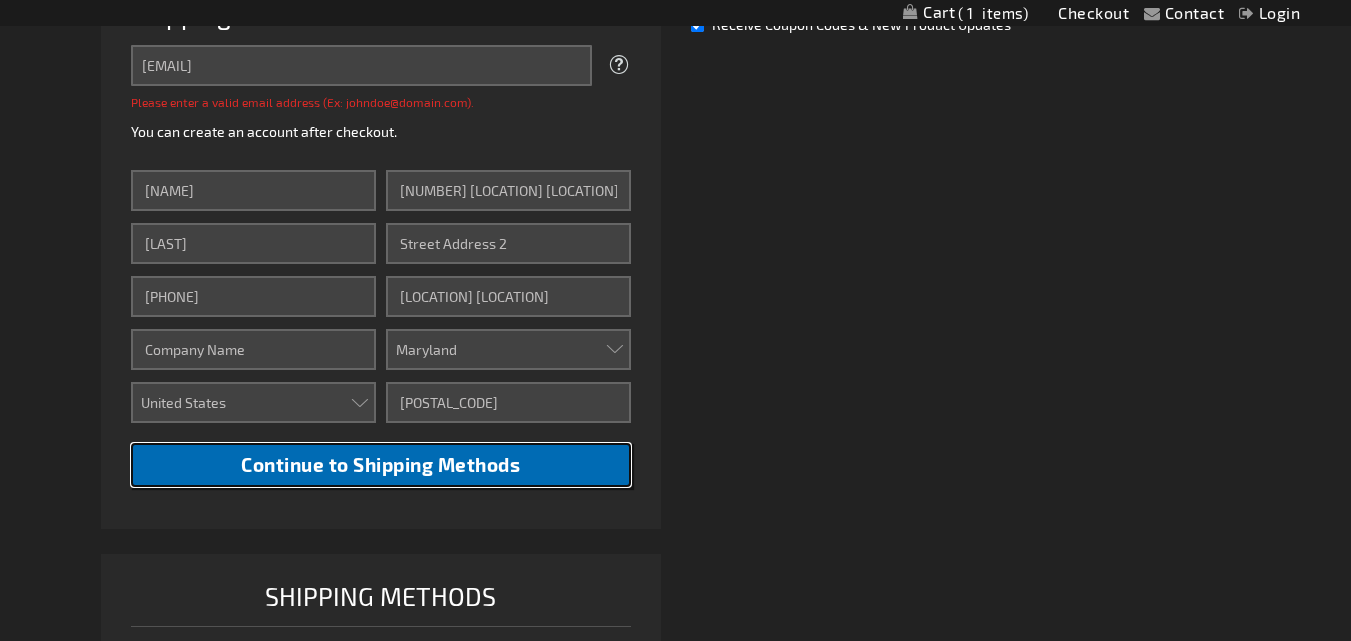 click on "STANDARD CHECKOUT
Please fill in the fields below to complete your purchase.
Shipping Address
Email Address
[EMAIL] Please enter a valid email address (Ex: [EMAIL]).
Tooltip
We'll send your order confirmation here.
You can create an account after checkout.
Password
You already have an account with us. Sign in or continue as guest.
Login
Forgot Your Password?" at bounding box center [380, 206] 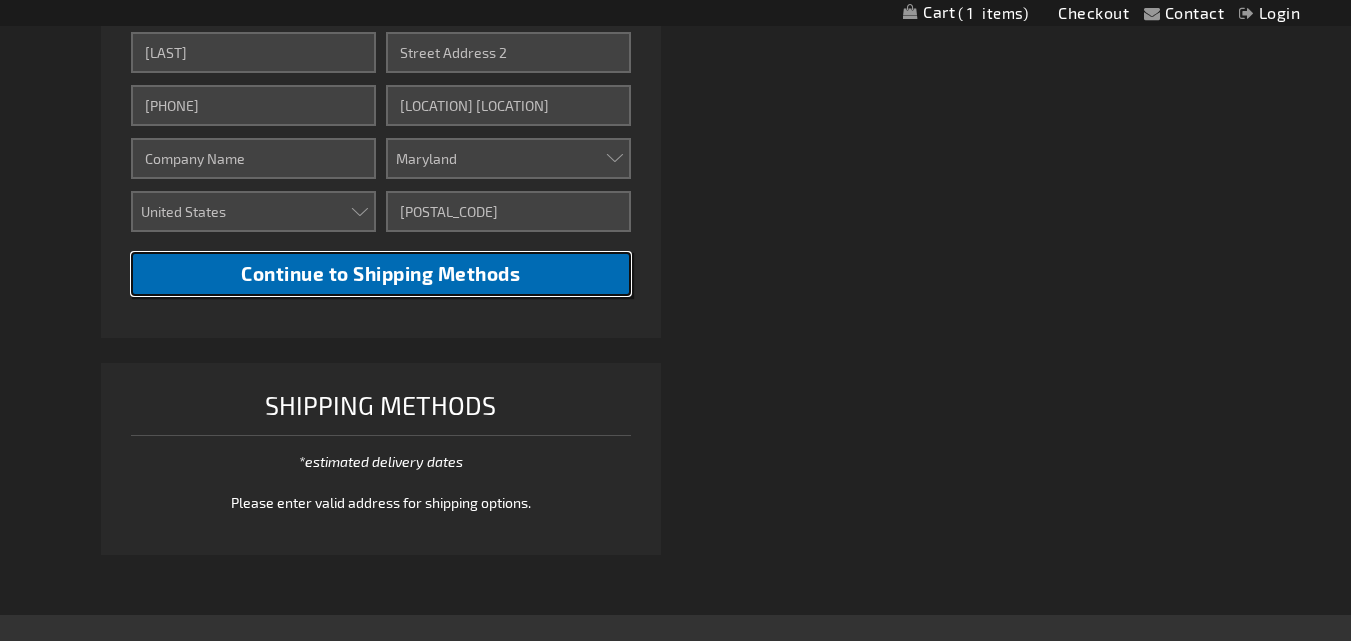 scroll, scrollTop: 785, scrollLeft: 0, axis: vertical 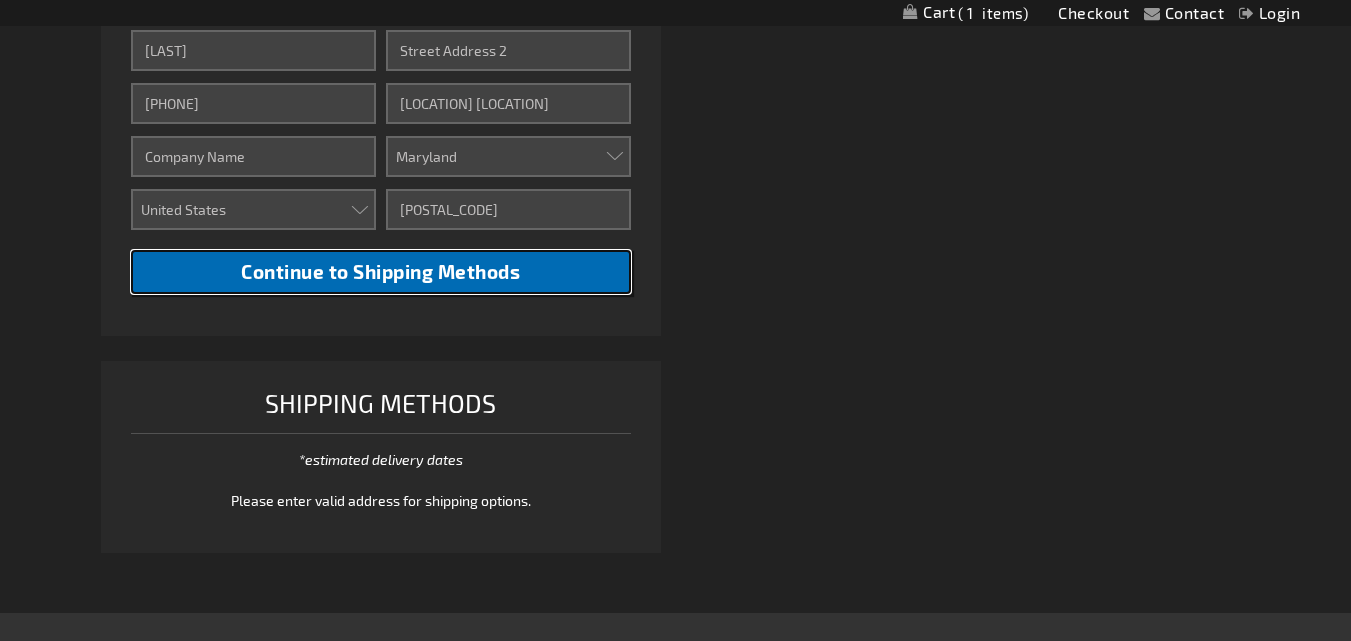 click on "Continue to Shipping Methods" at bounding box center (380, 272) 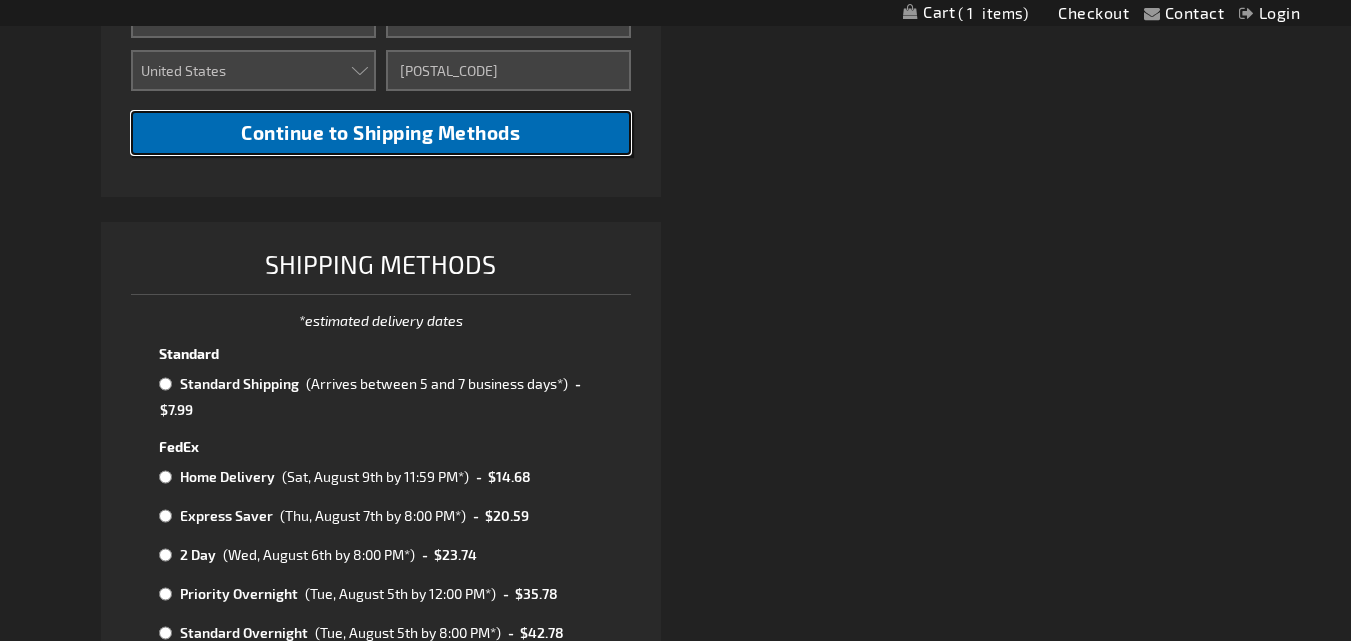 scroll, scrollTop: 923, scrollLeft: 0, axis: vertical 